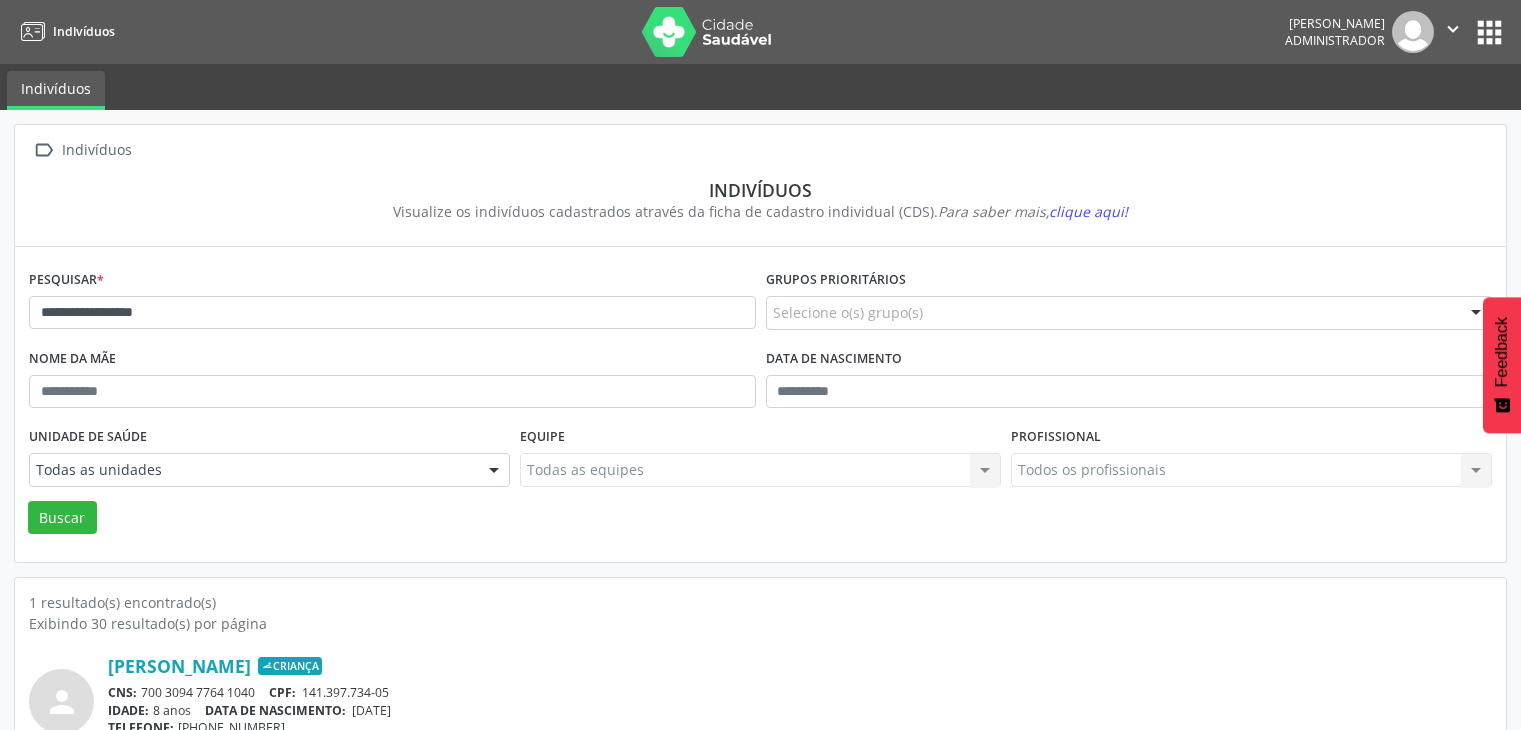scroll, scrollTop: 84, scrollLeft: 0, axis: vertical 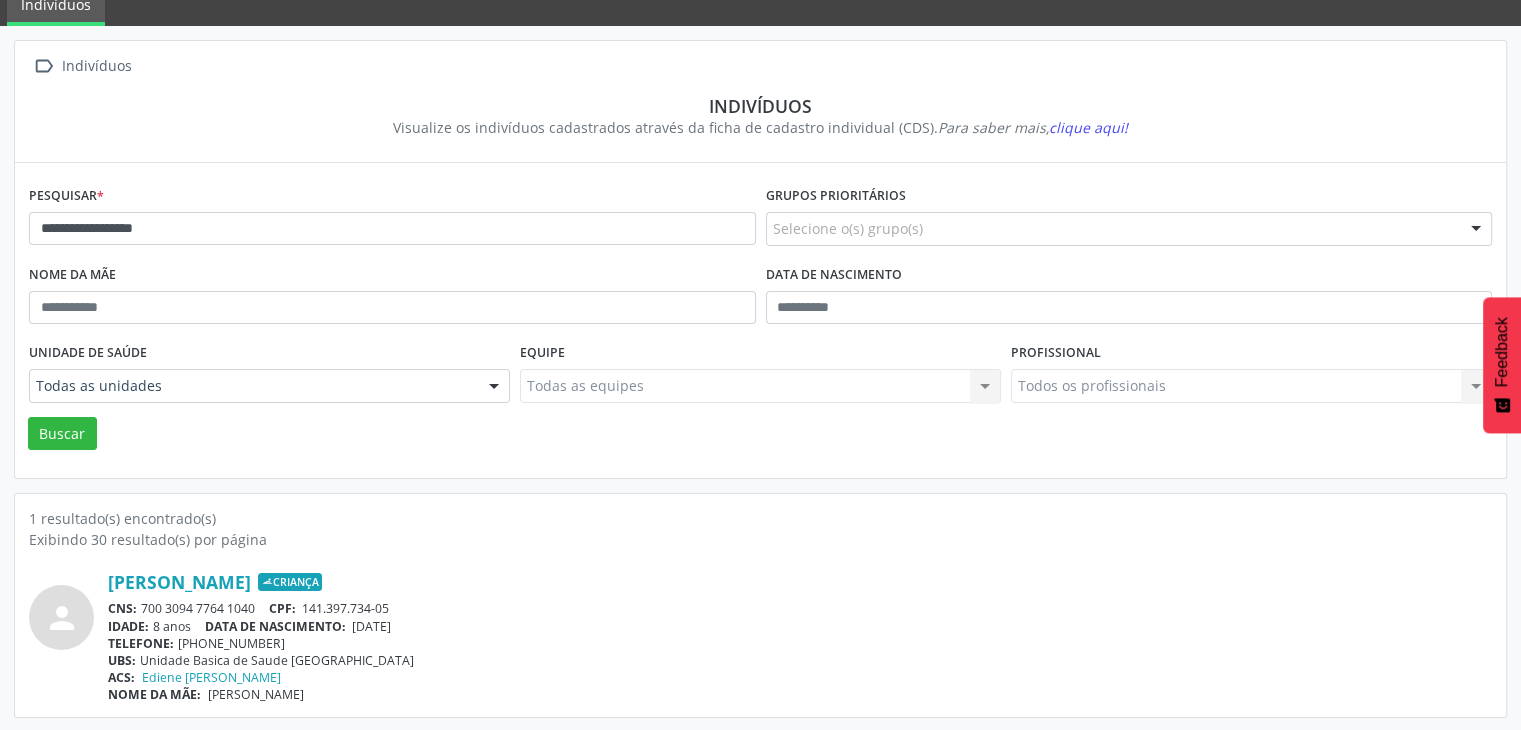 click on "**********" at bounding box center (392, 229) 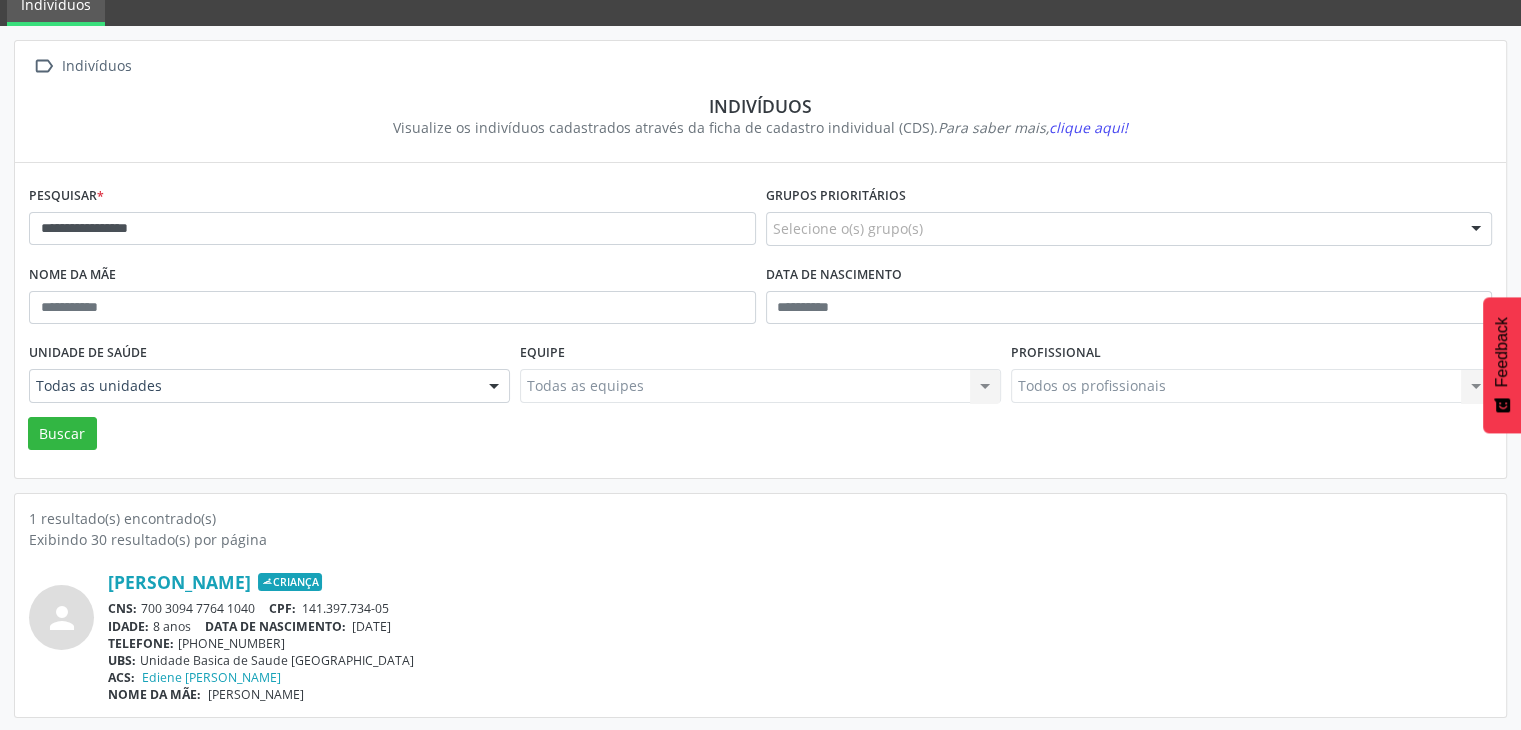 type on "**********" 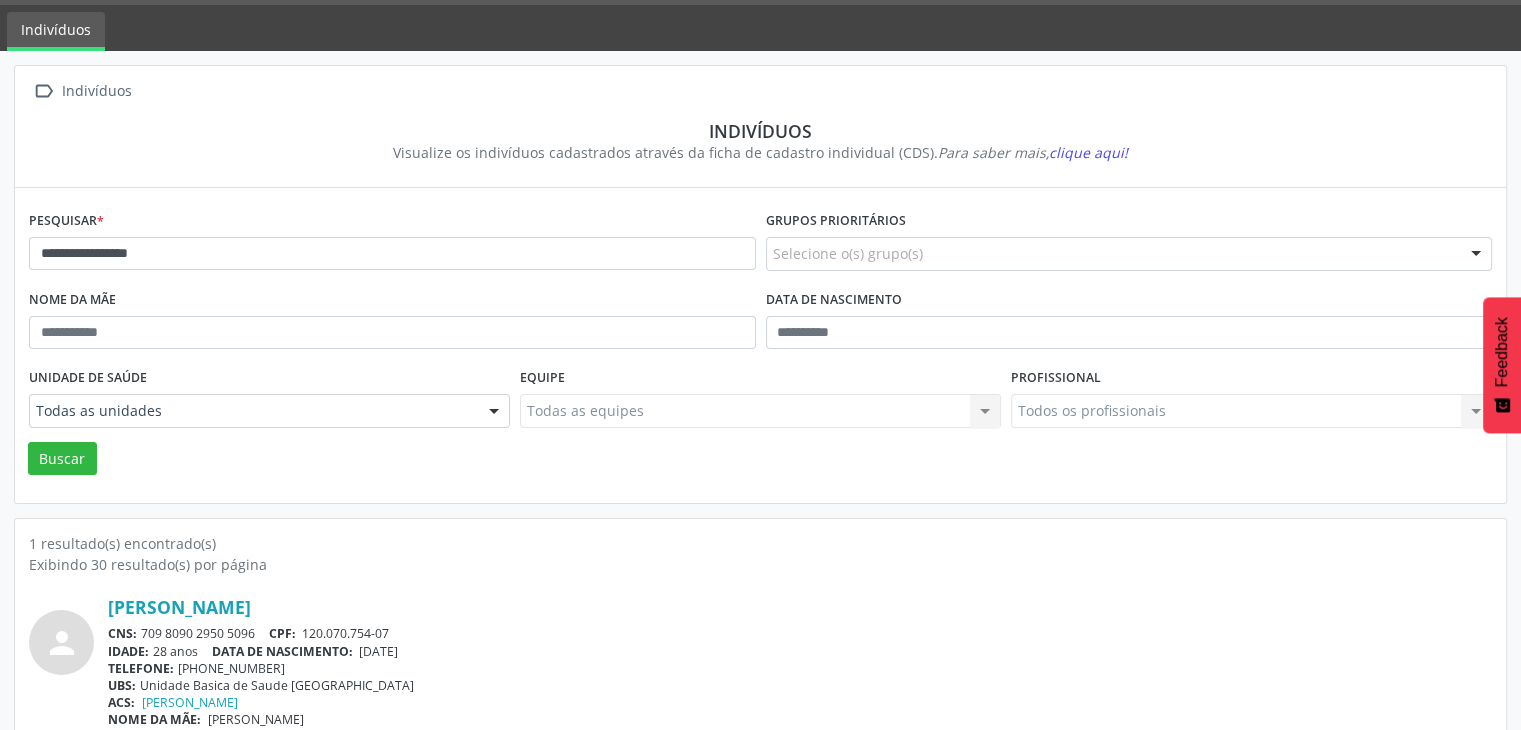 scroll, scrollTop: 84, scrollLeft: 0, axis: vertical 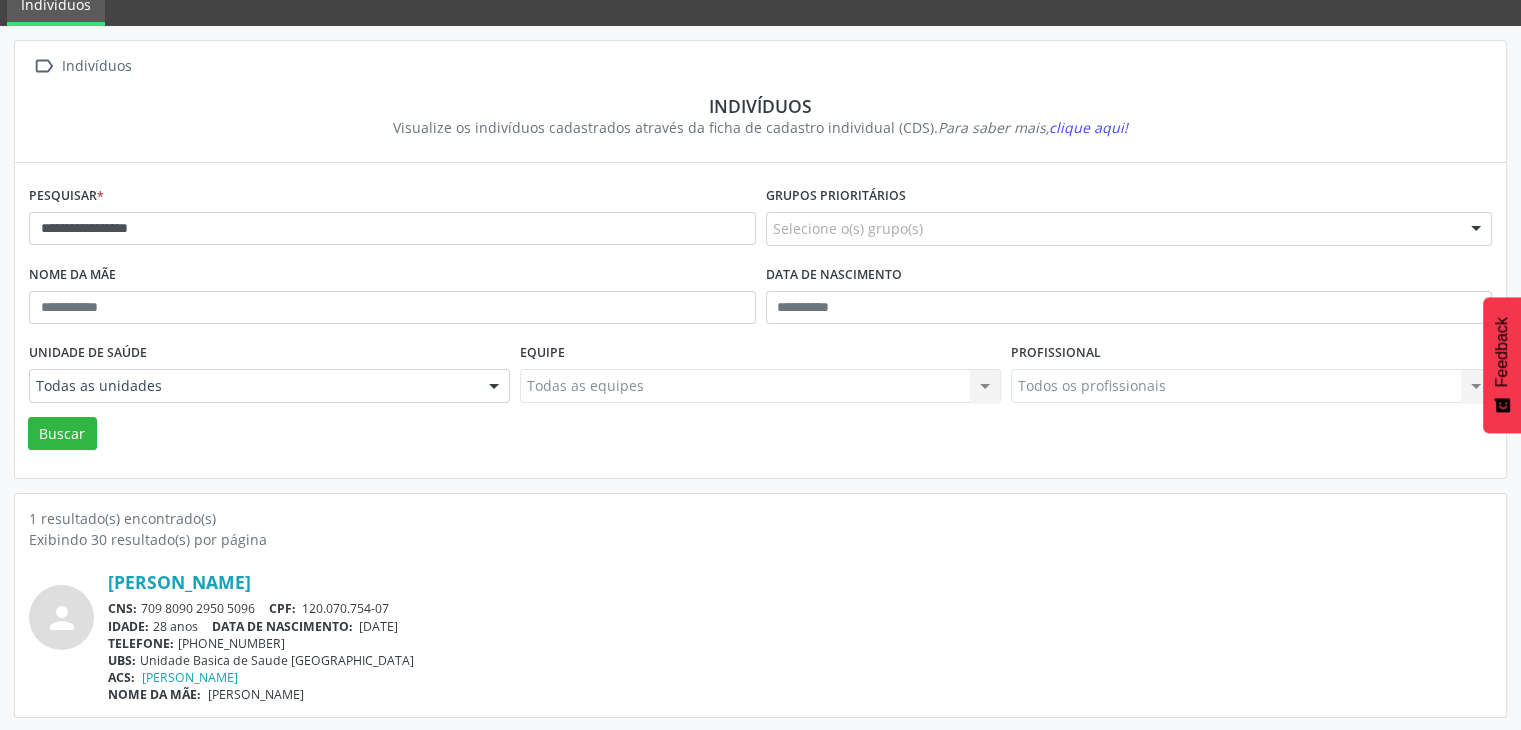 drag, startPoint x: 143, startPoint y: 607, endPoint x: 270, endPoint y: 598, distance: 127.3185 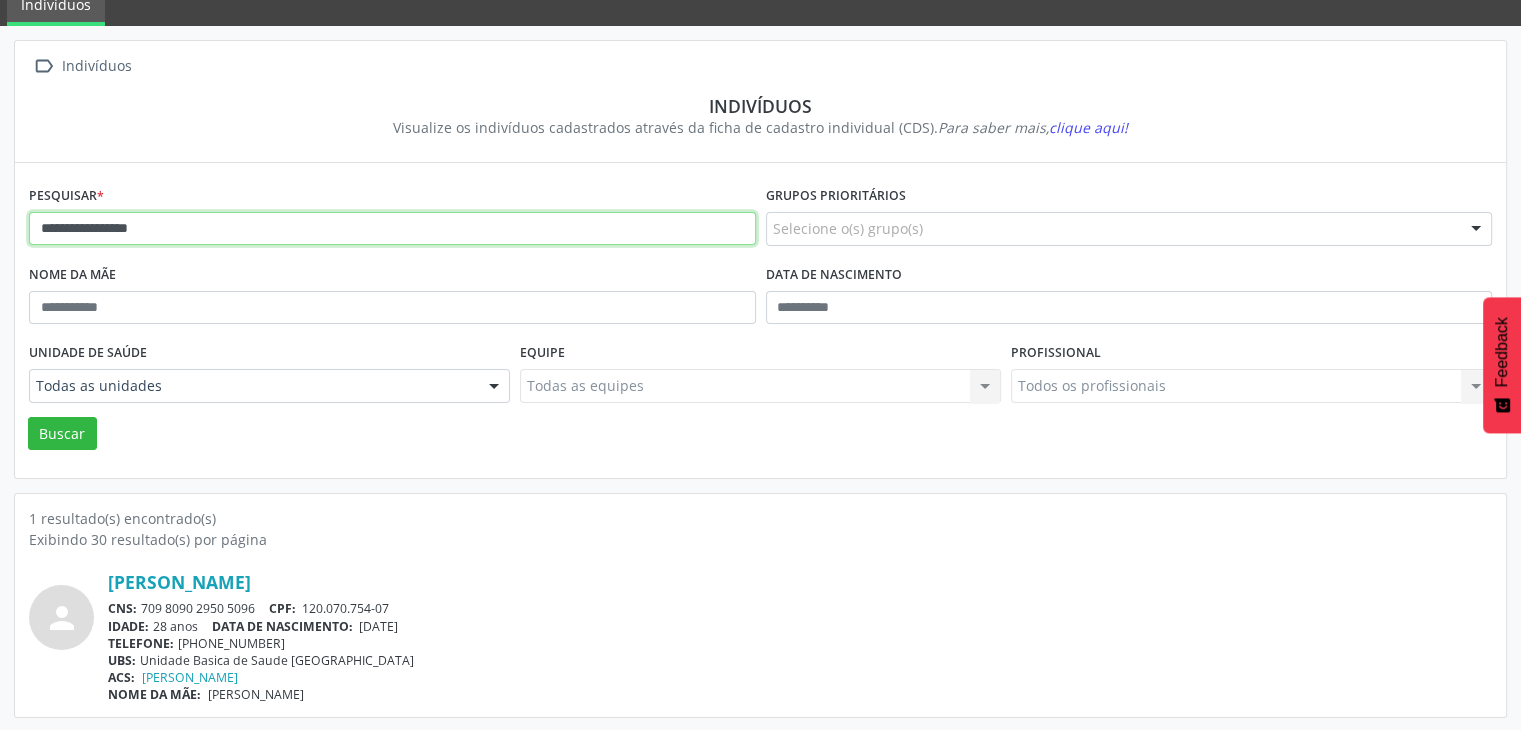 click on "**********" at bounding box center (392, 229) 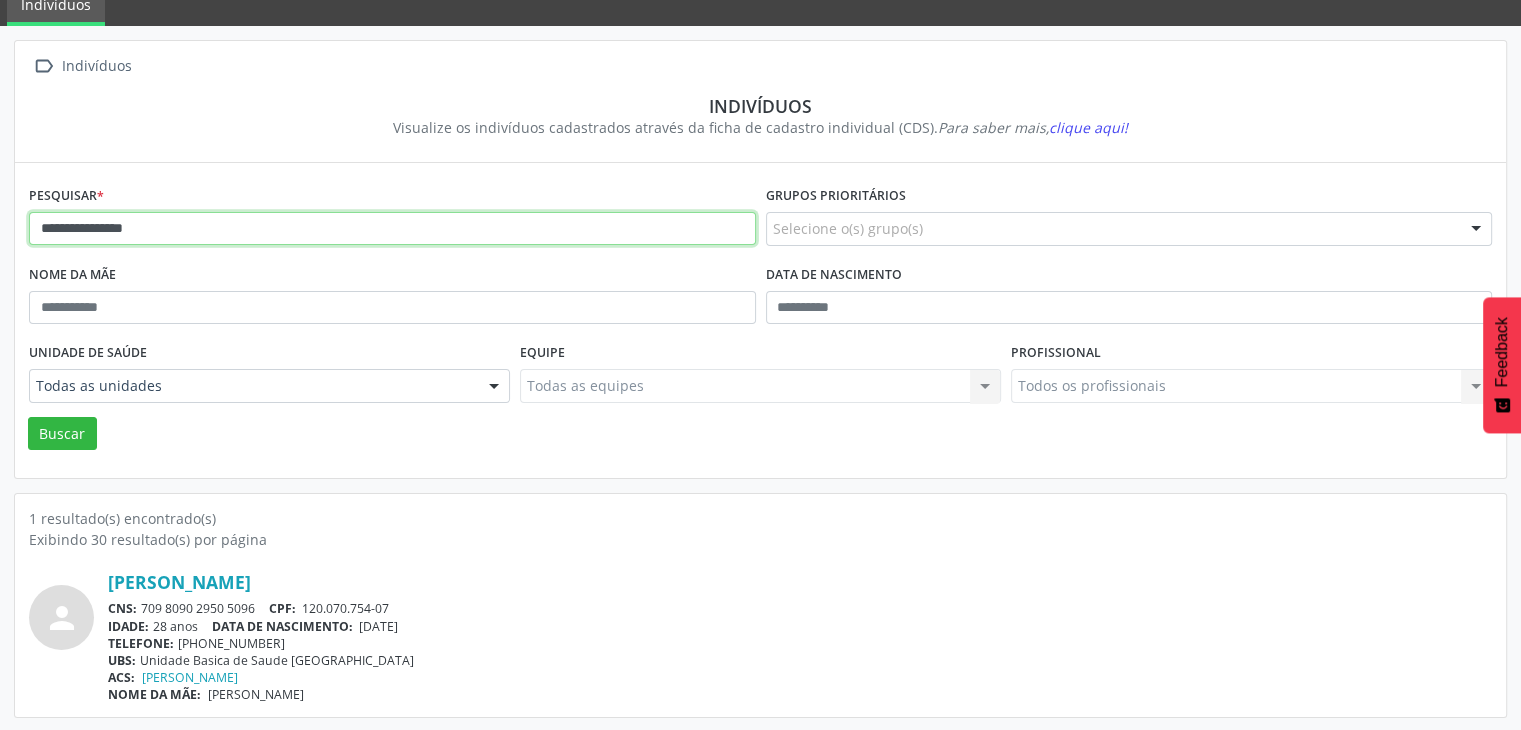 type on "**********" 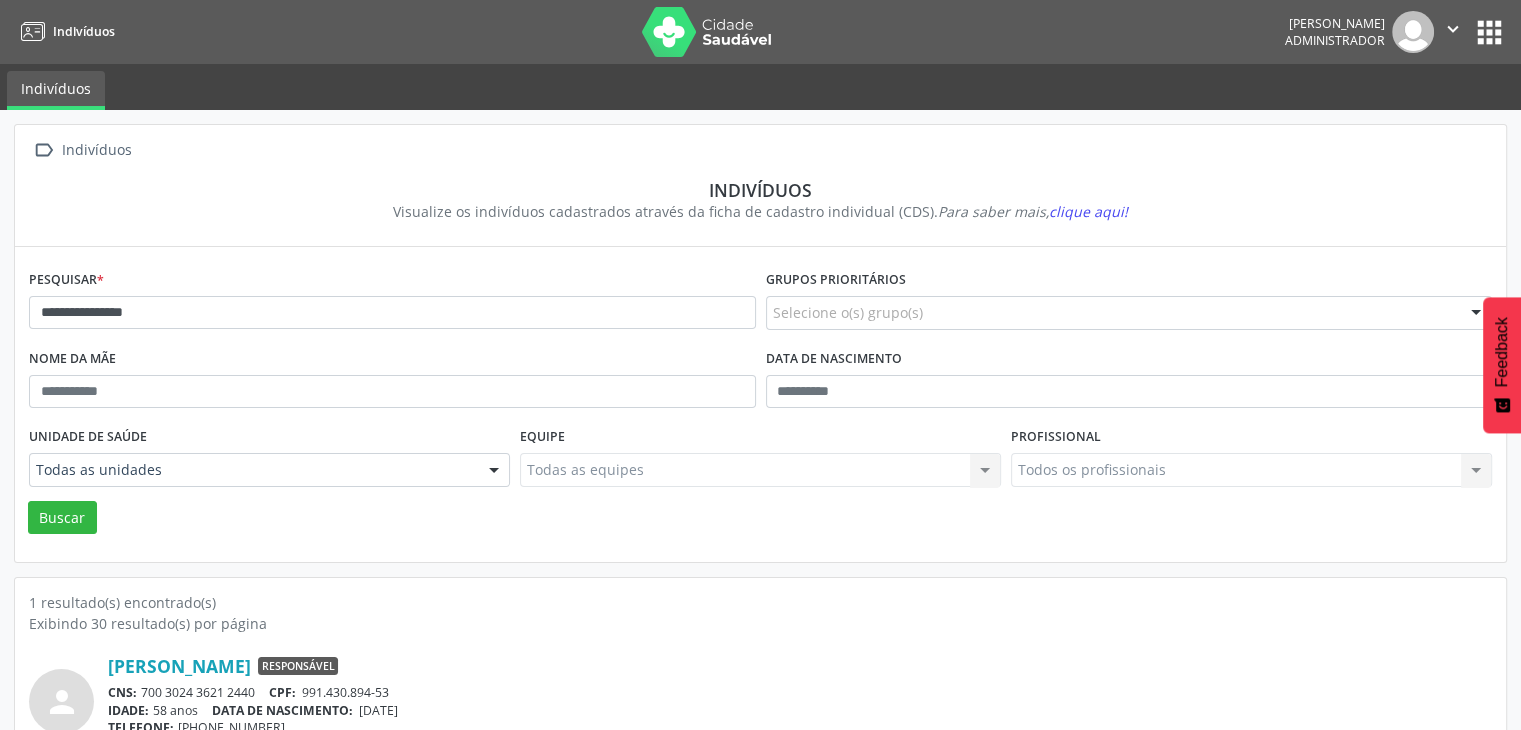 scroll, scrollTop: 84, scrollLeft: 0, axis: vertical 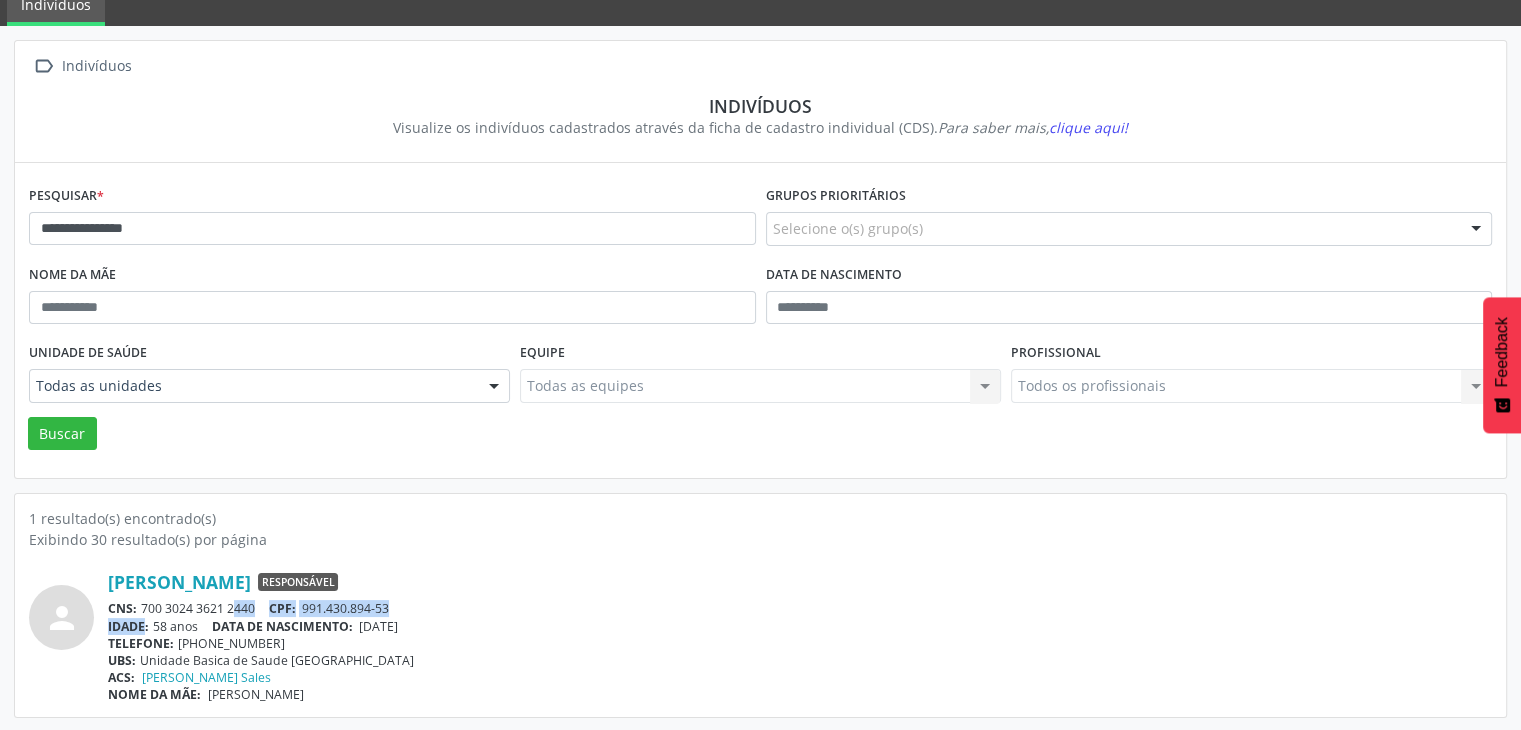 drag, startPoint x: 144, startPoint y: 615, endPoint x: 200, endPoint y: 601, distance: 57.72348 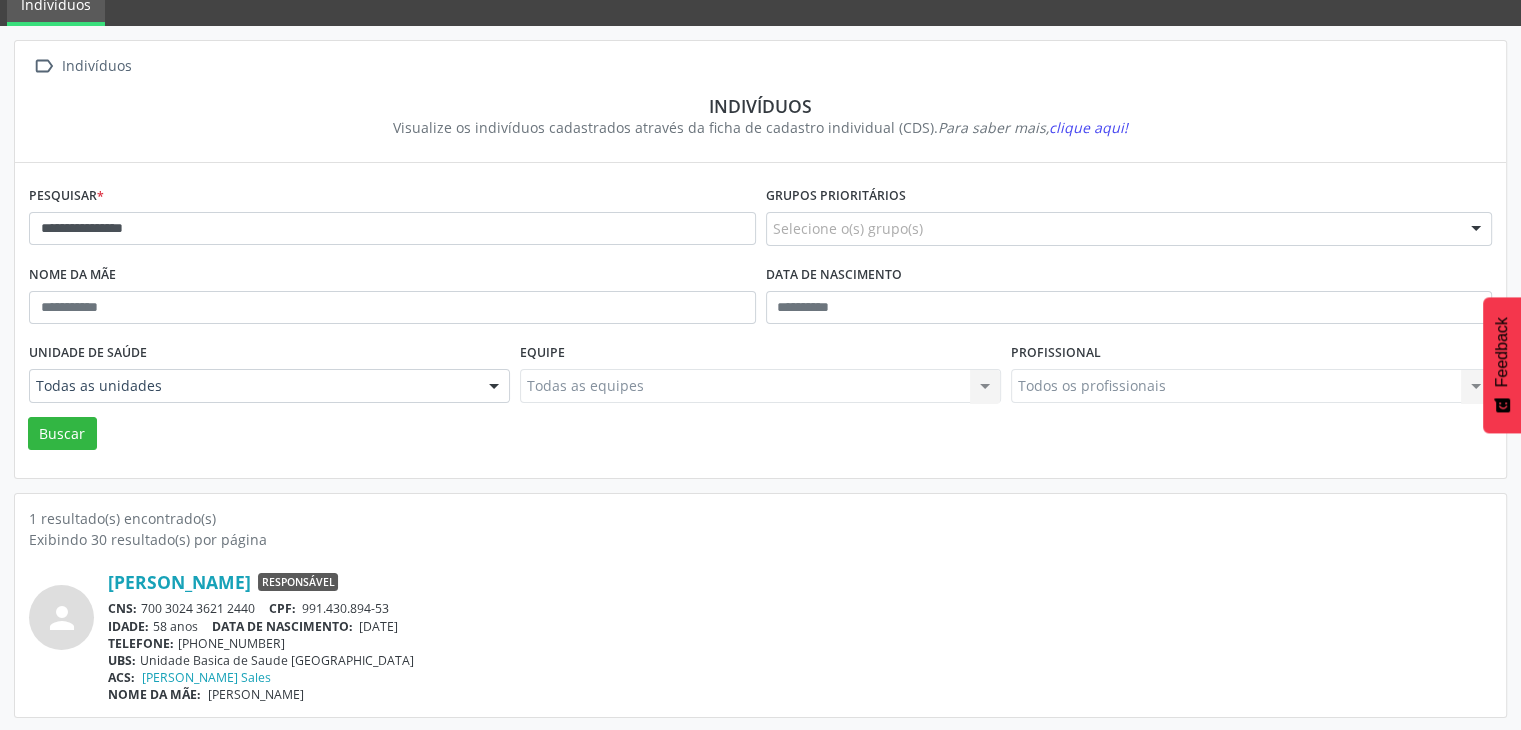 click on "CNS:
700 3024 3621 2440
CPF:    991.430.894-53" at bounding box center [800, 608] 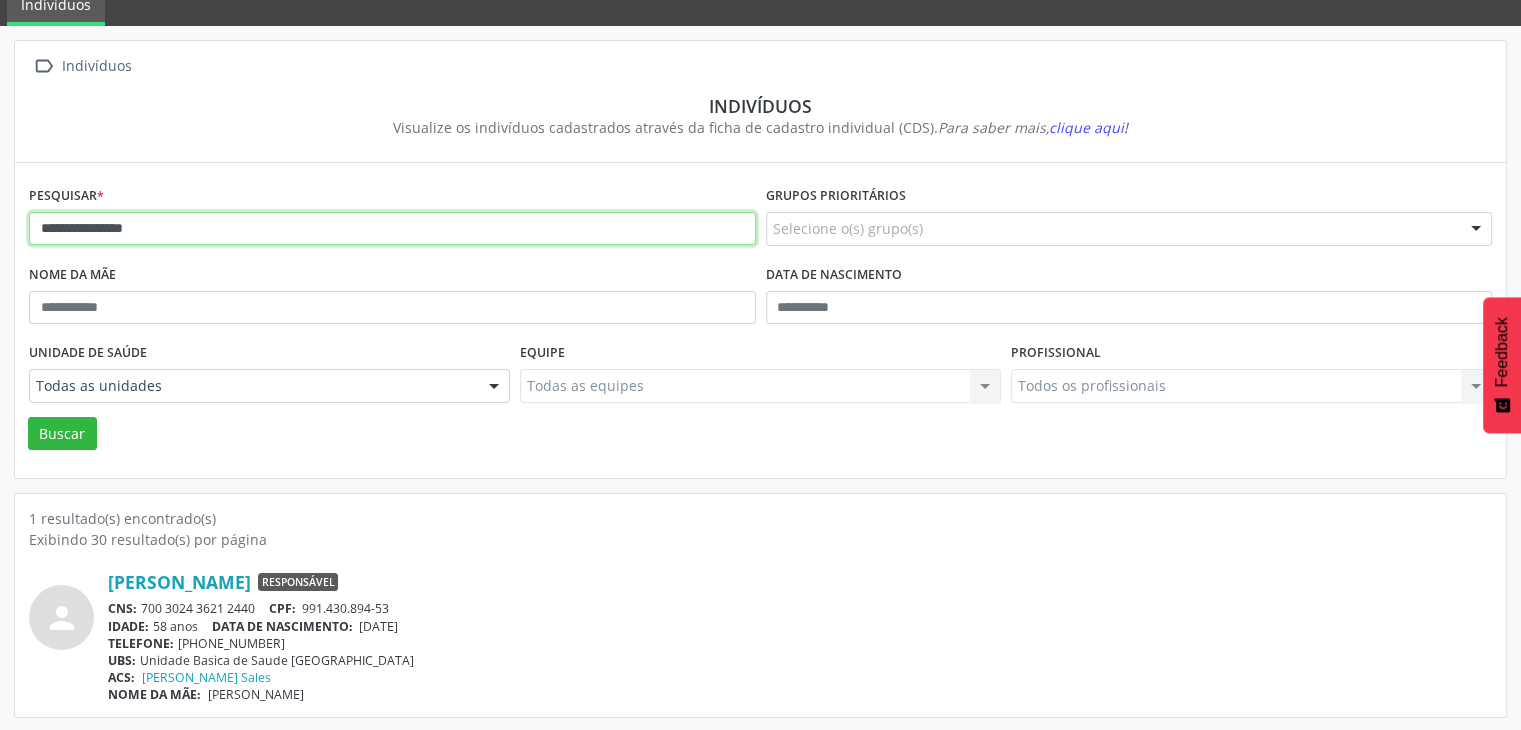 click on "**********" at bounding box center [392, 229] 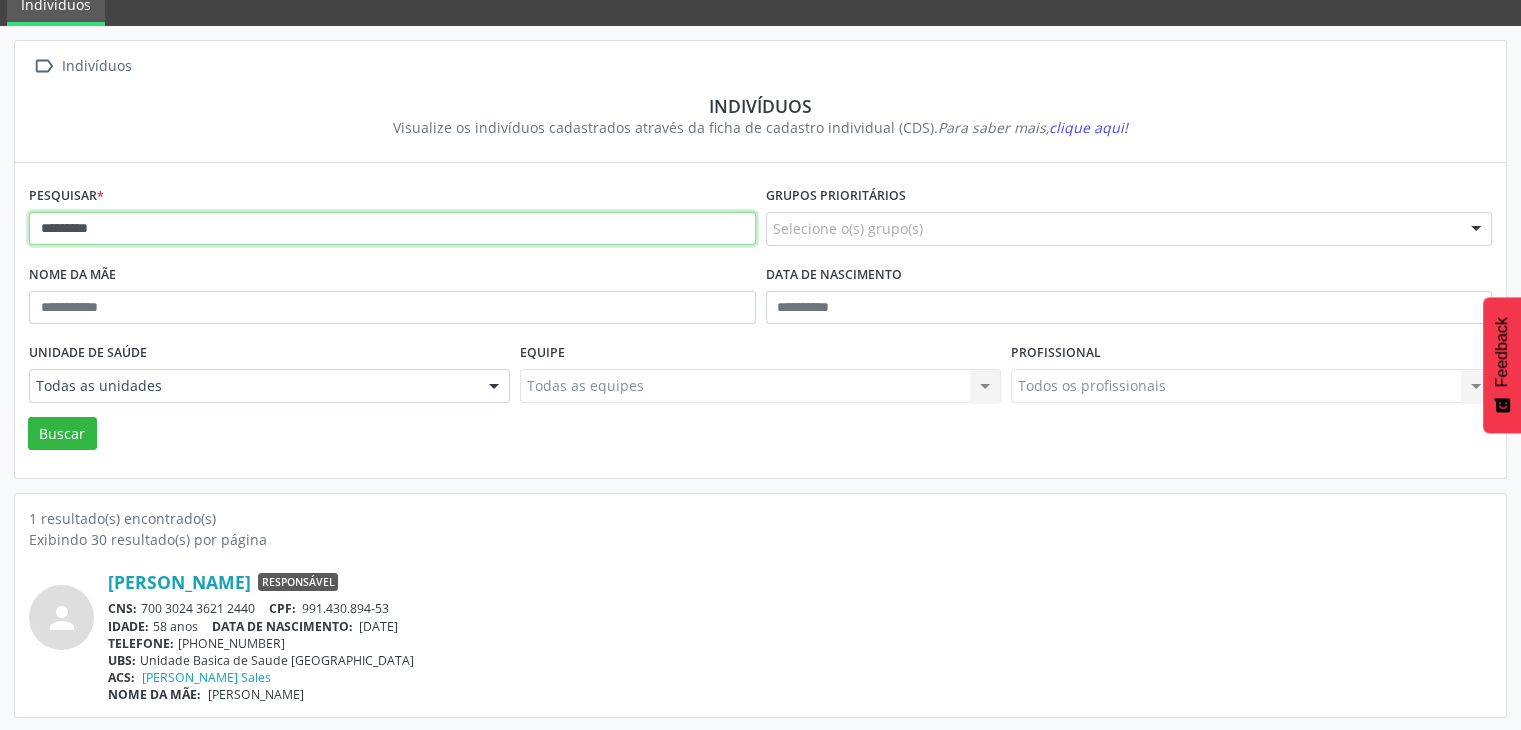 type on "*********" 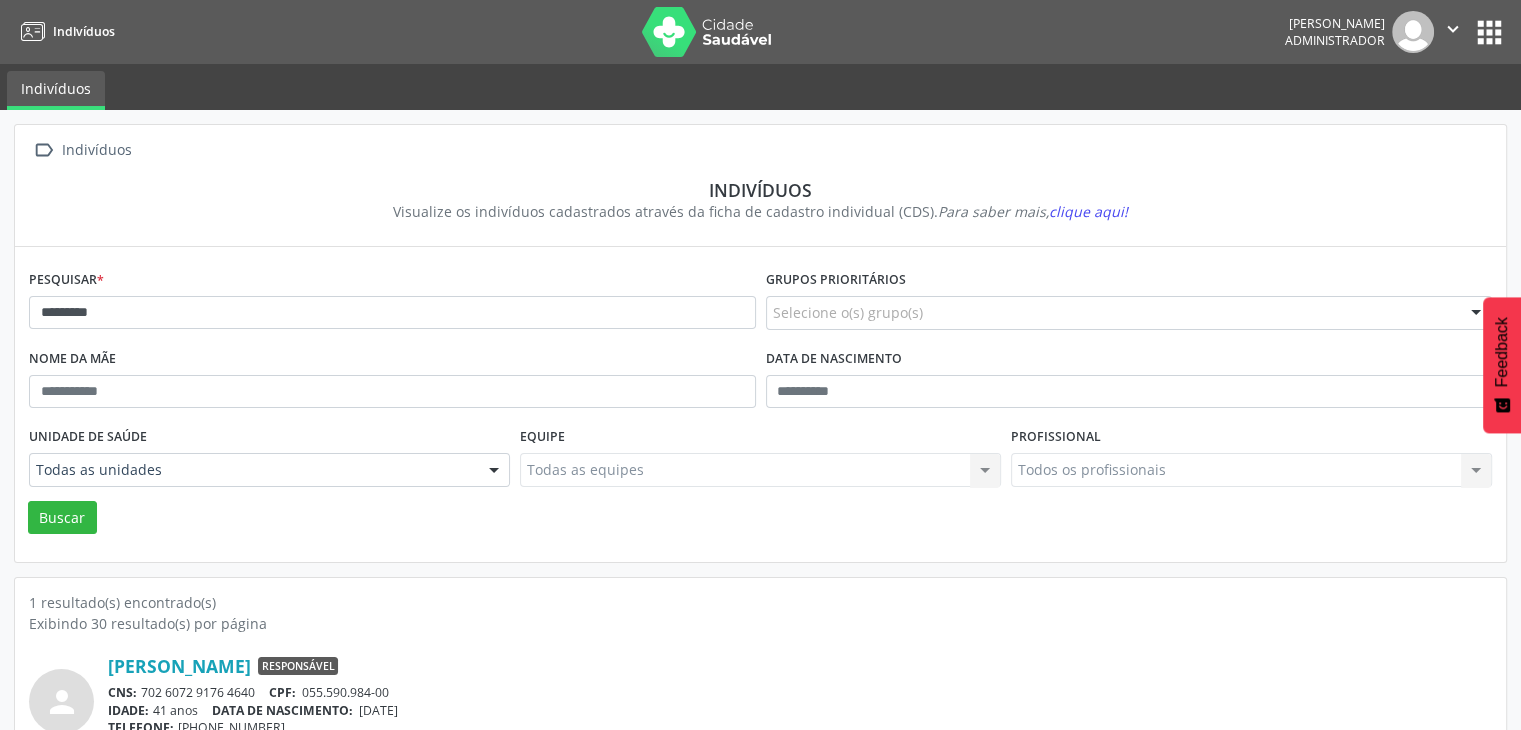 scroll, scrollTop: 84, scrollLeft: 0, axis: vertical 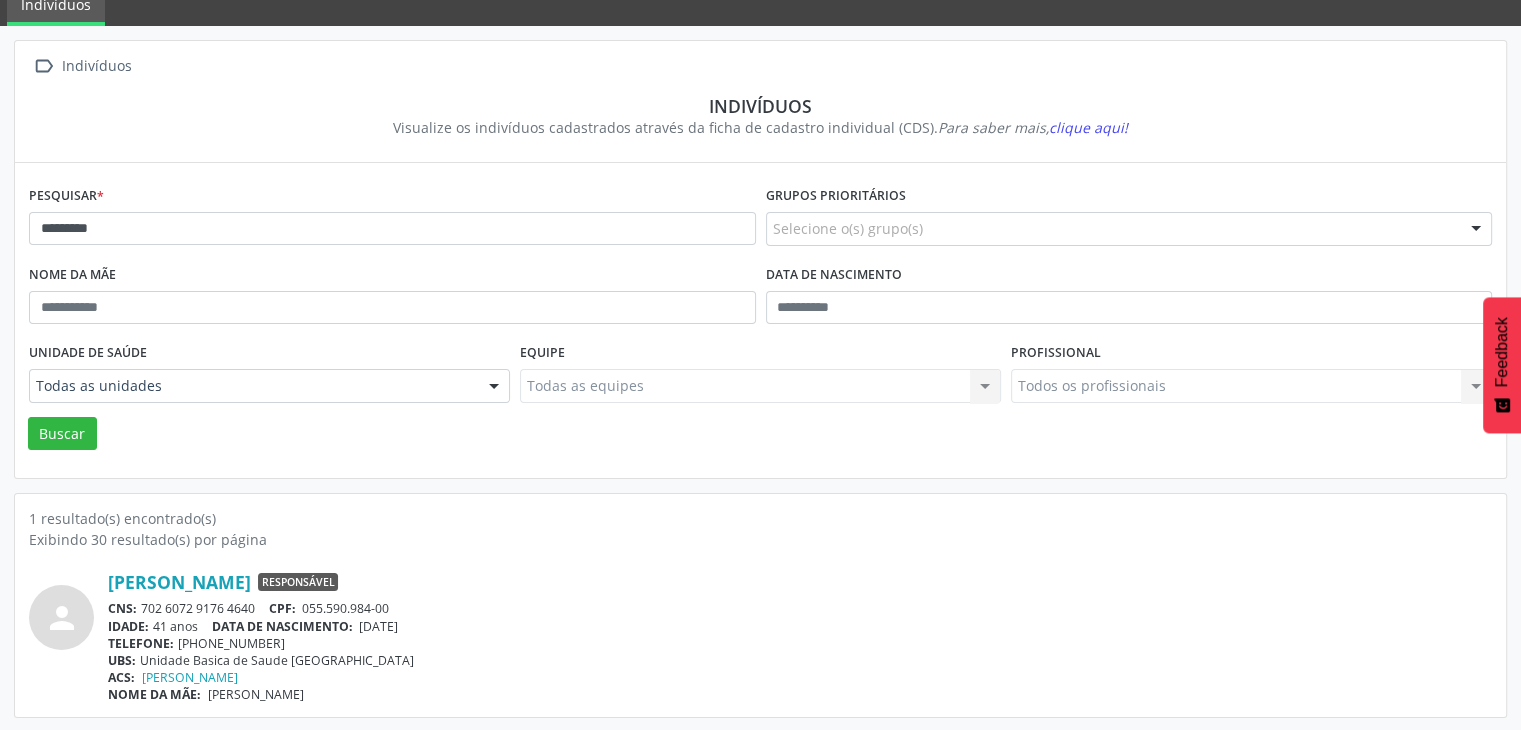 drag, startPoint x: 140, startPoint y: 608, endPoint x: 264, endPoint y: 597, distance: 124.486946 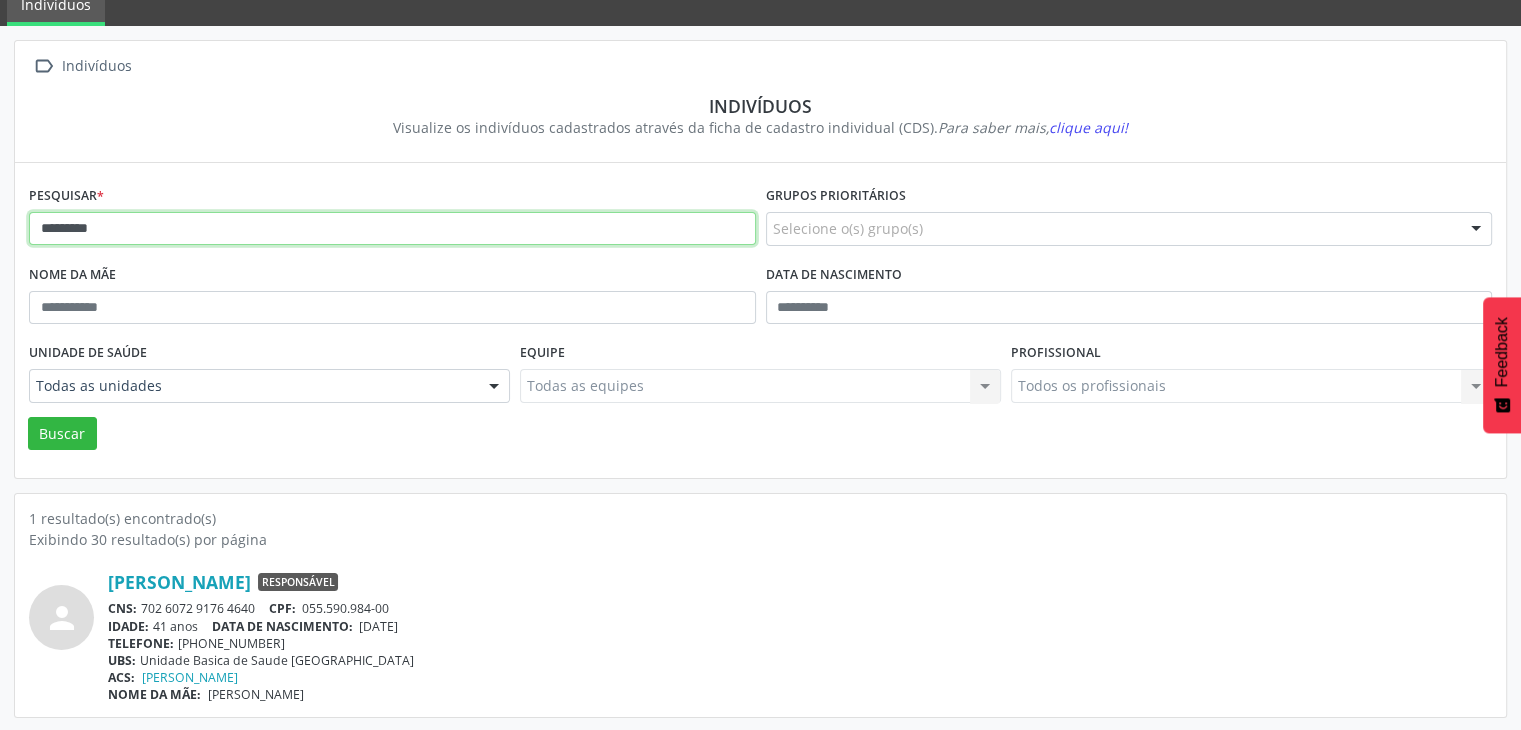 click on "*********" at bounding box center (392, 229) 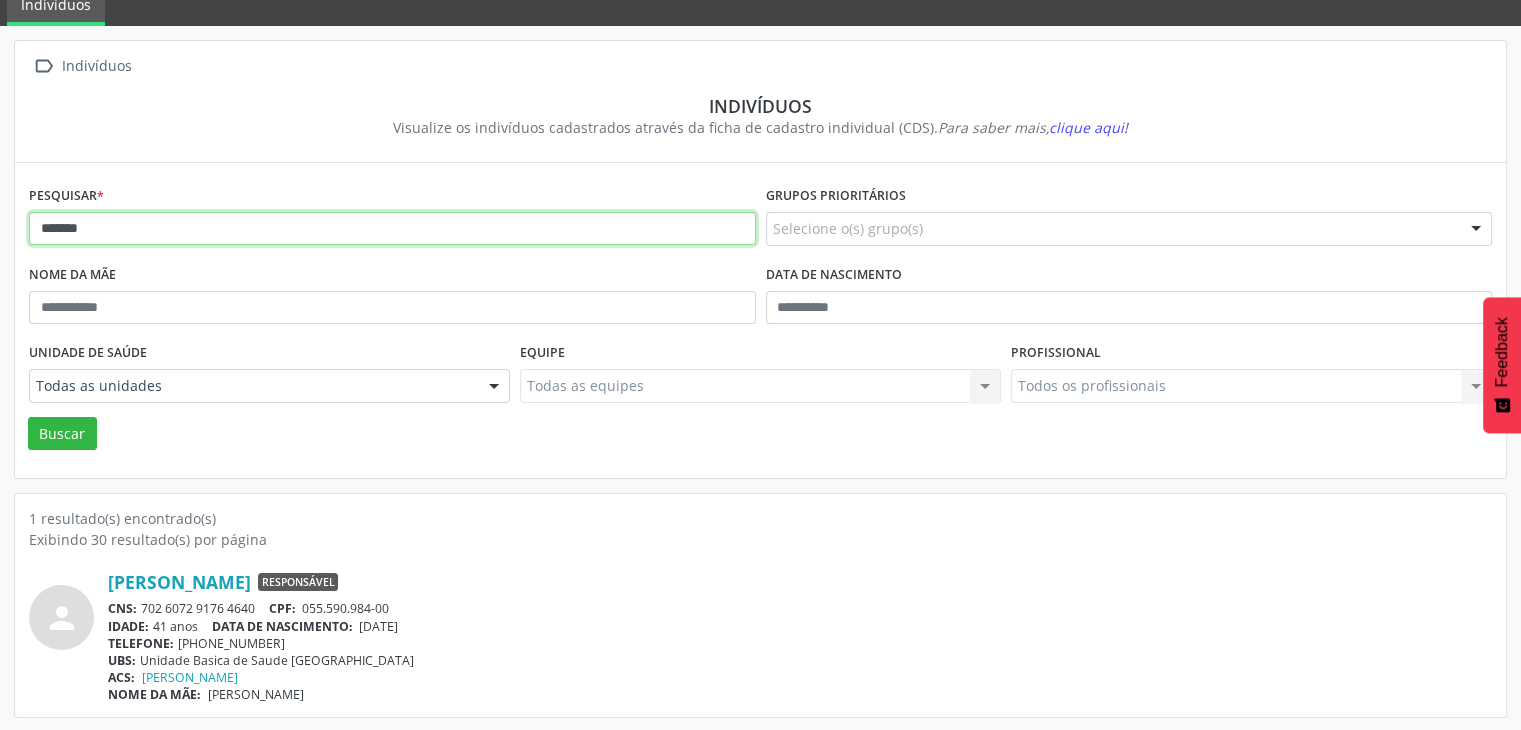 type on "******" 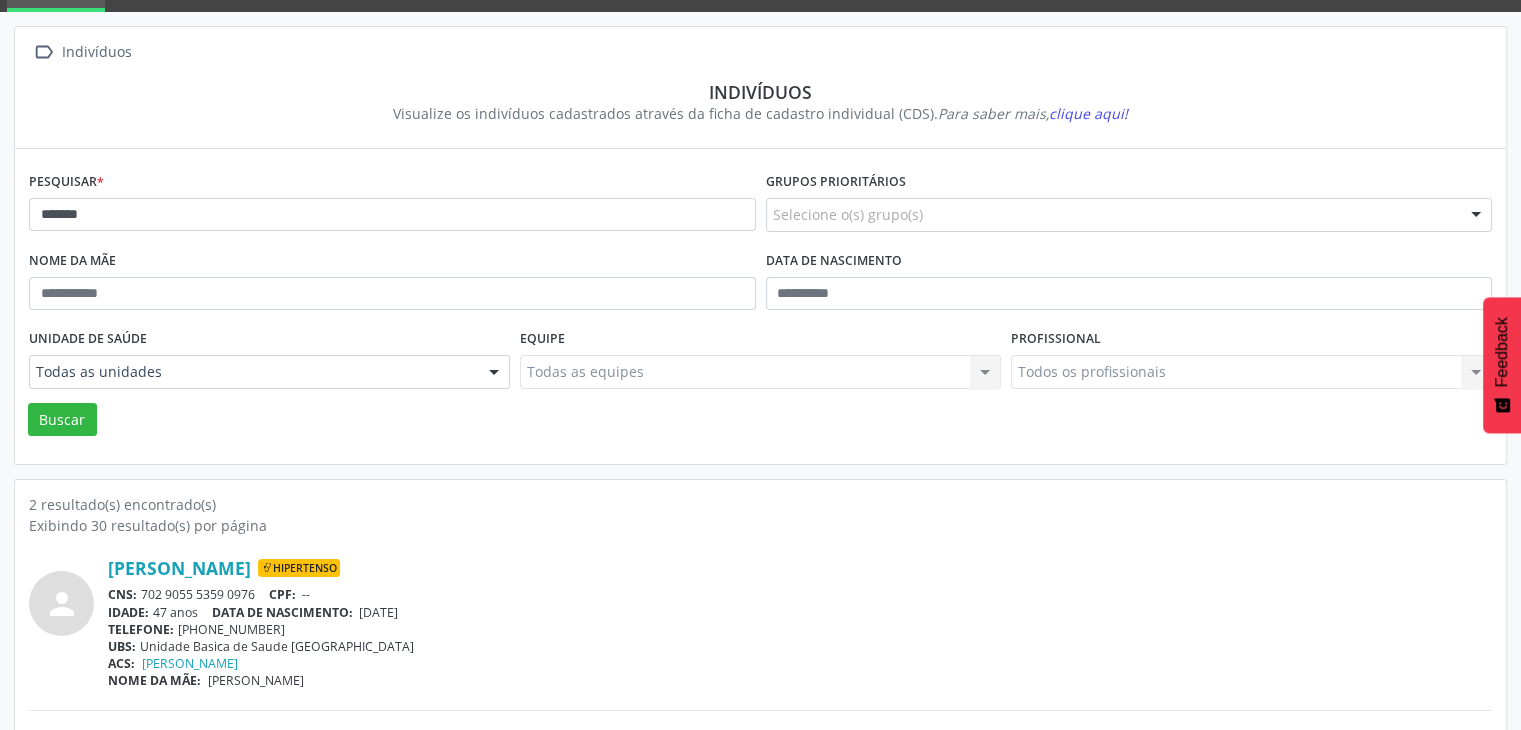 scroll, scrollTop: 260, scrollLeft: 0, axis: vertical 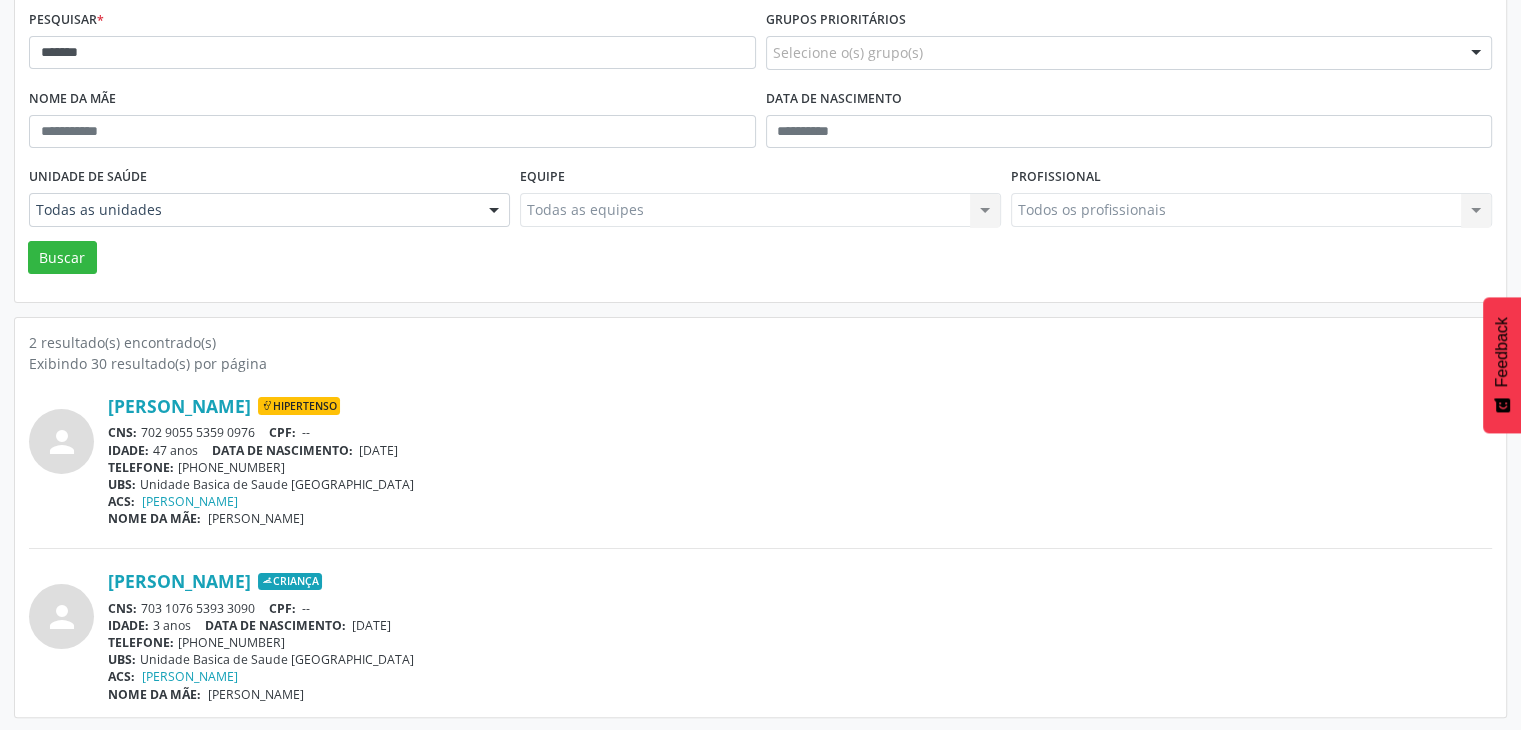 drag, startPoint x: 143, startPoint y: 431, endPoint x: 268, endPoint y: 432, distance: 125.004 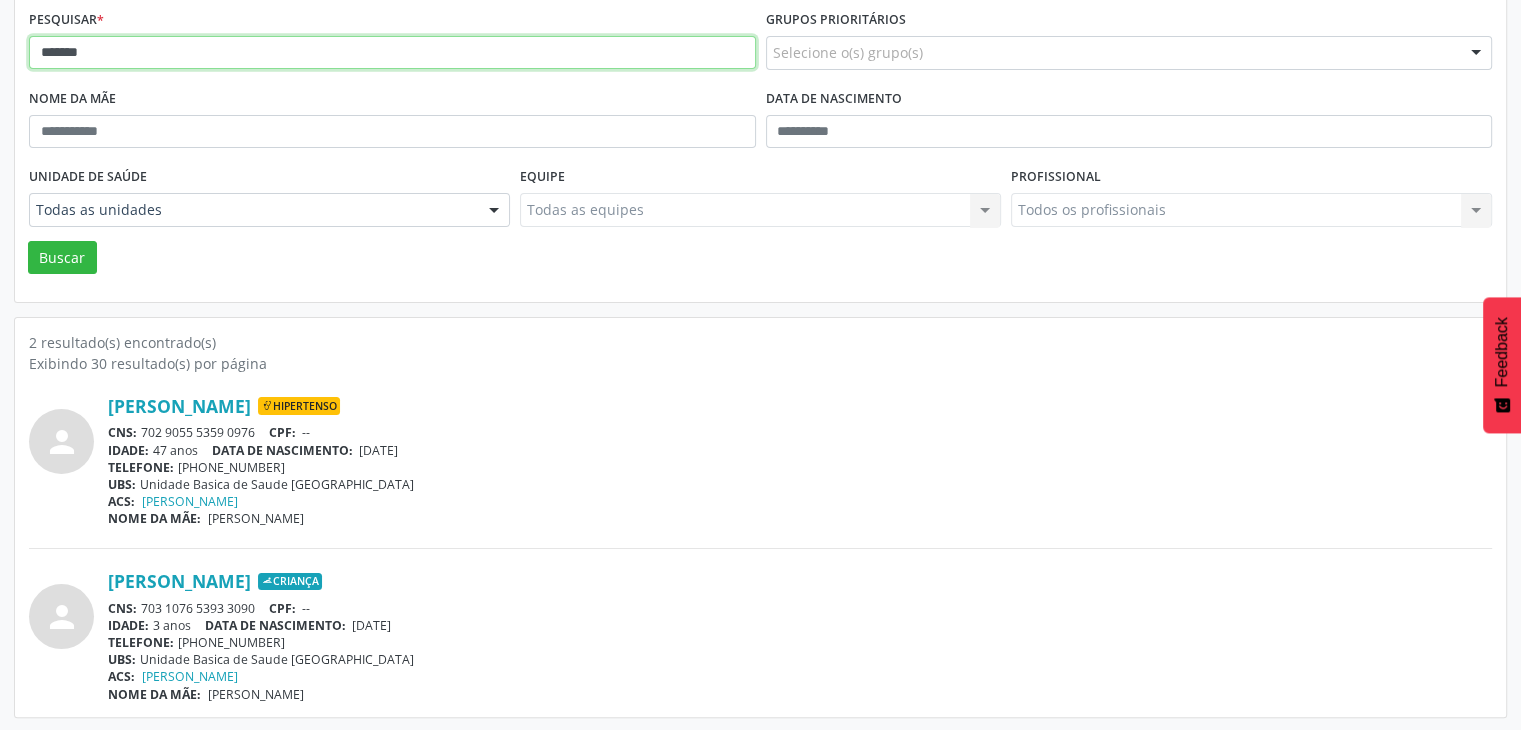 click on "******" at bounding box center (392, 53) 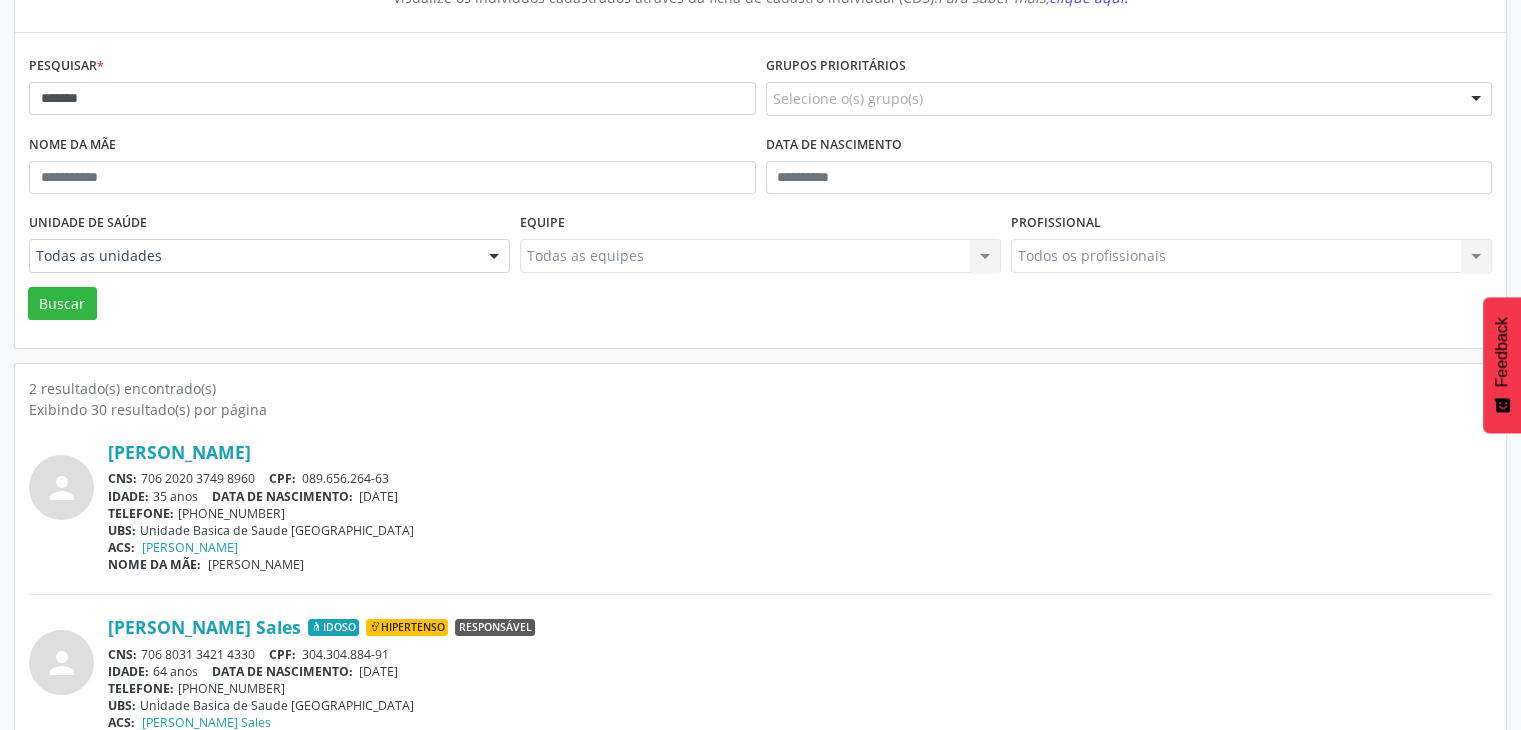 scroll, scrollTop: 260, scrollLeft: 0, axis: vertical 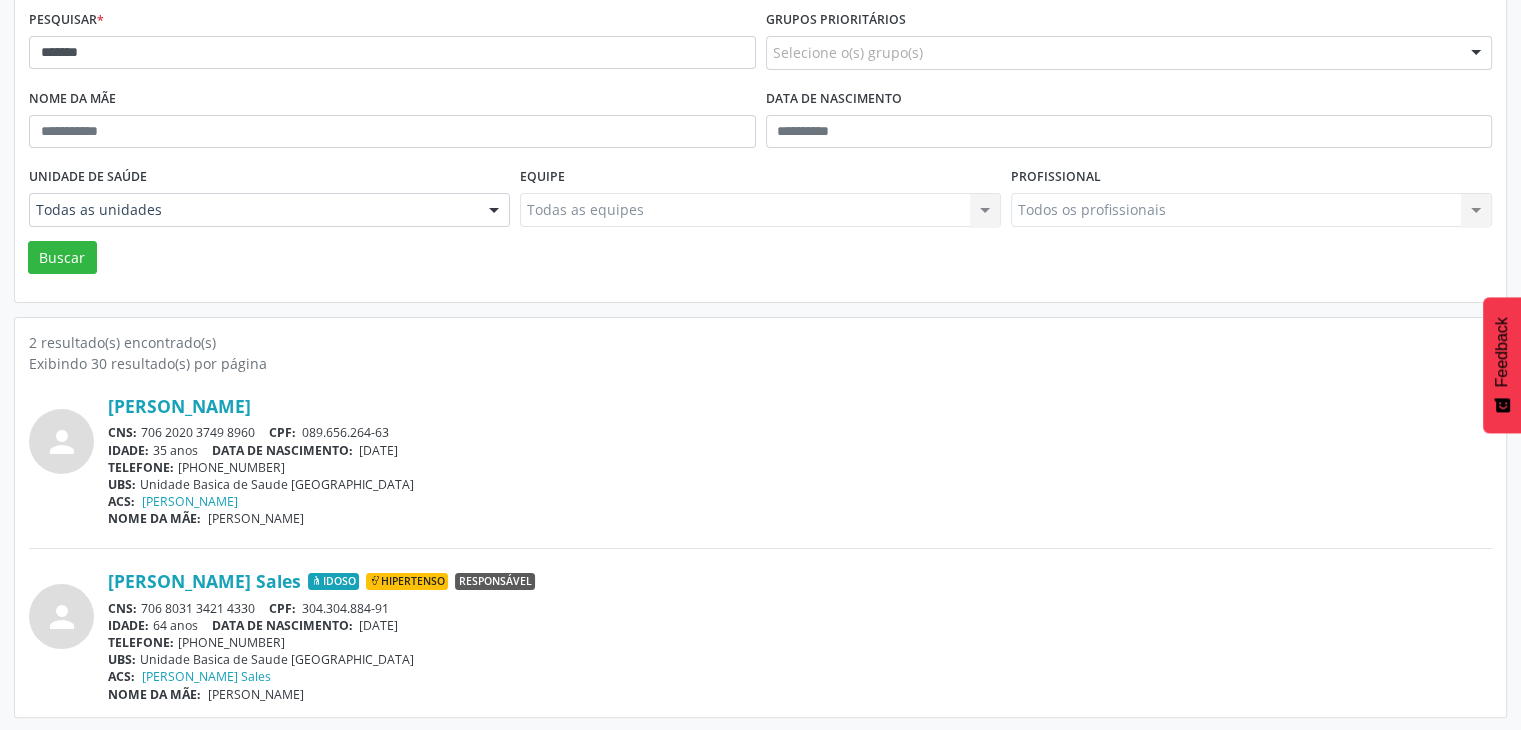 drag, startPoint x: 140, startPoint y: 605, endPoint x: 261, endPoint y: 601, distance: 121.0661 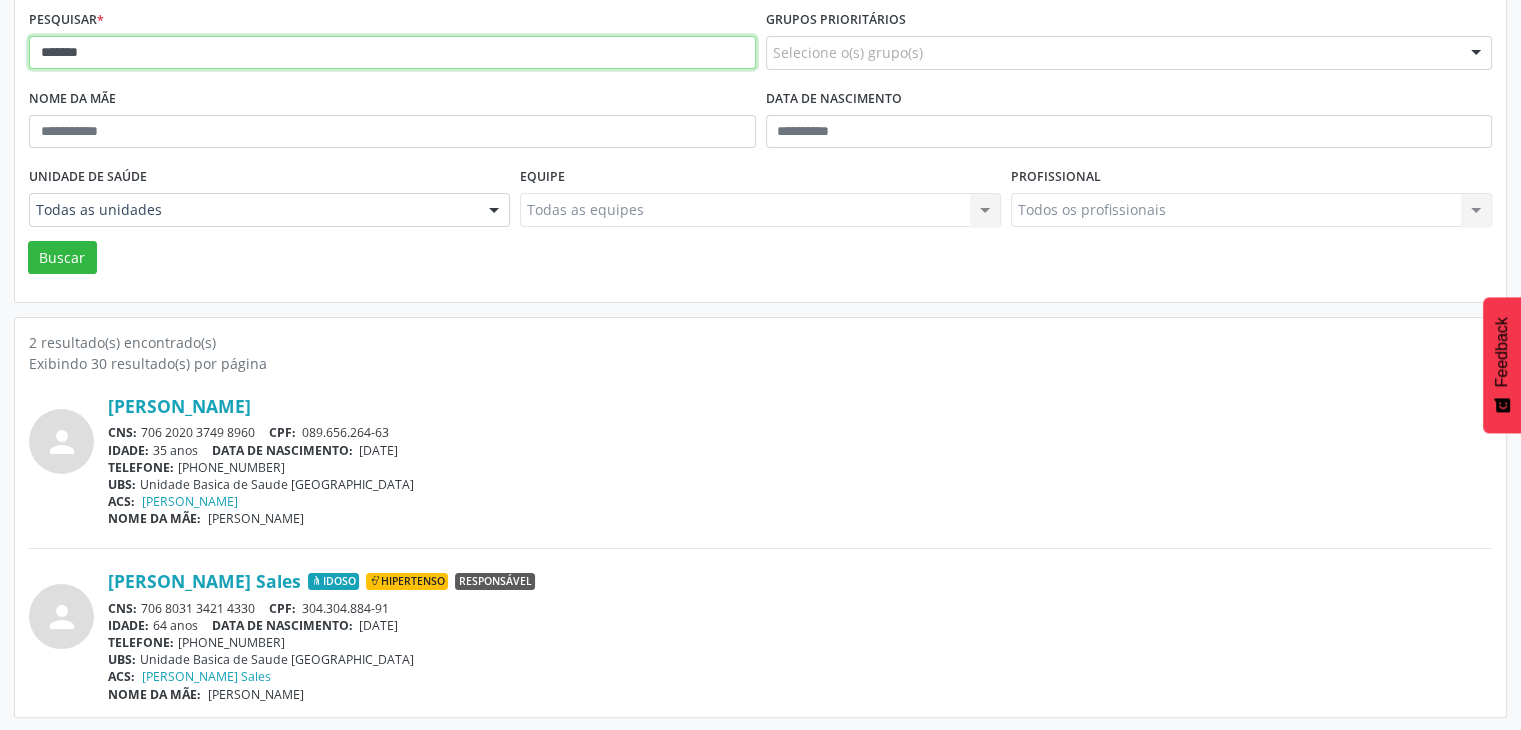 click on "******" at bounding box center (392, 53) 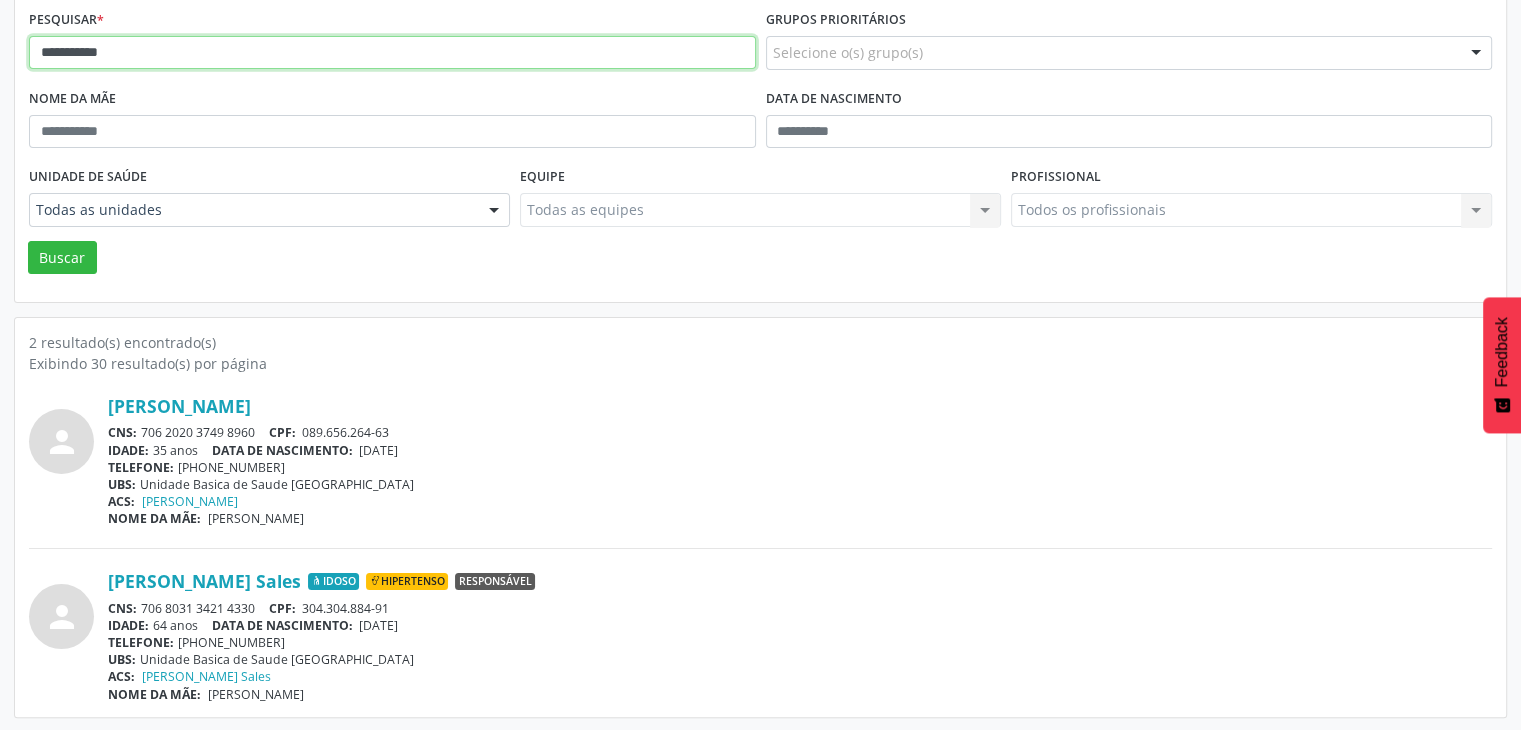 type on "**********" 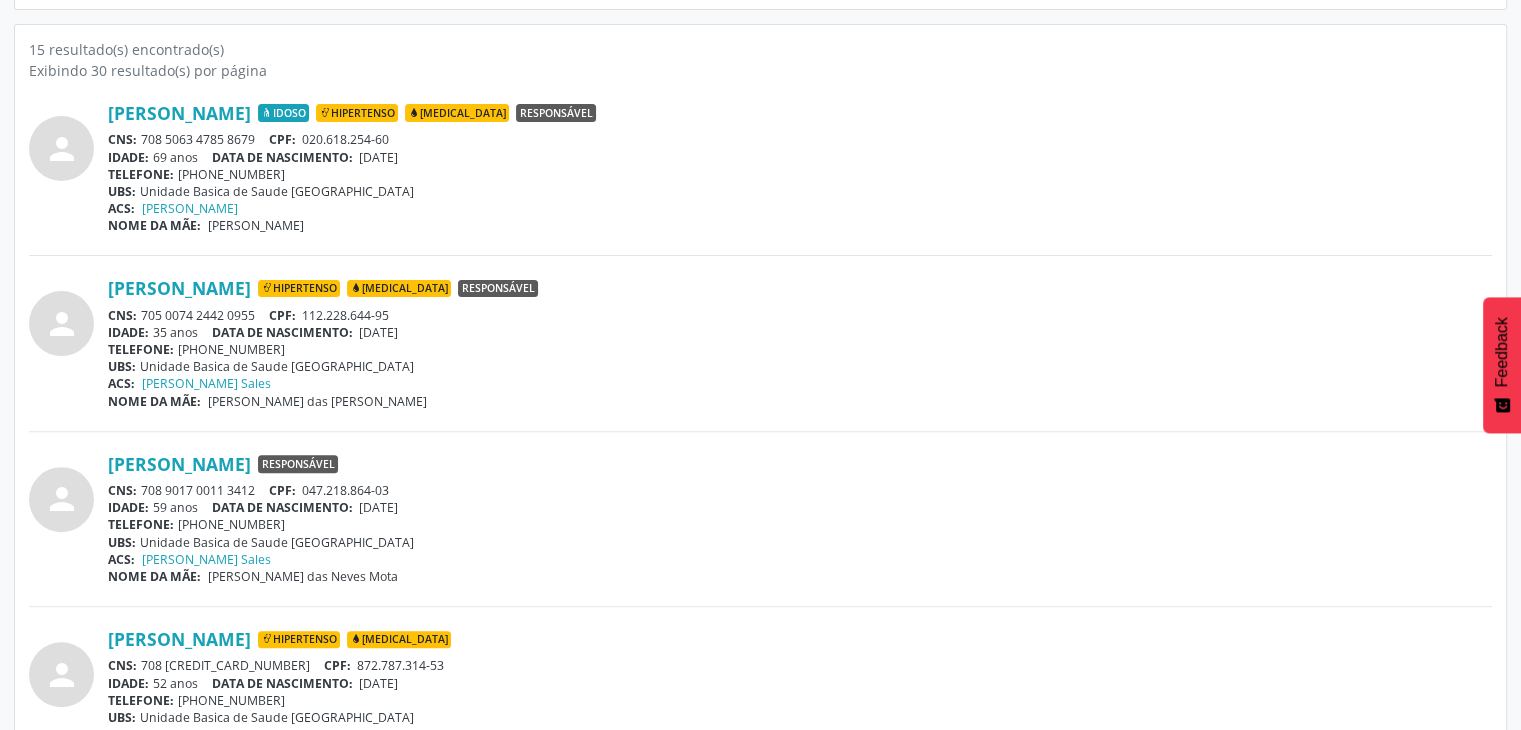 scroll, scrollTop: 600, scrollLeft: 0, axis: vertical 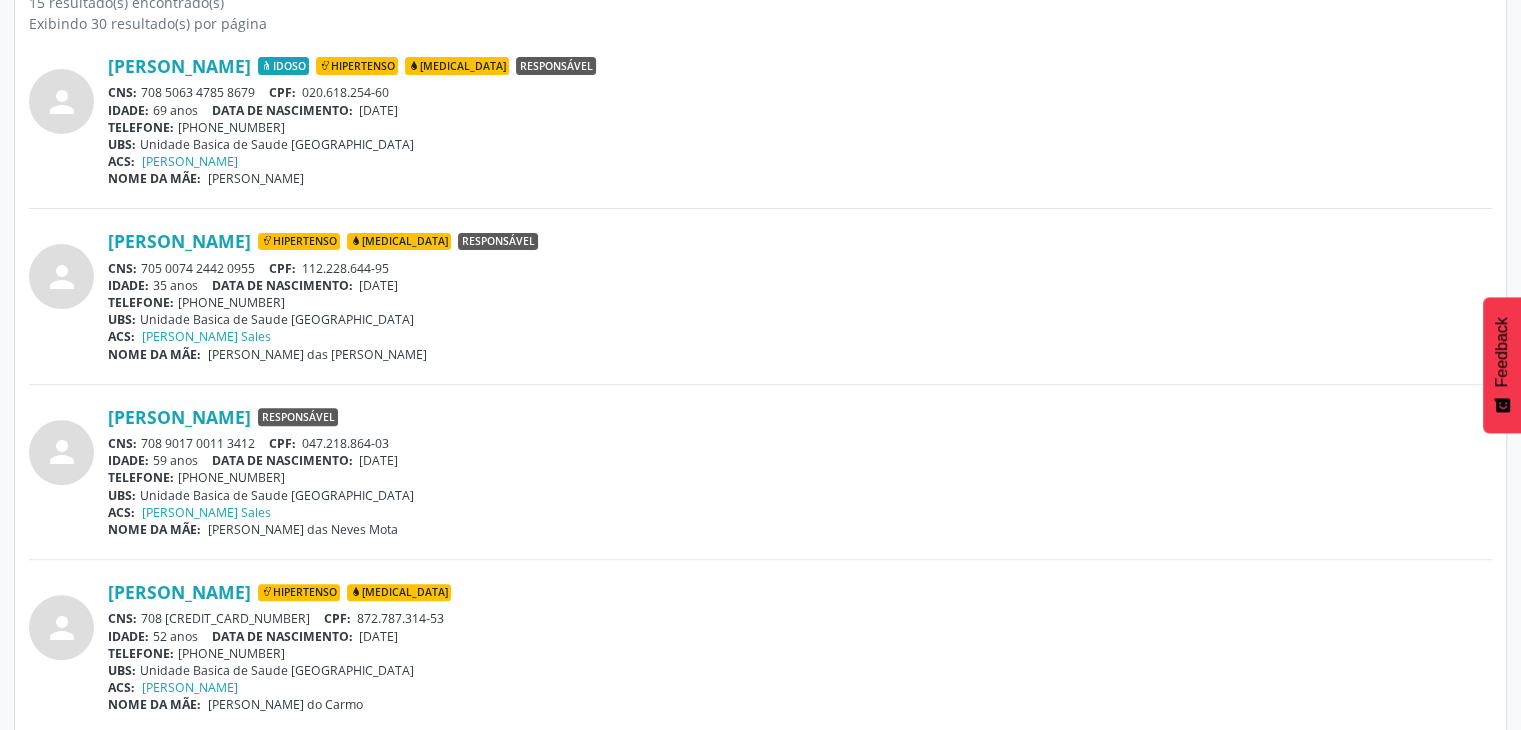 drag, startPoint x: 142, startPoint y: 441, endPoint x: 270, endPoint y: 431, distance: 128.39003 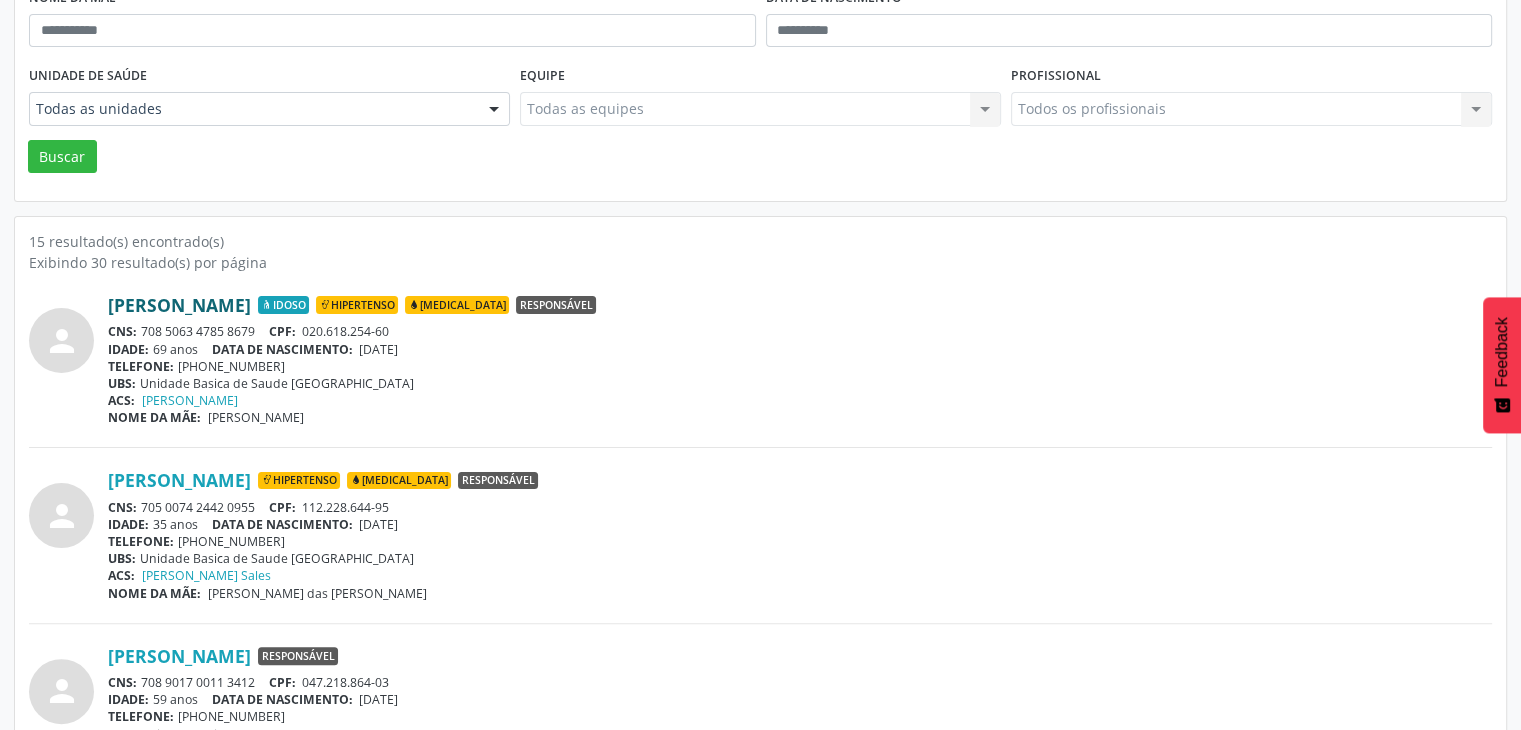 scroll, scrollTop: 0, scrollLeft: 0, axis: both 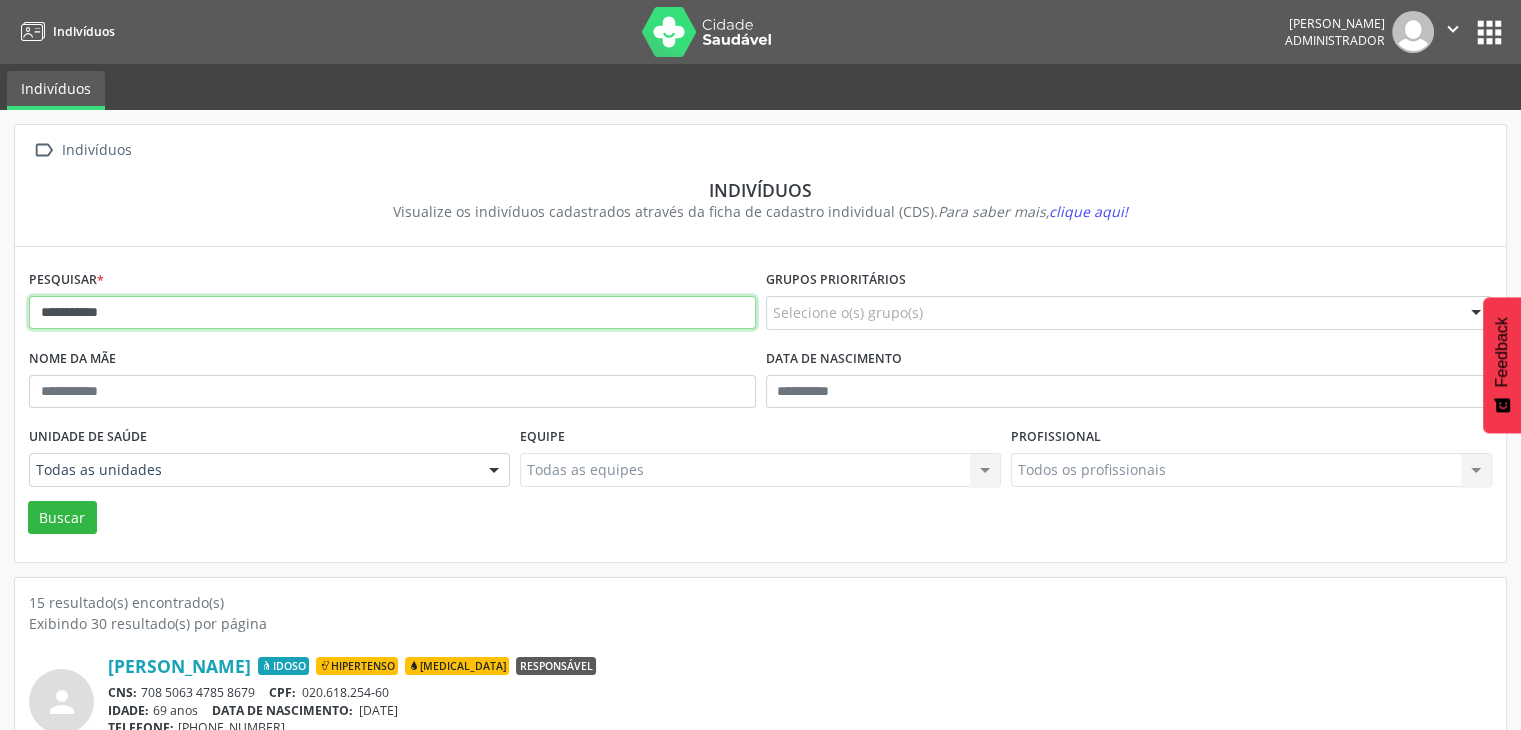 click on "**********" at bounding box center (392, 313) 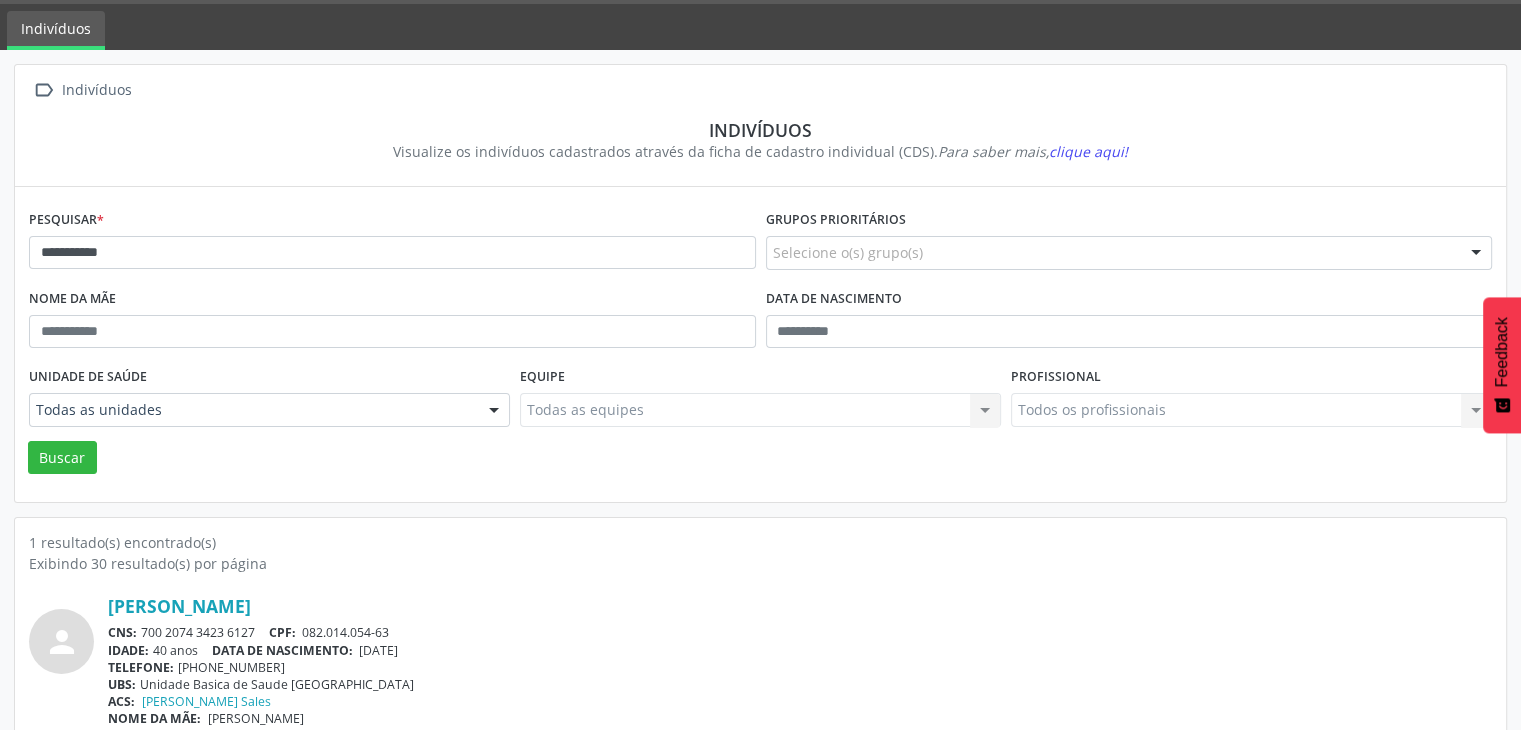 scroll, scrollTop: 84, scrollLeft: 0, axis: vertical 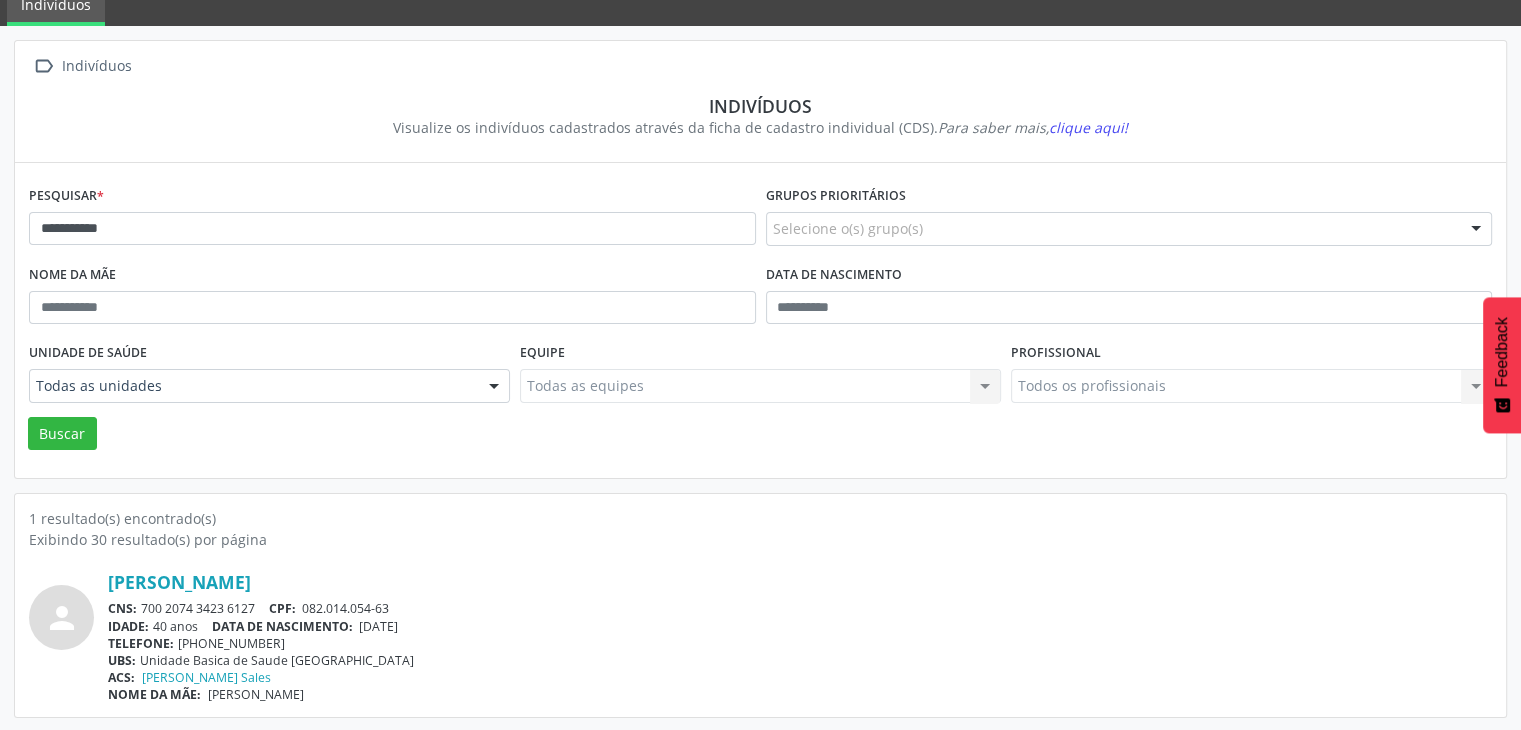 drag, startPoint x: 142, startPoint y: 604, endPoint x: 261, endPoint y: 598, distance: 119.15116 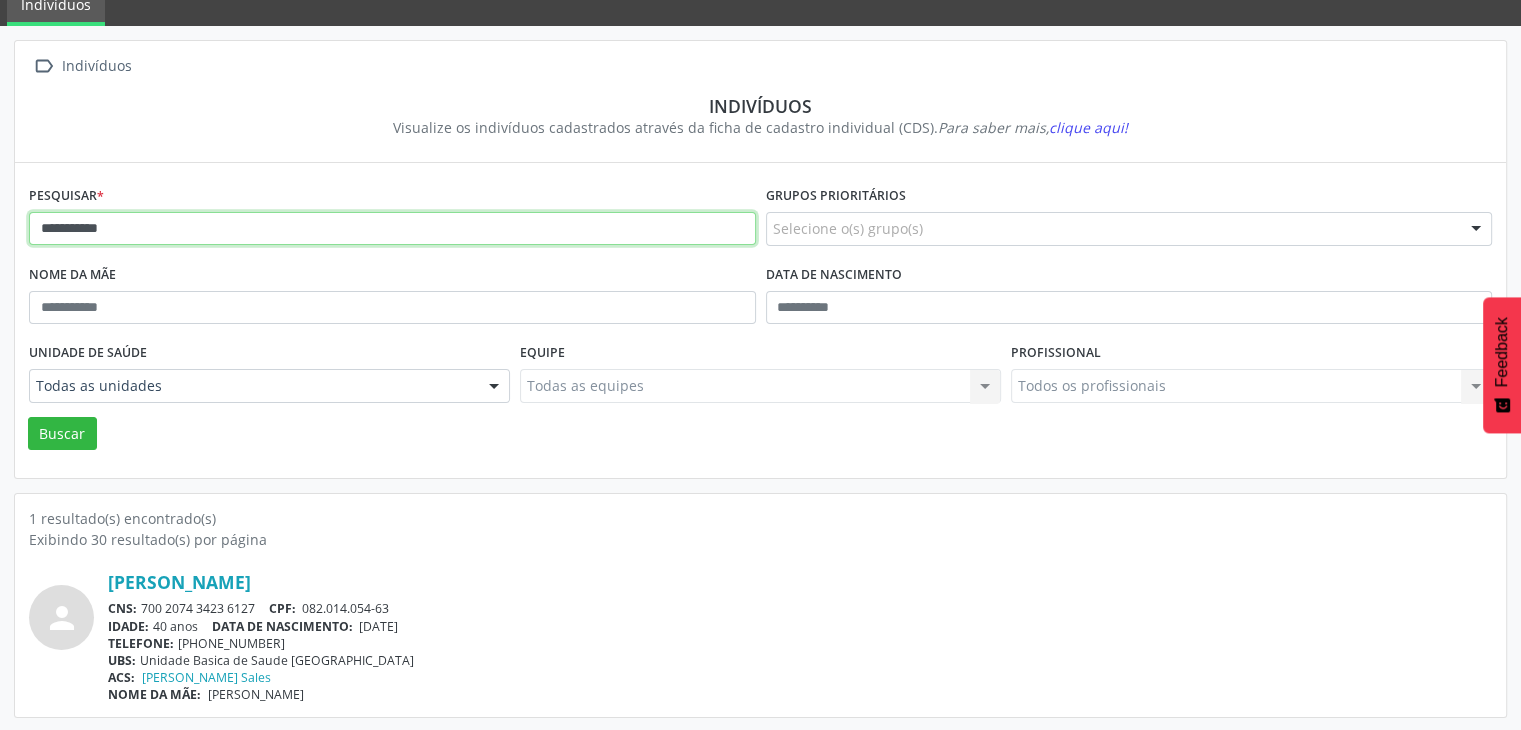 click on "**********" at bounding box center [392, 229] 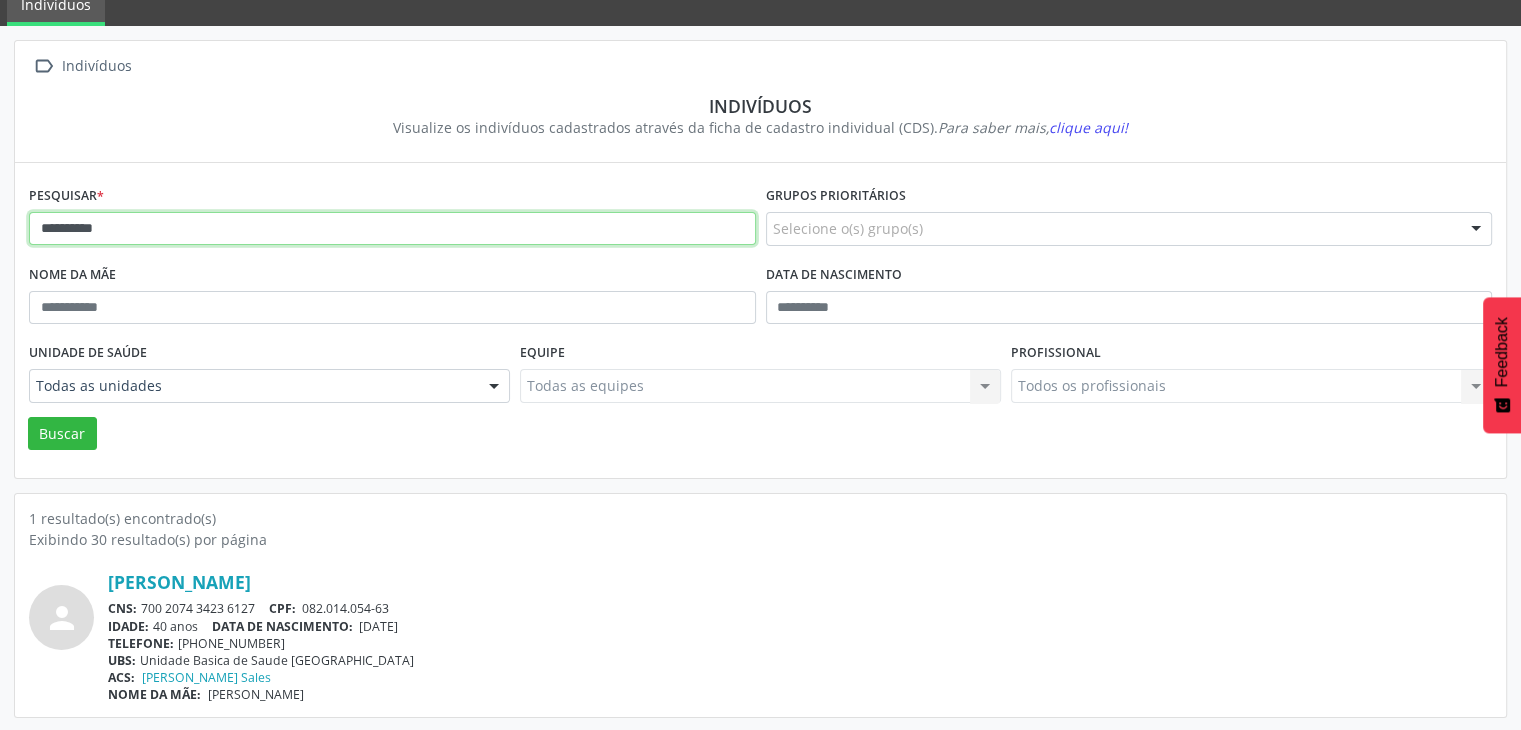type on "**********" 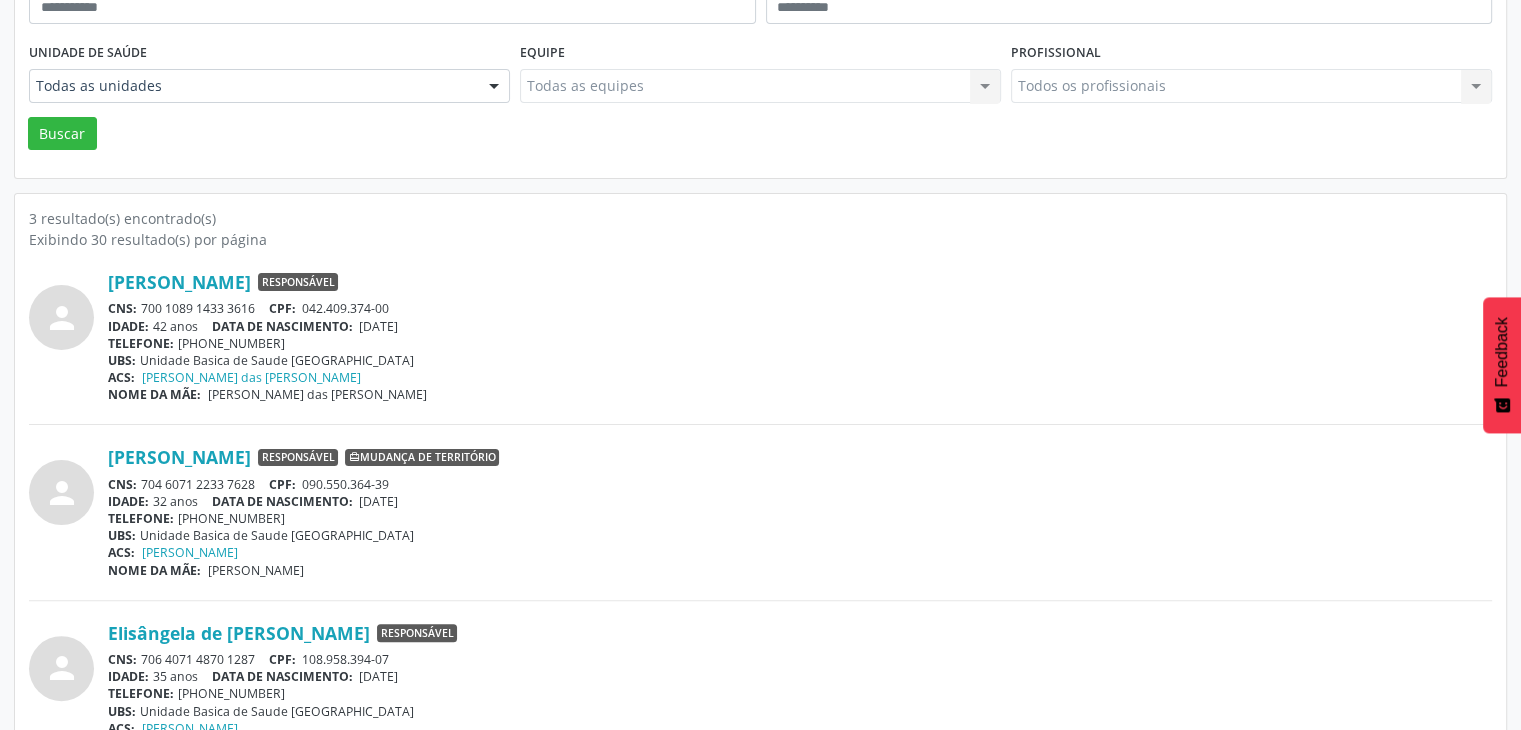 scroll, scrollTop: 235, scrollLeft: 0, axis: vertical 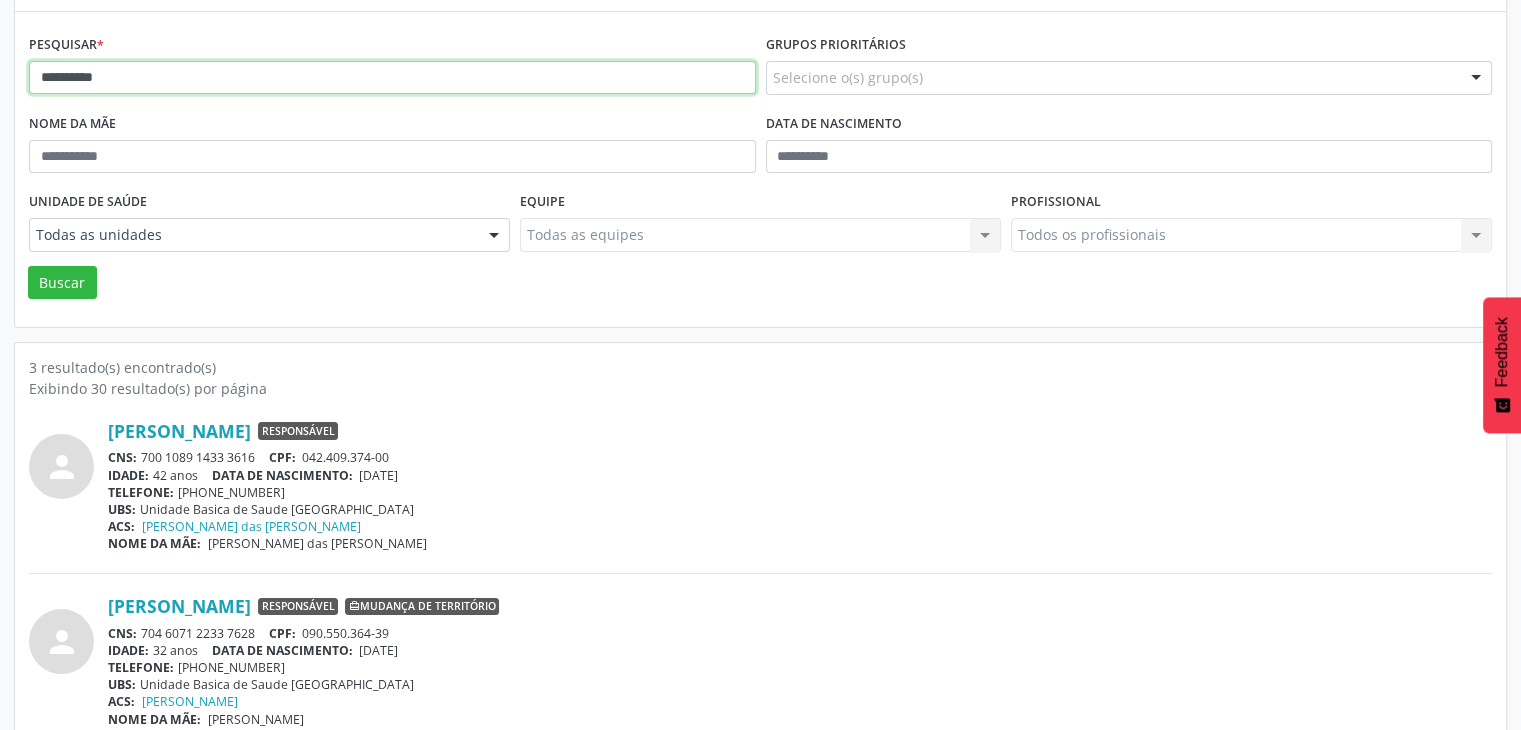 click on "**********" at bounding box center [392, 78] 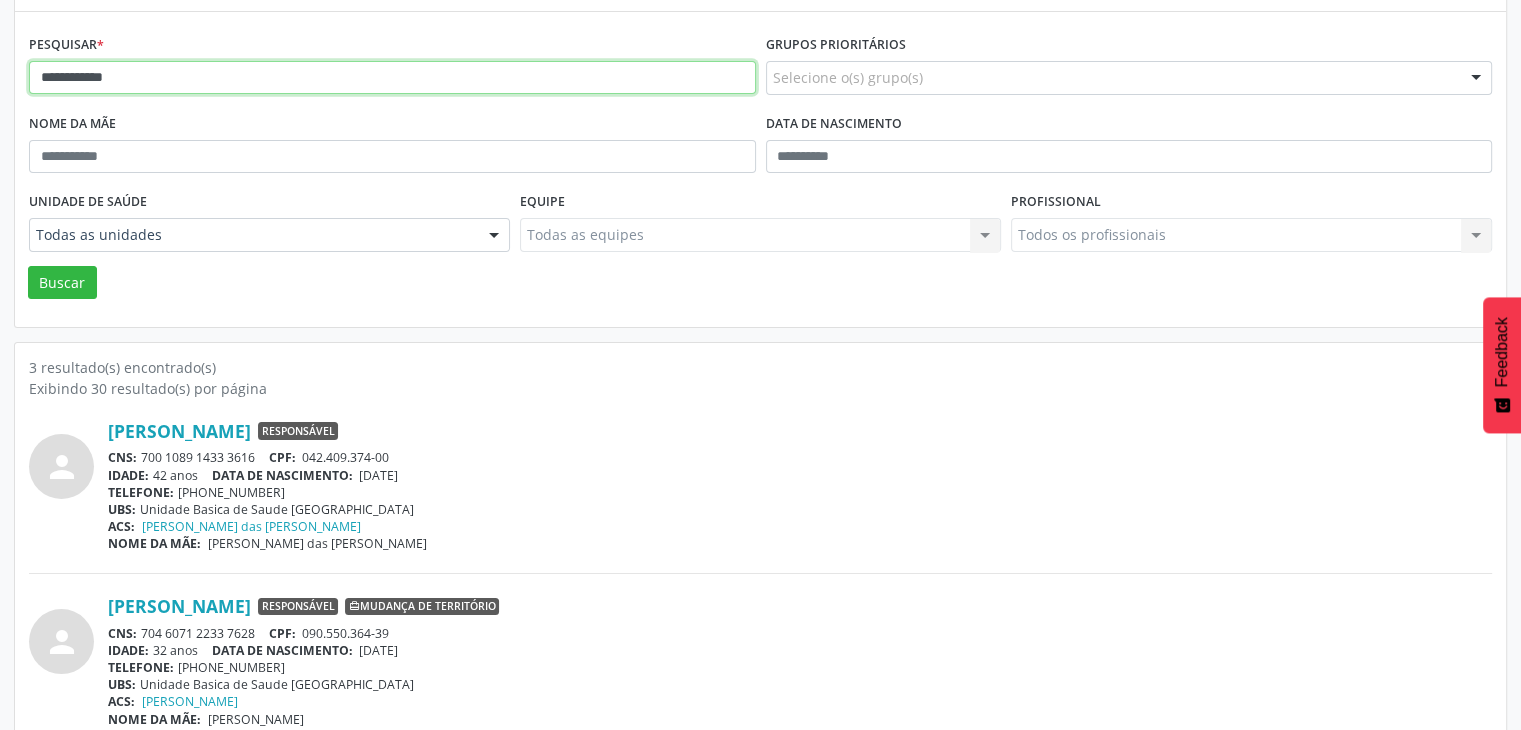 type on "**********" 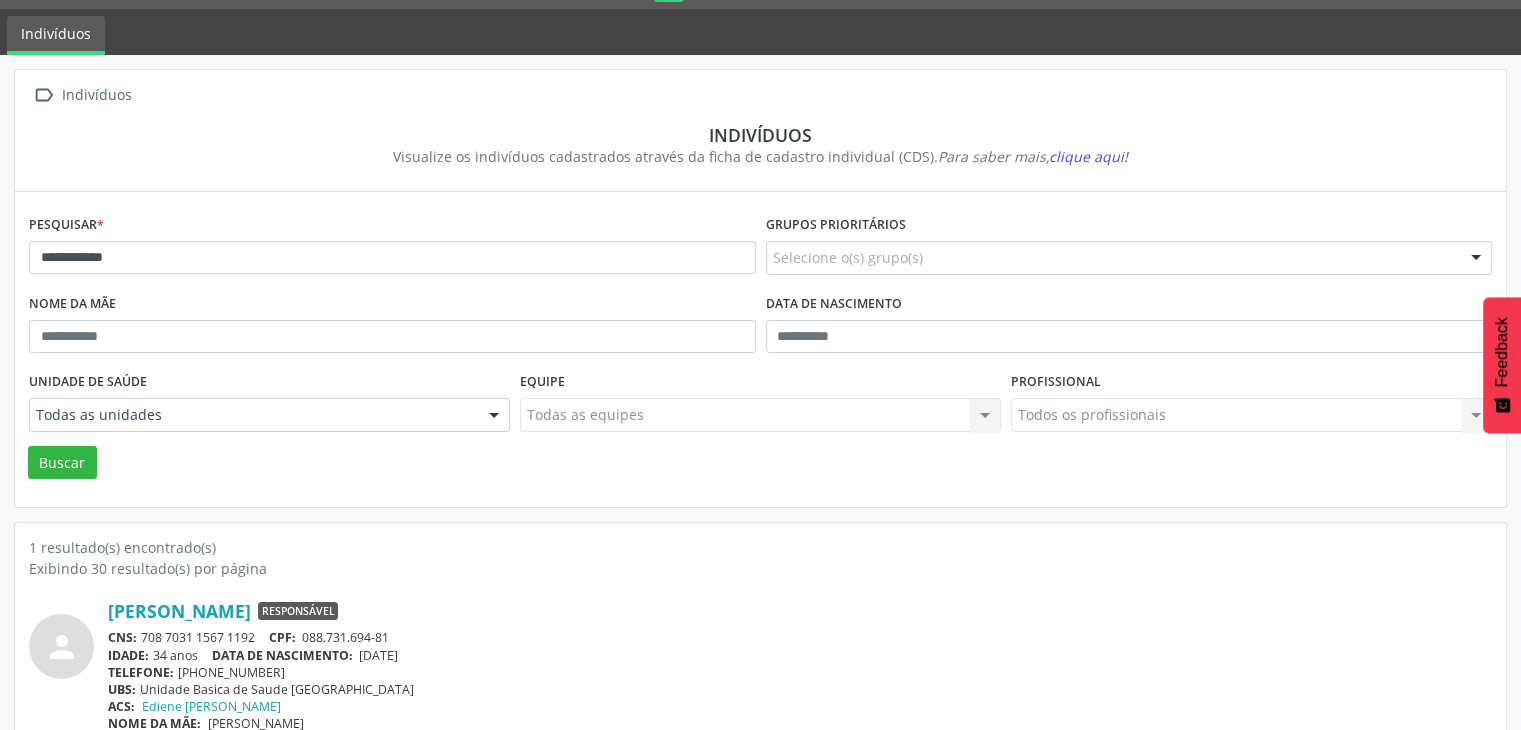 scroll, scrollTop: 84, scrollLeft: 0, axis: vertical 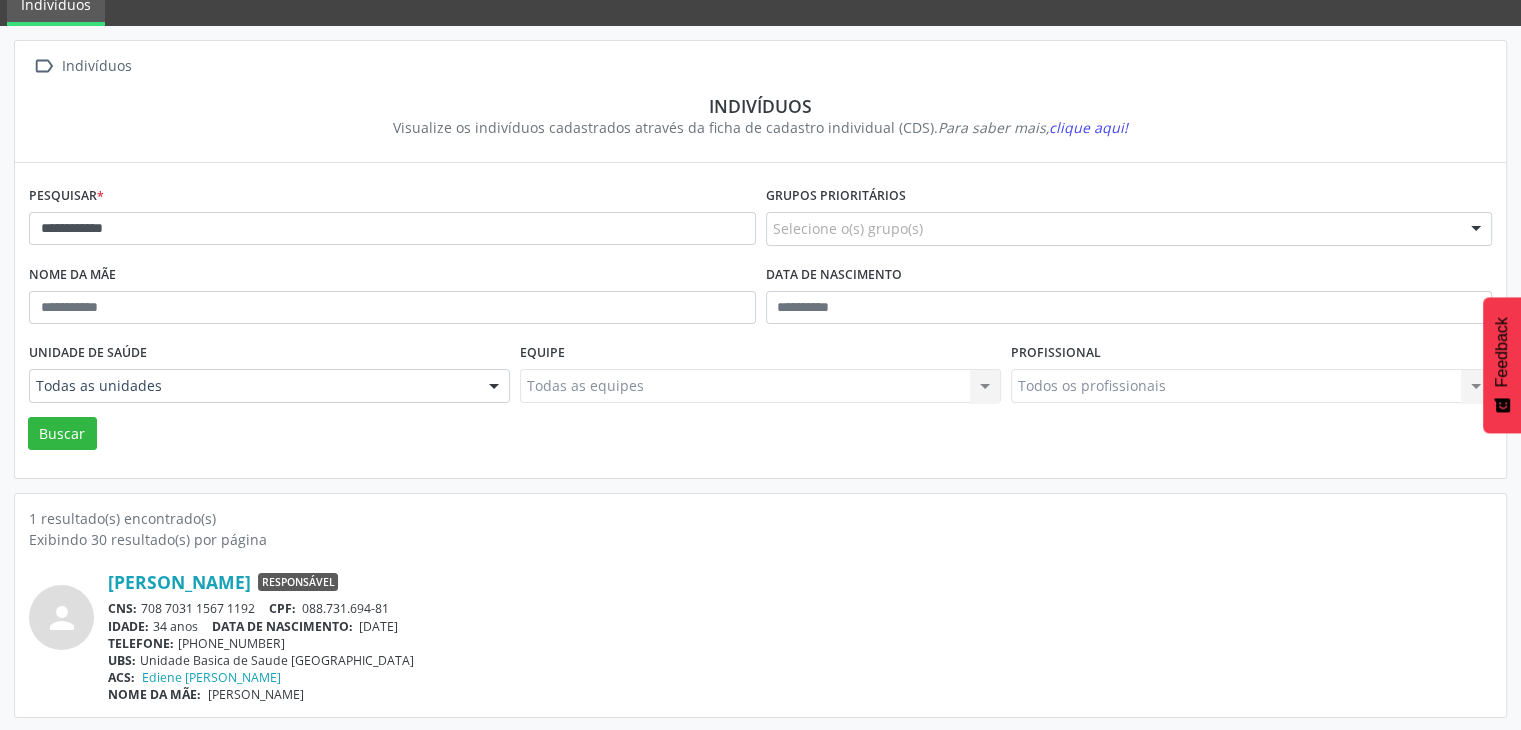click on "**********" at bounding box center (392, 220) 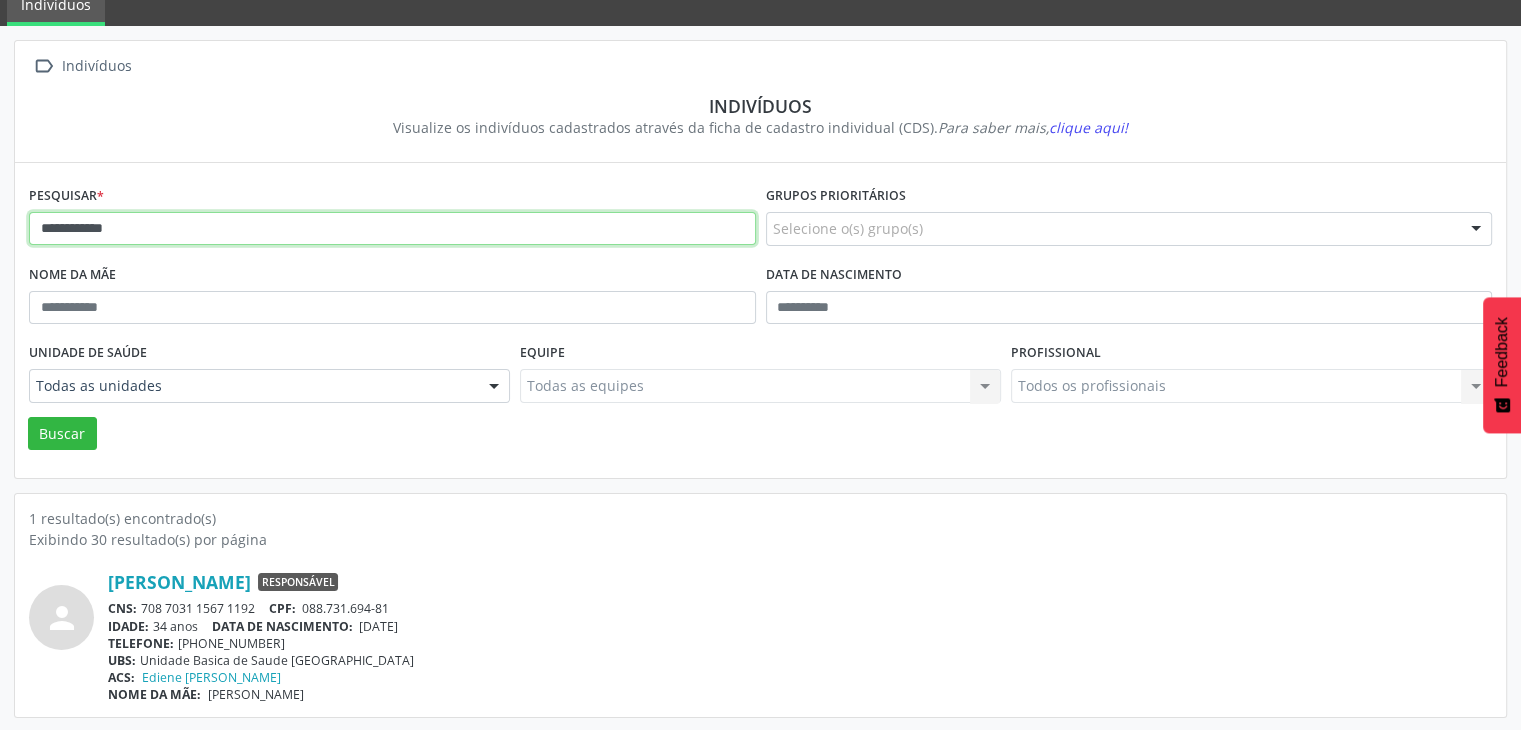 click on "**********" at bounding box center [392, 229] 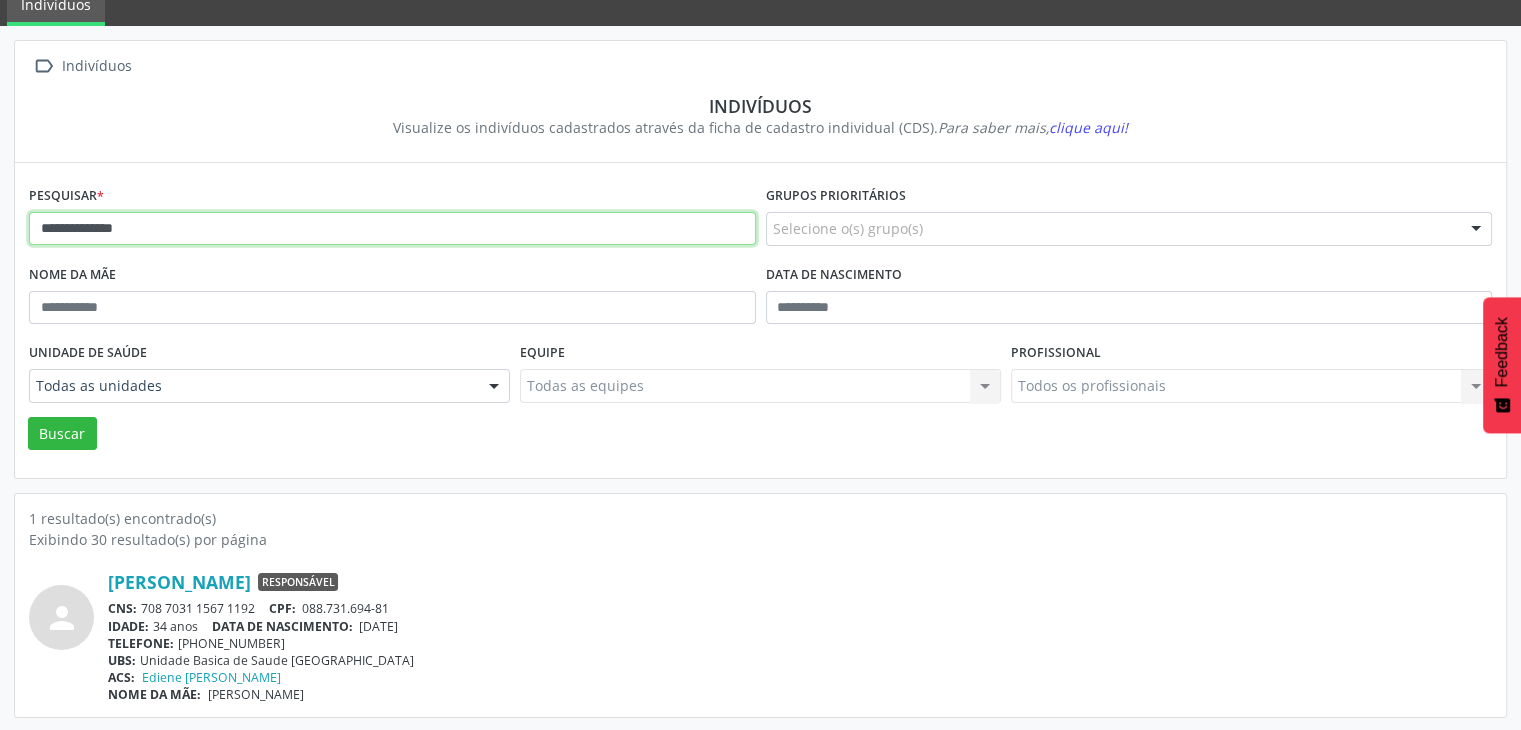 type on "**********" 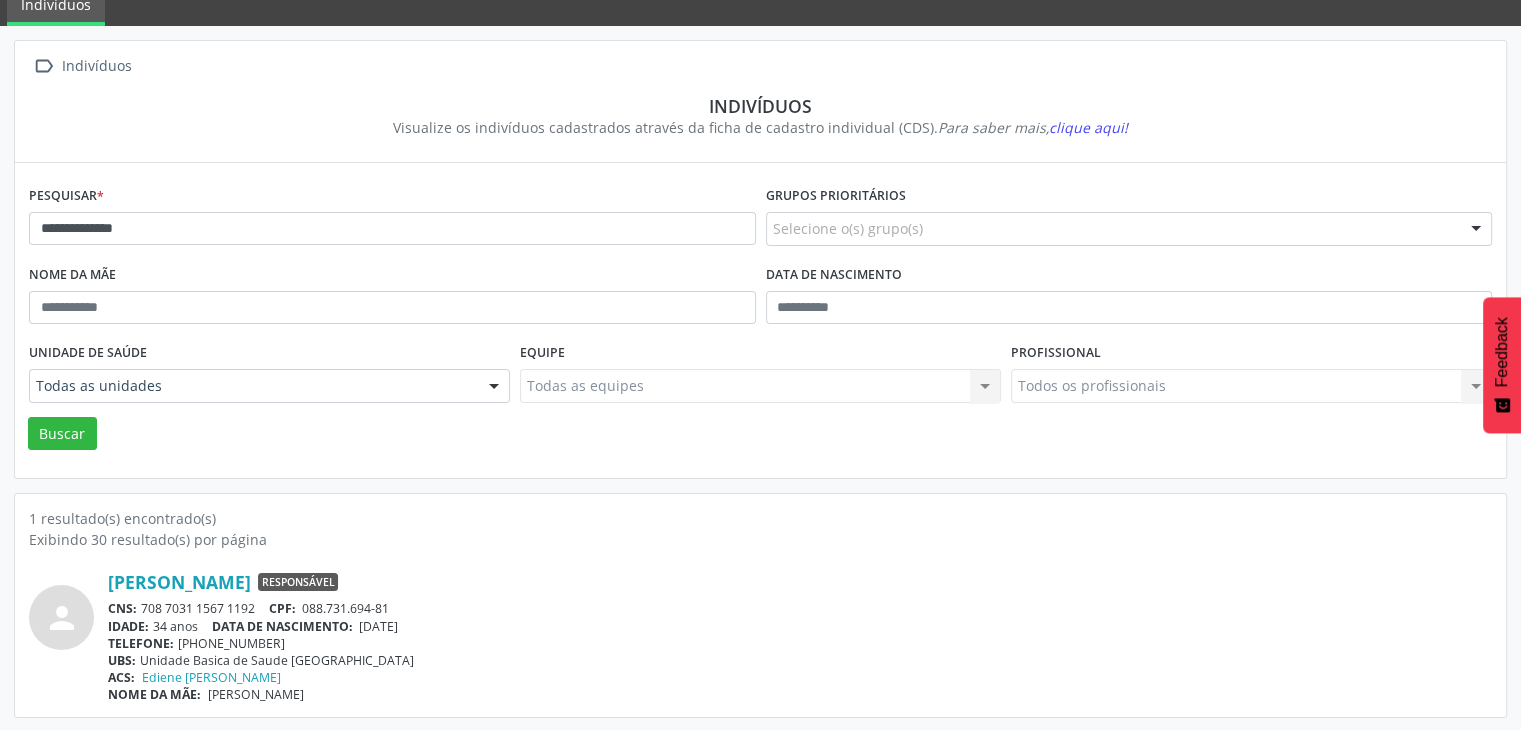 scroll, scrollTop: 0, scrollLeft: 0, axis: both 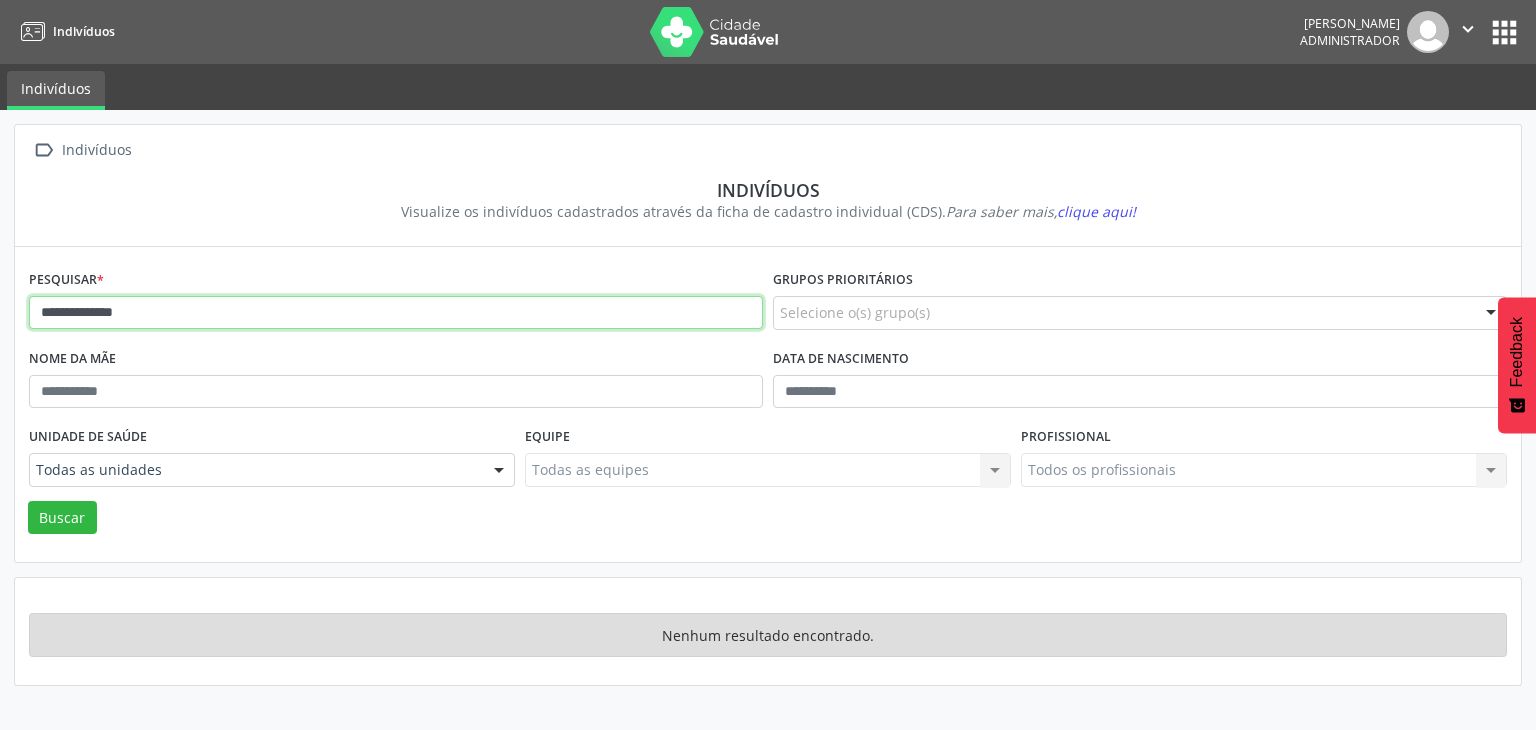 click on "**********" at bounding box center [396, 313] 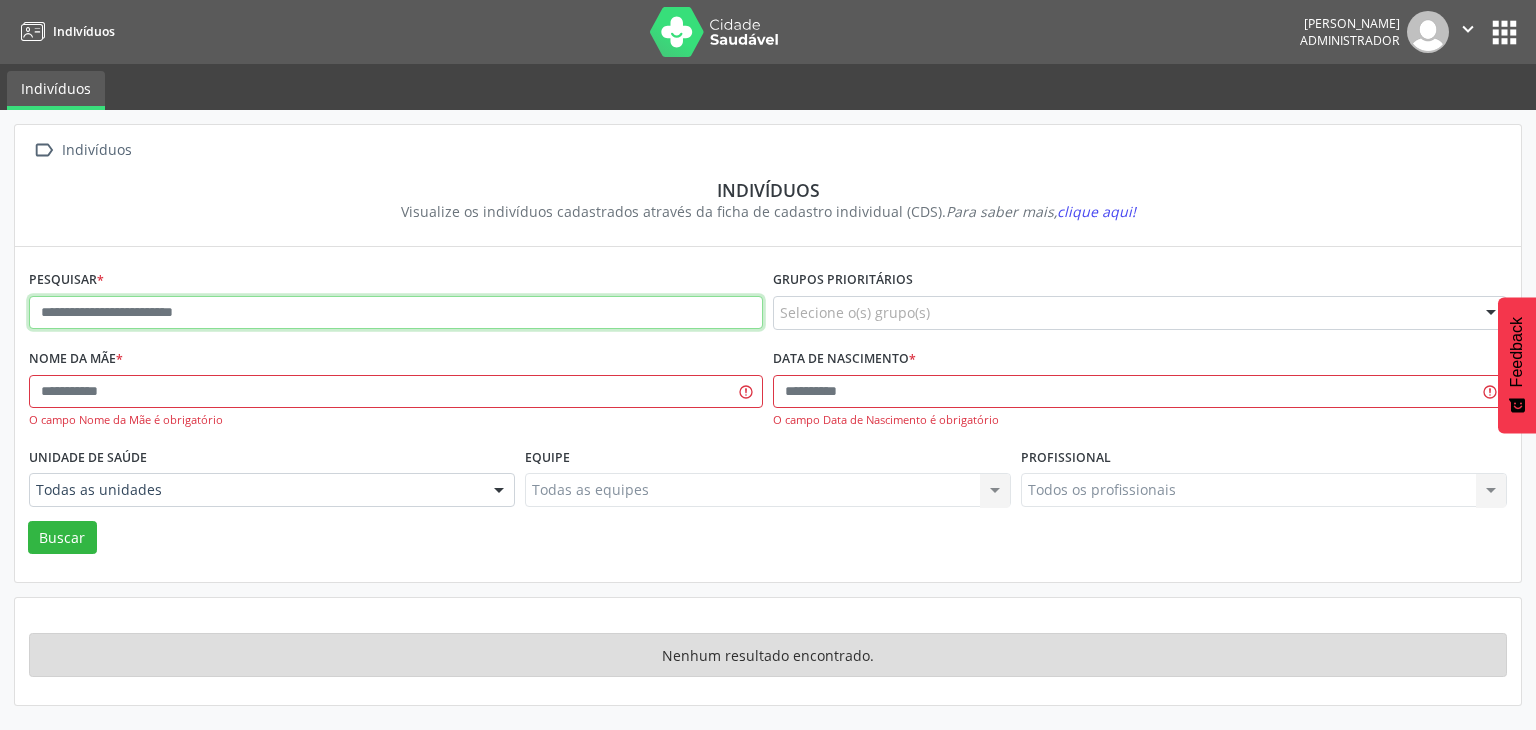 click at bounding box center [396, 313] 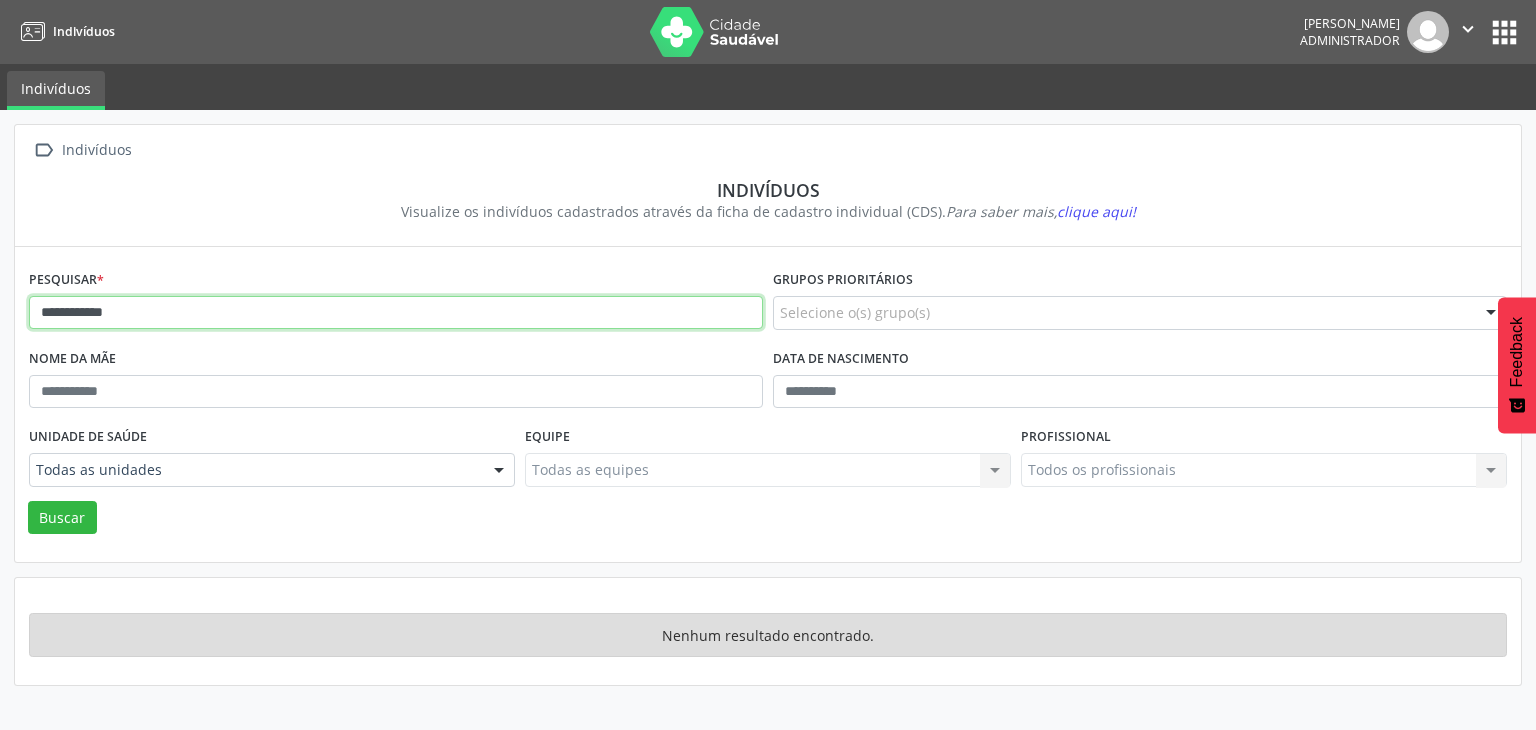 type on "**********" 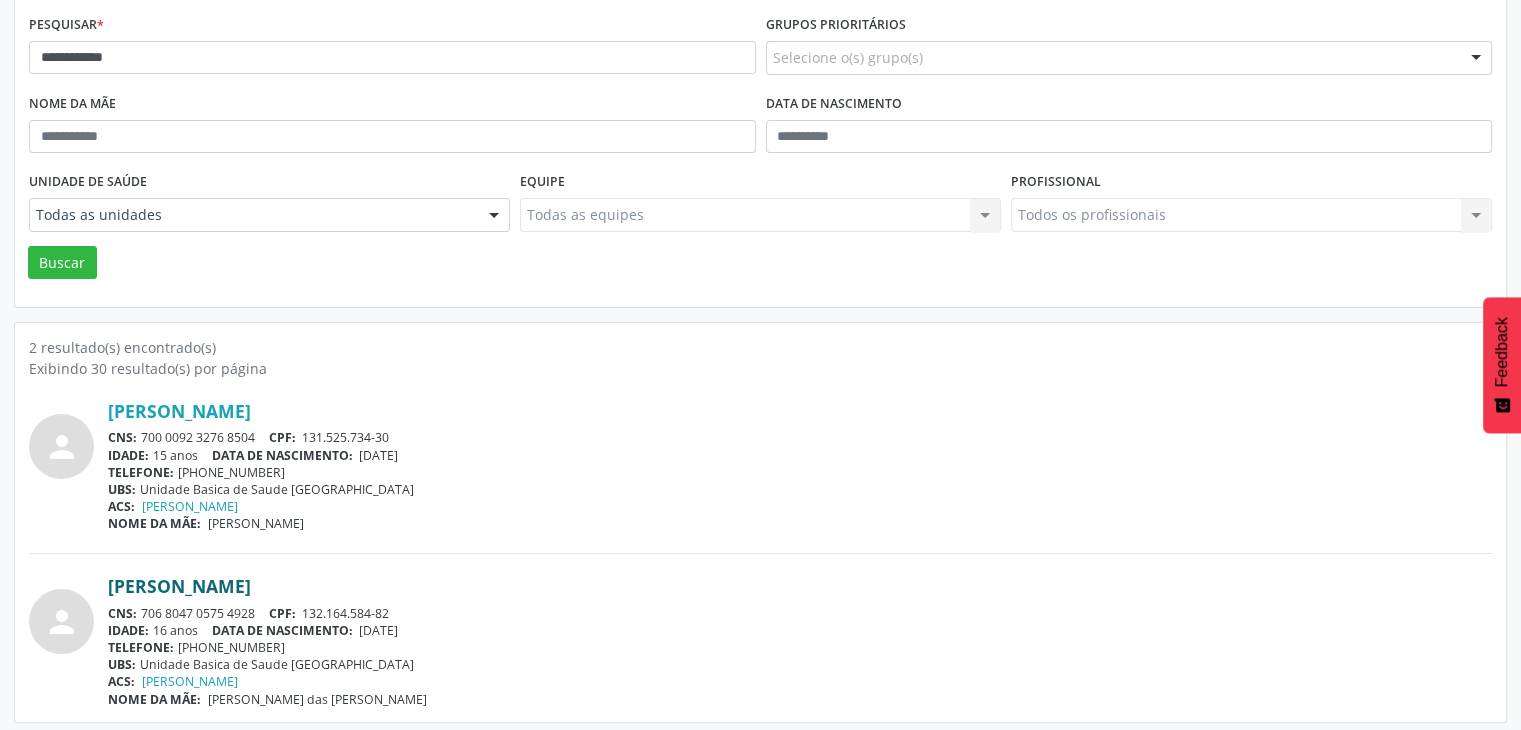 scroll, scrollTop: 260, scrollLeft: 0, axis: vertical 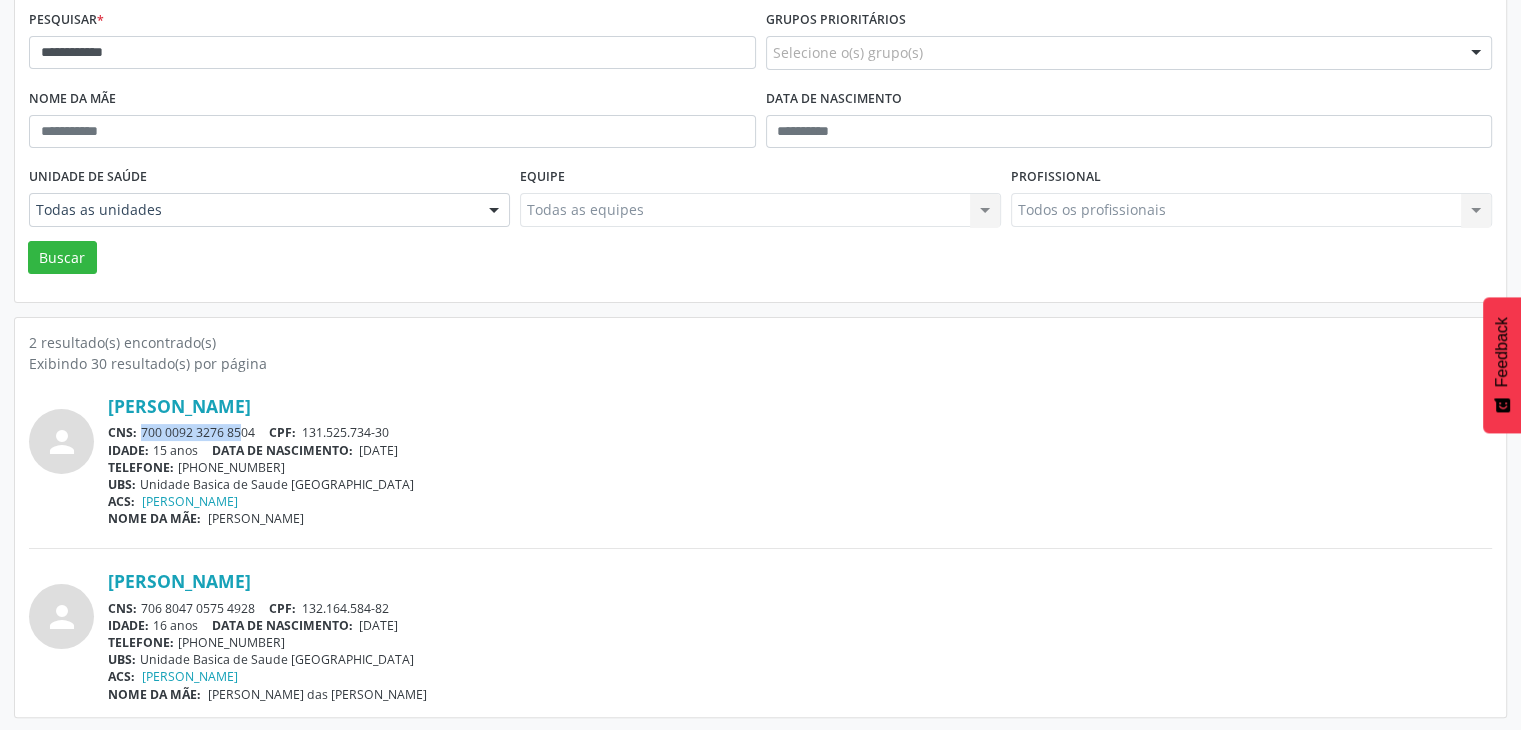 drag, startPoint x: 136, startPoint y: 428, endPoint x: 217, endPoint y: 420, distance: 81.394104 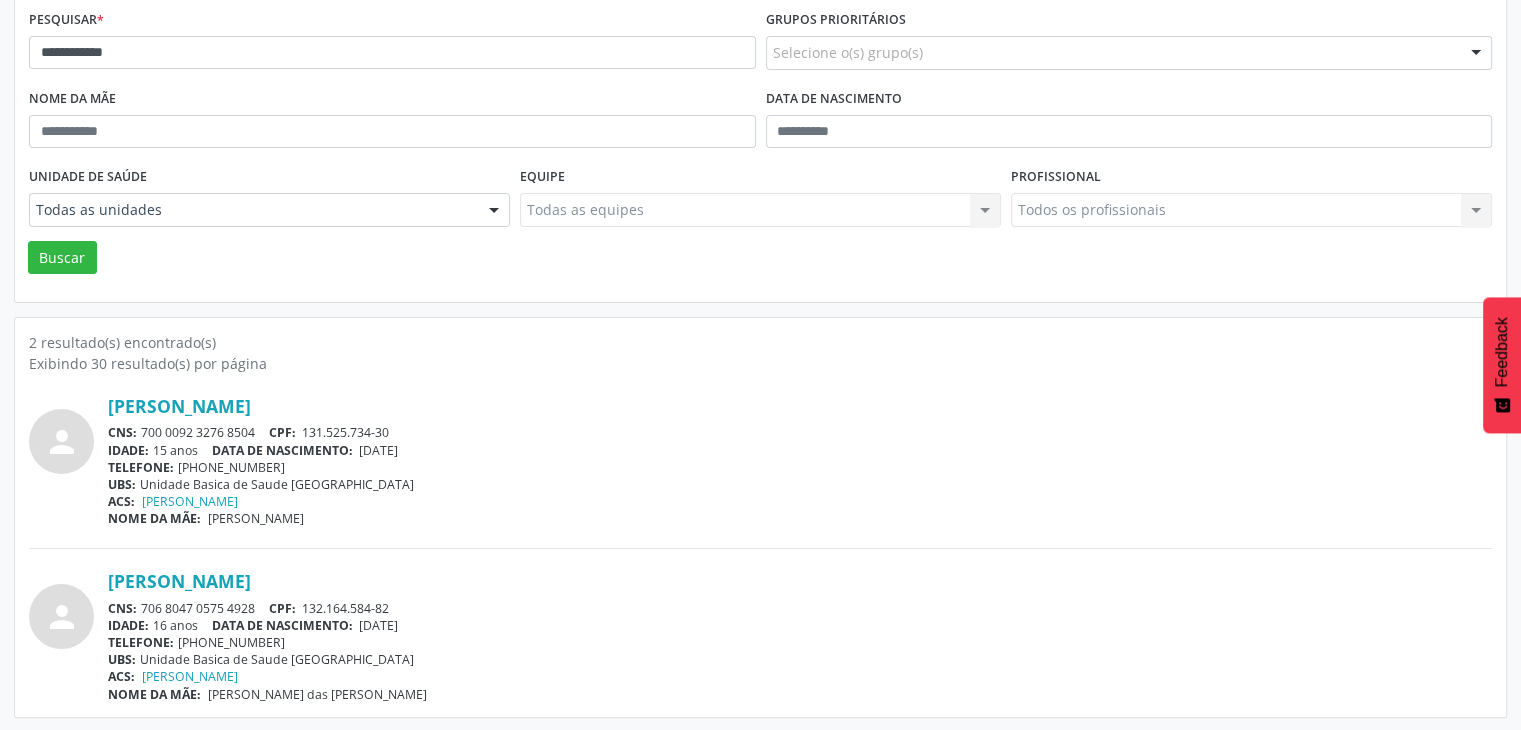 drag, startPoint x: 141, startPoint y: 433, endPoint x: 260, endPoint y: 436, distance: 119.03781 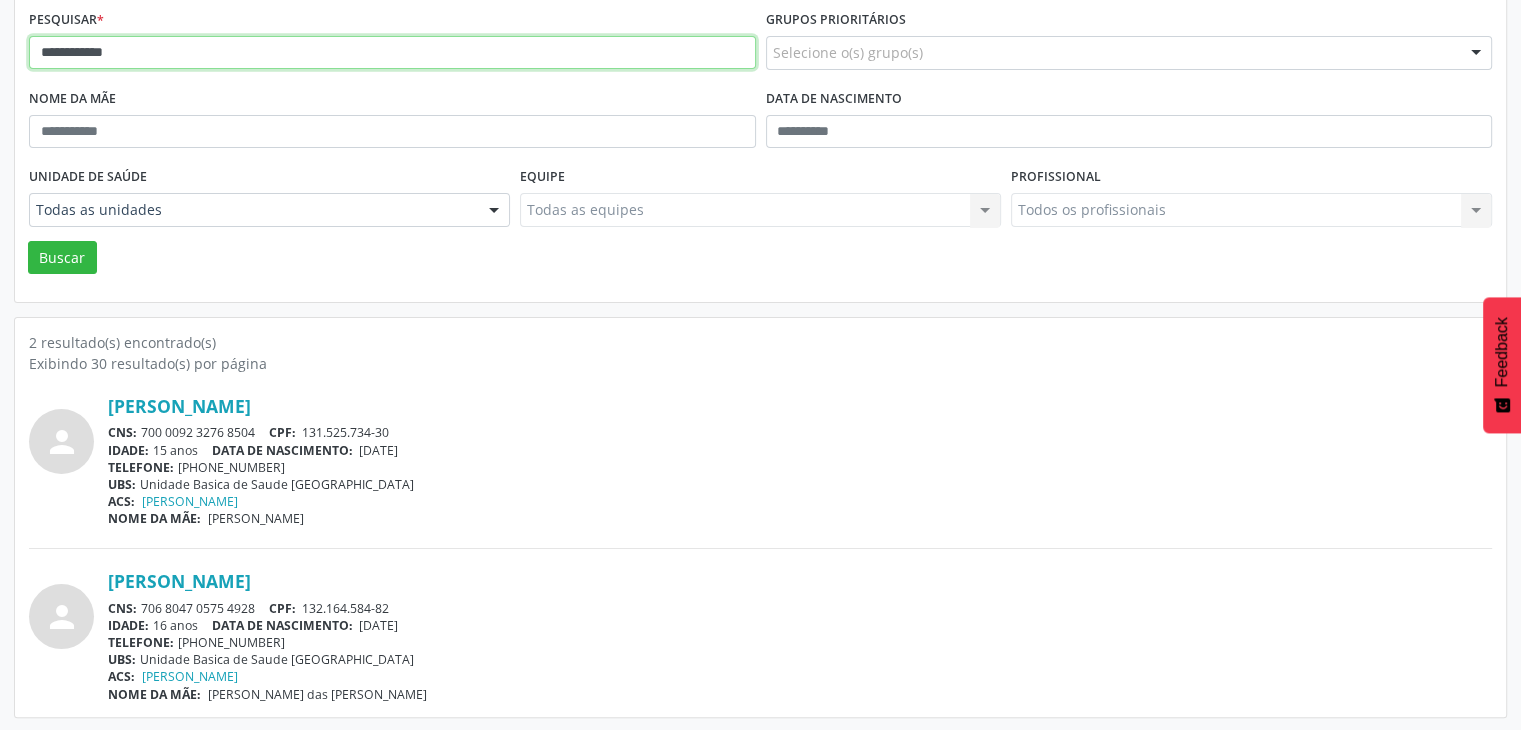 click on "**********" at bounding box center (392, 53) 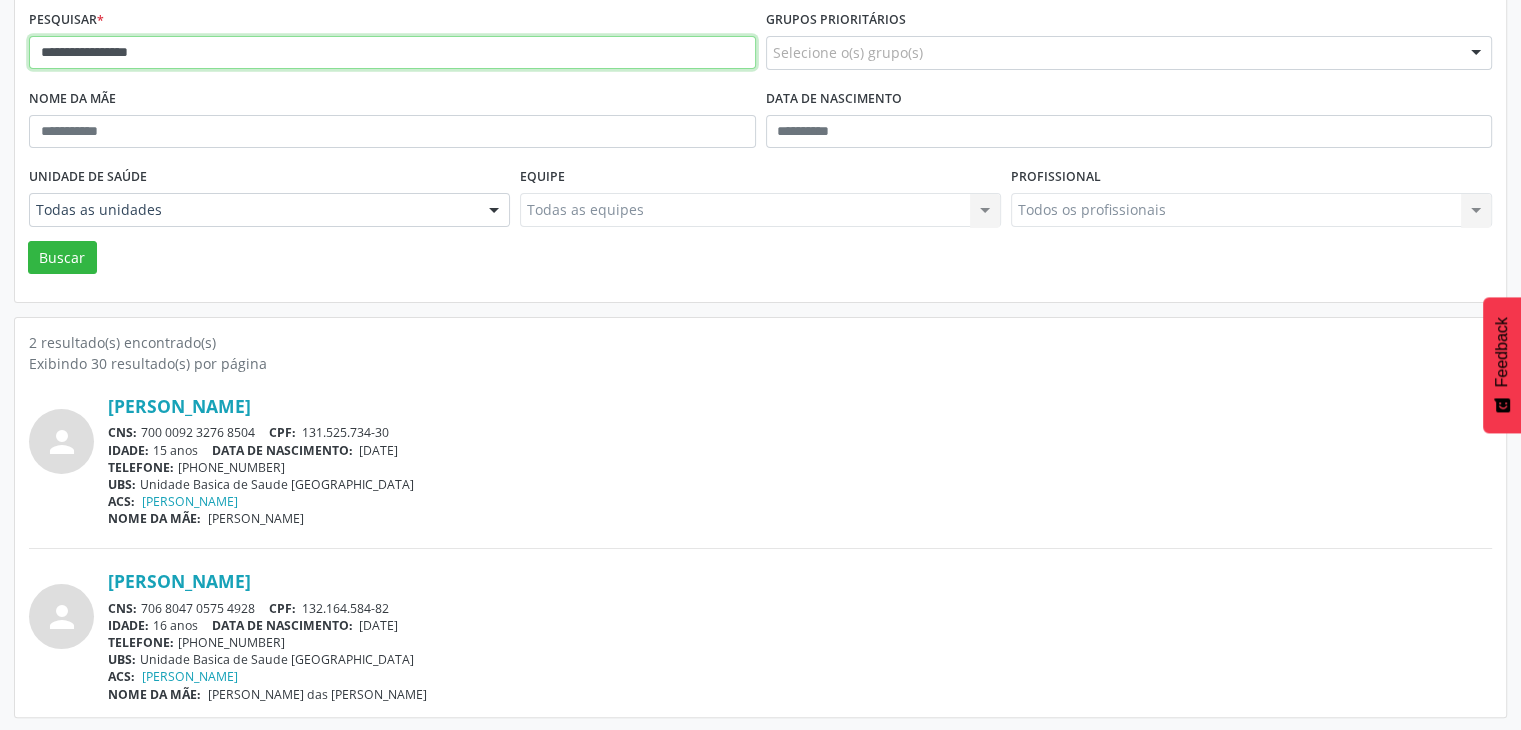 type on "**********" 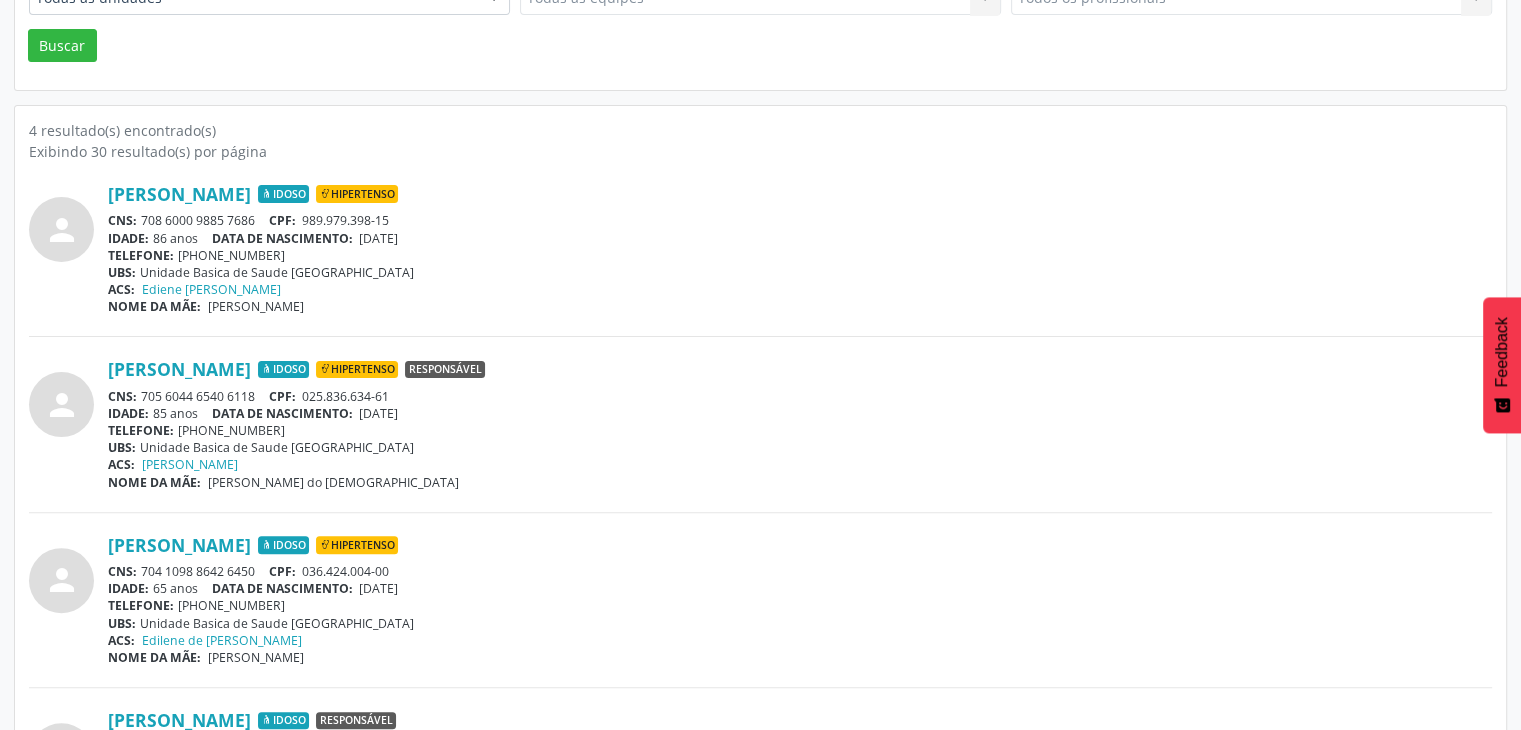 scroll, scrollTop: 500, scrollLeft: 0, axis: vertical 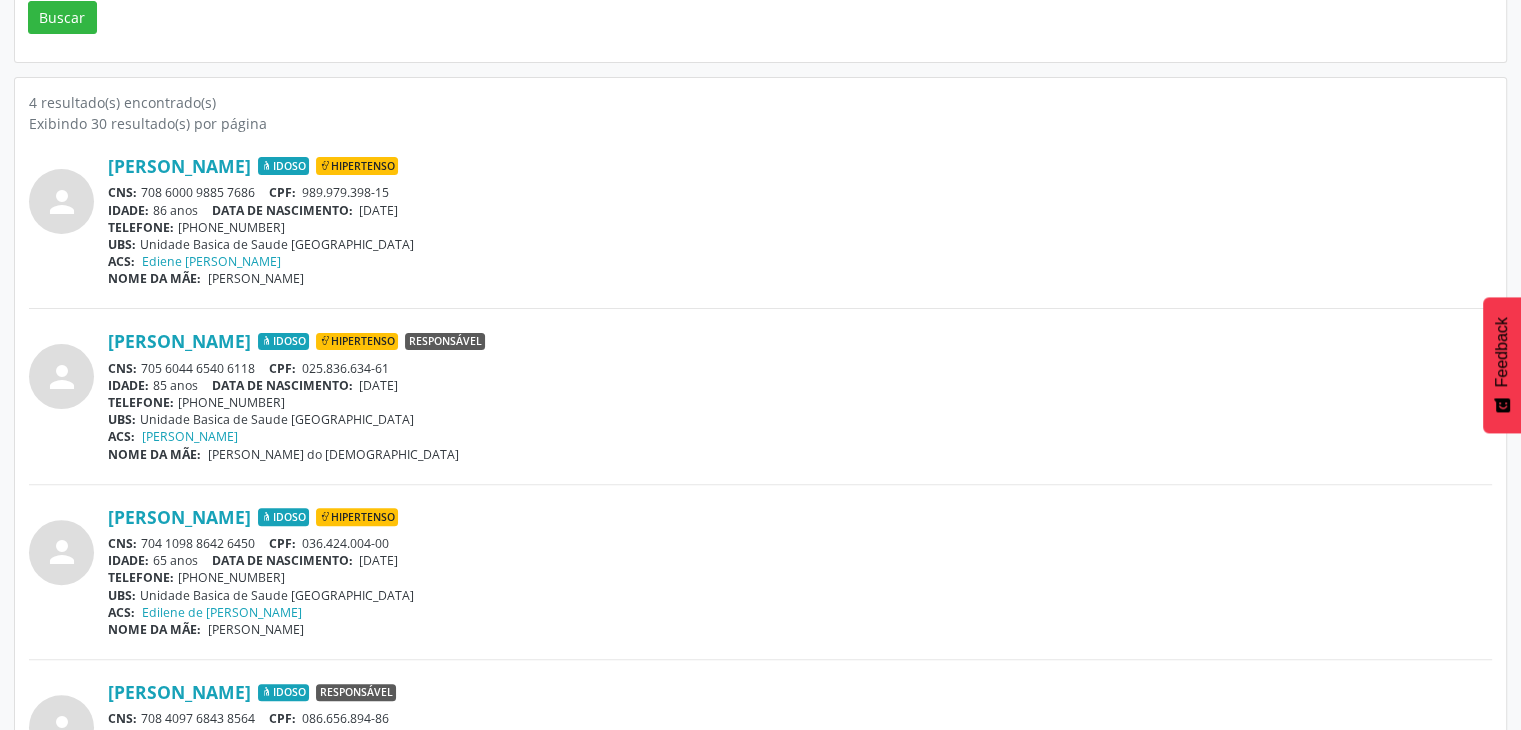 click on "CNS:
708 6000 9885 7686
CPF:    989.979.398-15" at bounding box center (800, 192) 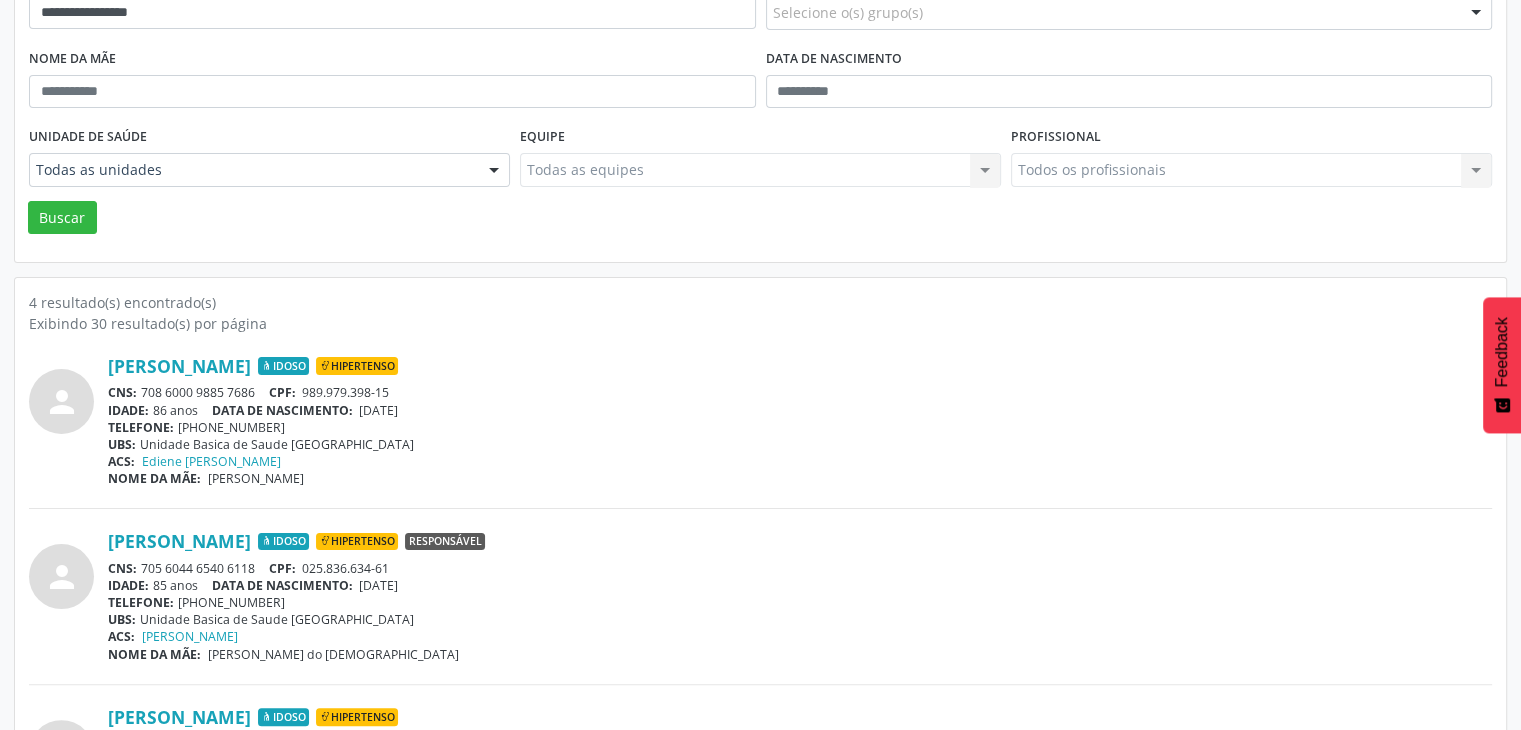 scroll, scrollTop: 300, scrollLeft: 0, axis: vertical 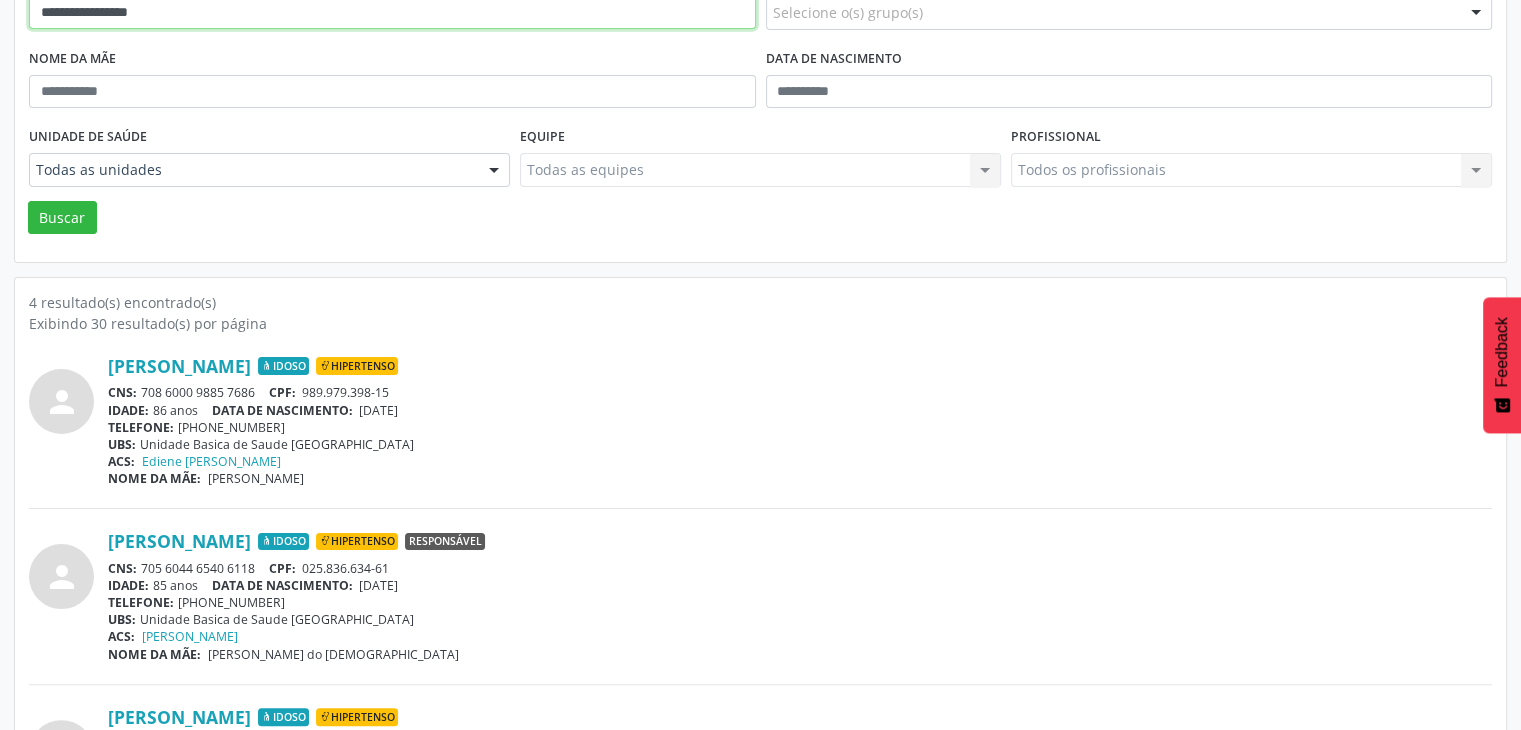 click on "**********" at bounding box center (392, 13) 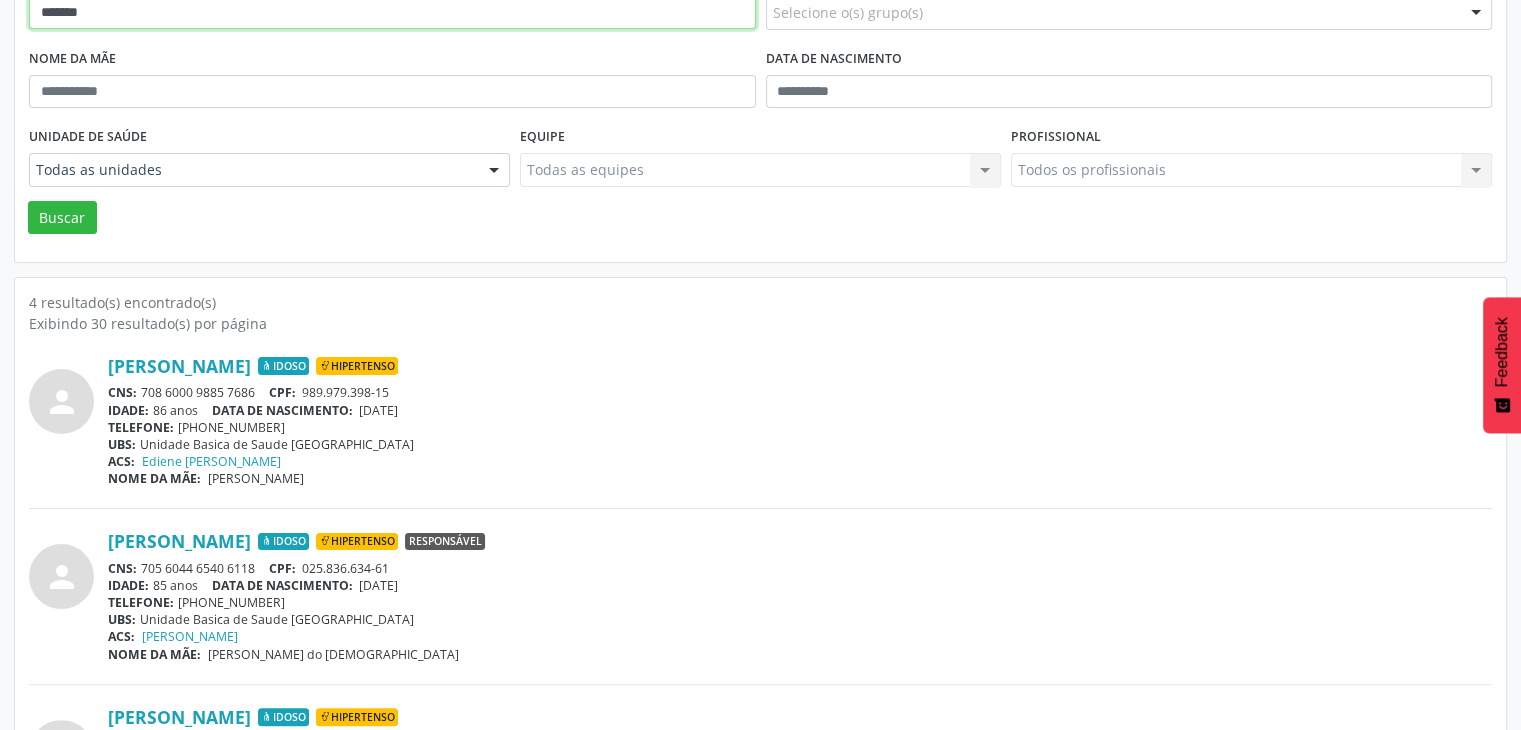 type on "*******" 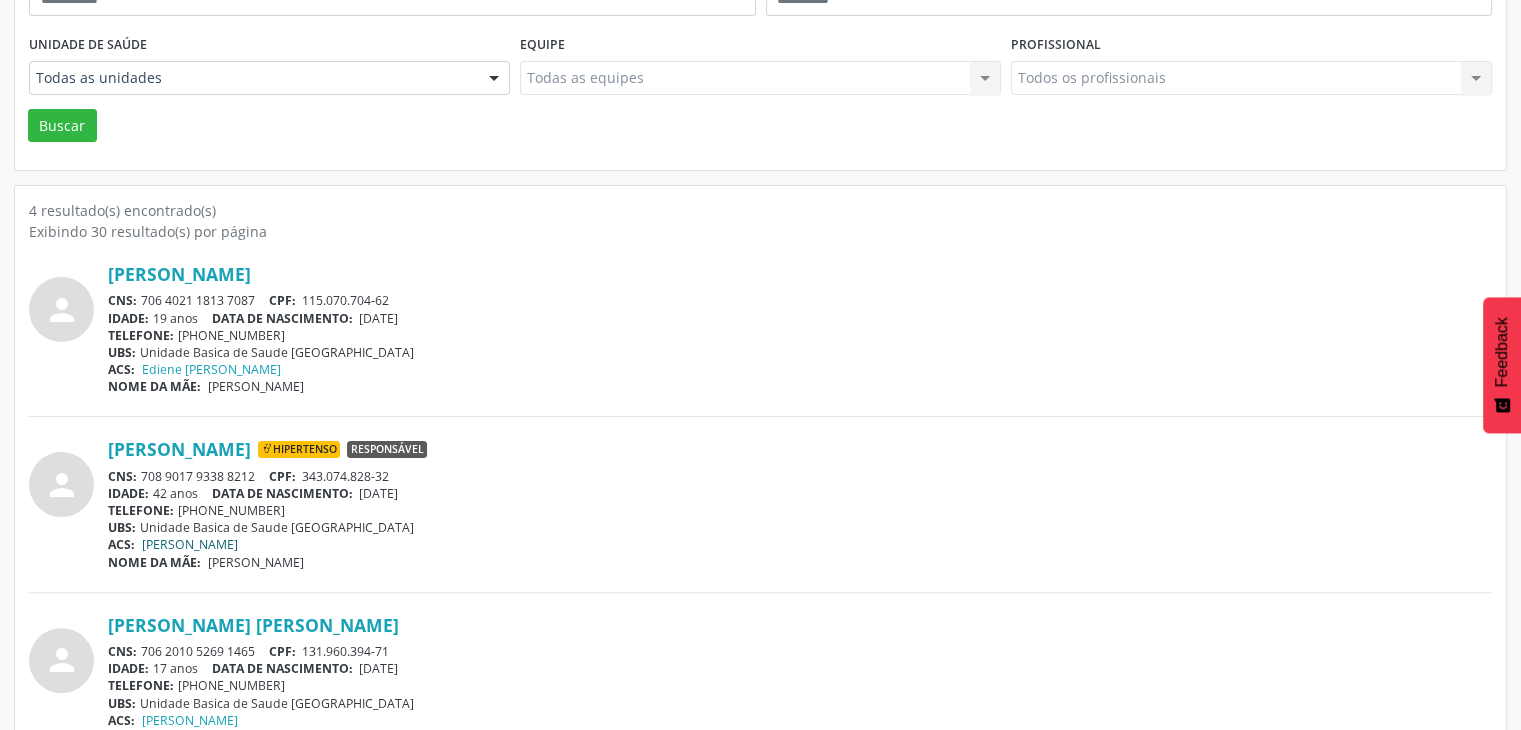 scroll, scrollTop: 400, scrollLeft: 0, axis: vertical 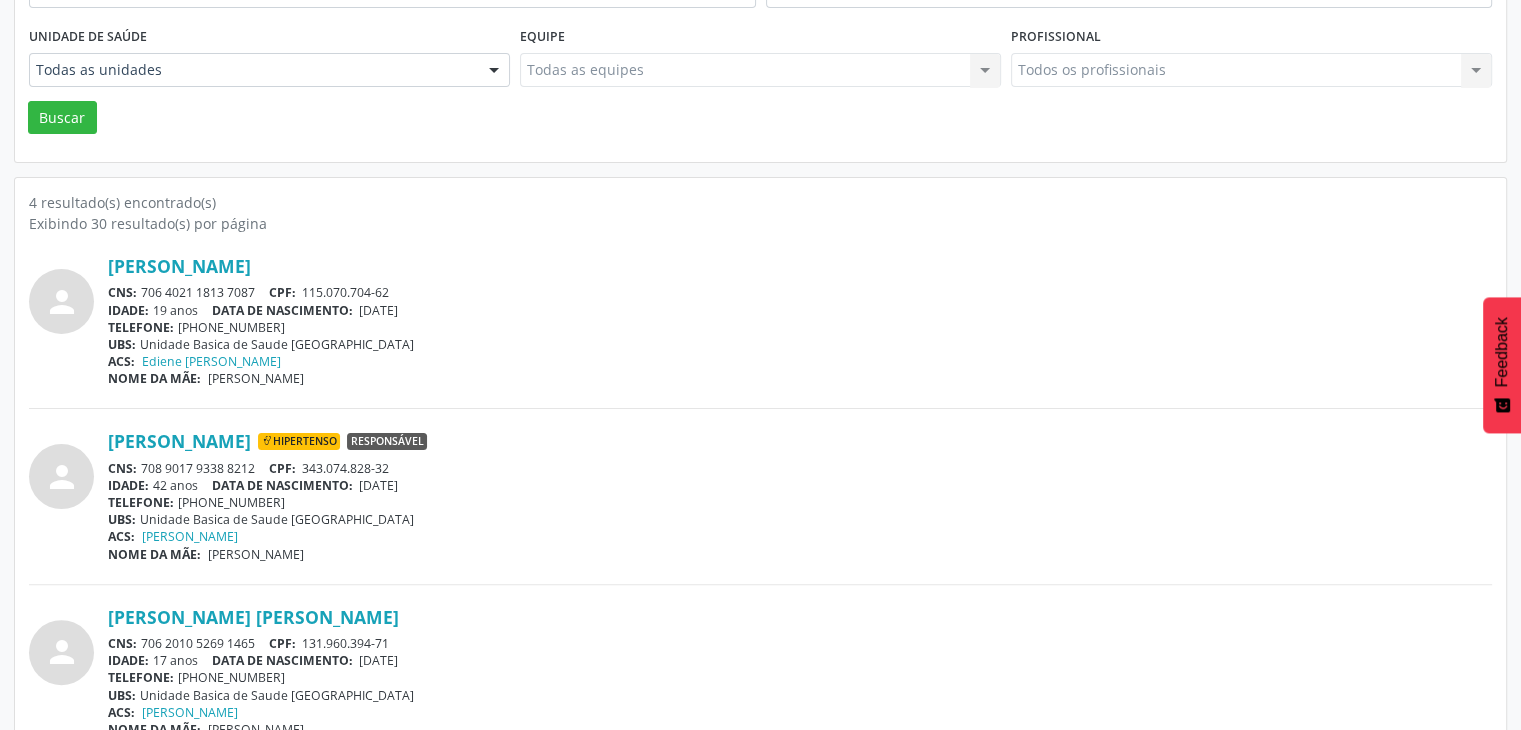 drag, startPoint x: 140, startPoint y: 461, endPoint x: 228, endPoint y: 470, distance: 88.45903 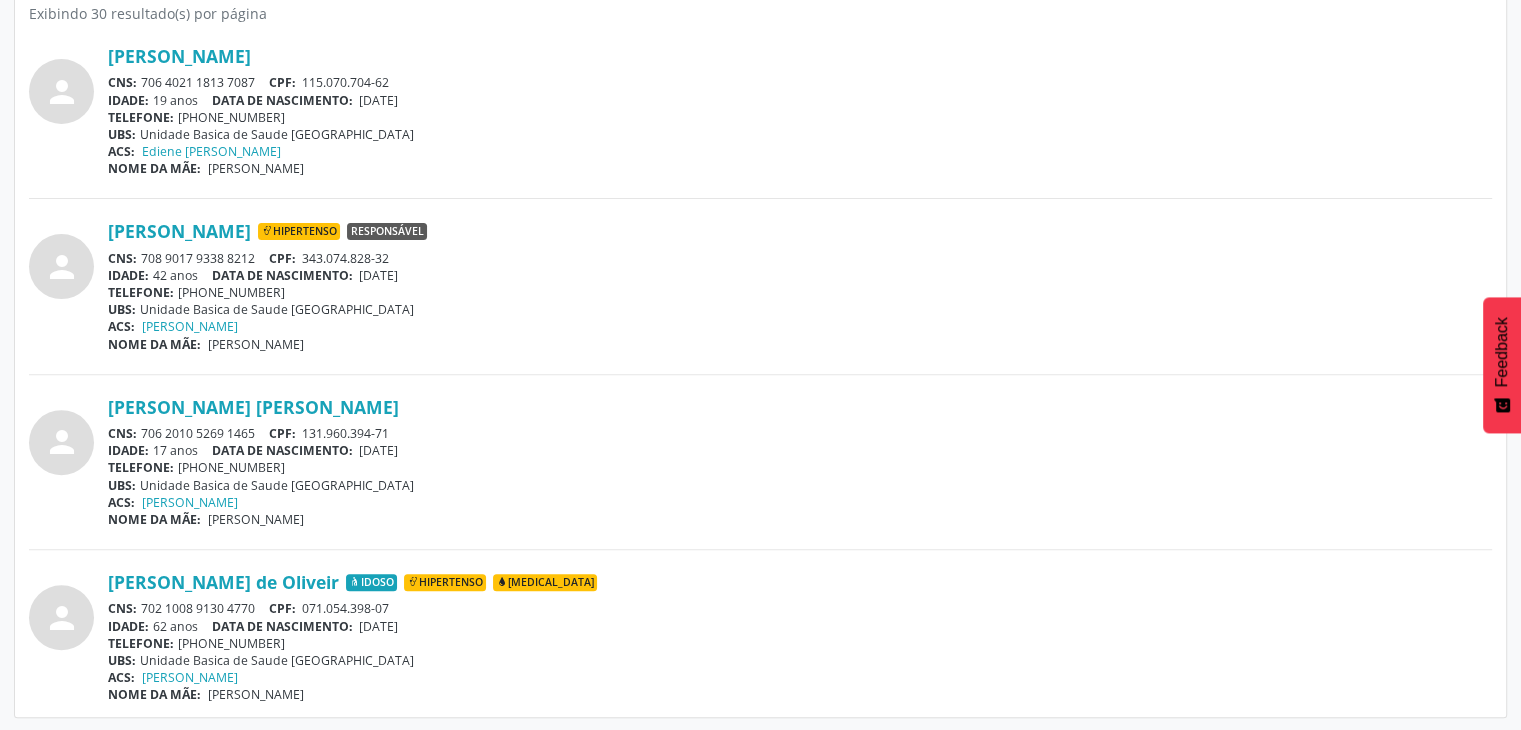 scroll, scrollTop: 510, scrollLeft: 0, axis: vertical 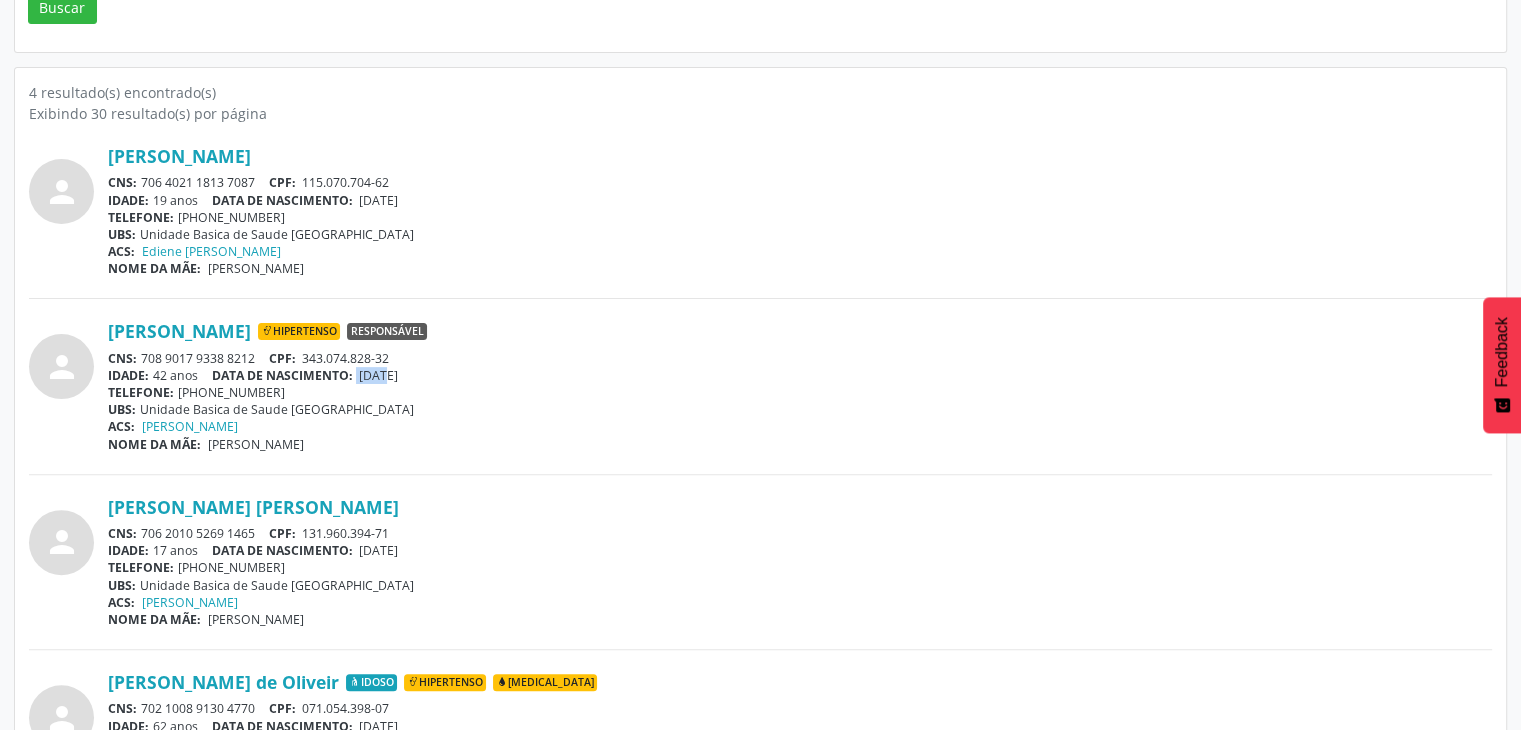 drag, startPoint x: 358, startPoint y: 372, endPoint x: 392, endPoint y: 374, distance: 34.058773 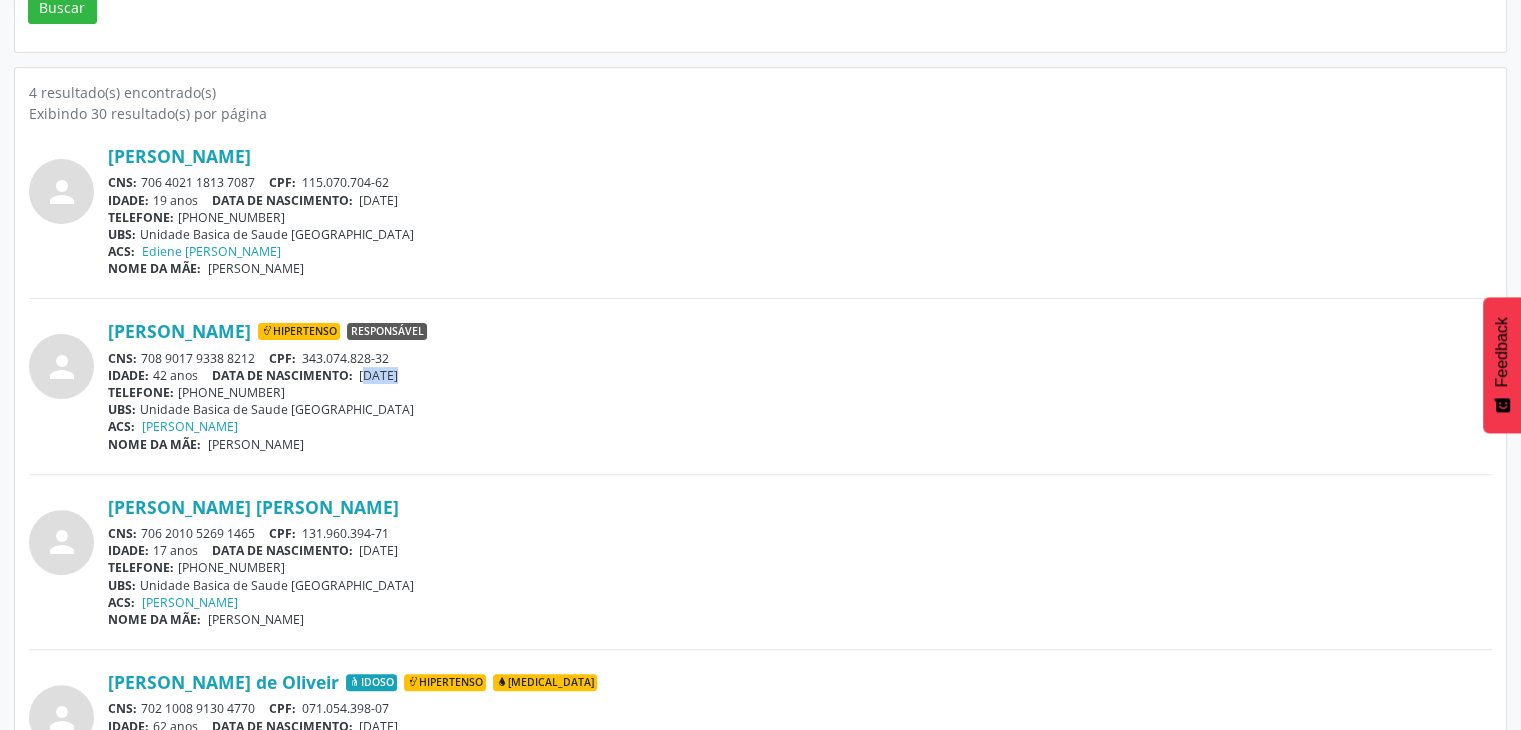 drag, startPoint x: 368, startPoint y: 374, endPoint x: 400, endPoint y: 373, distance: 32.01562 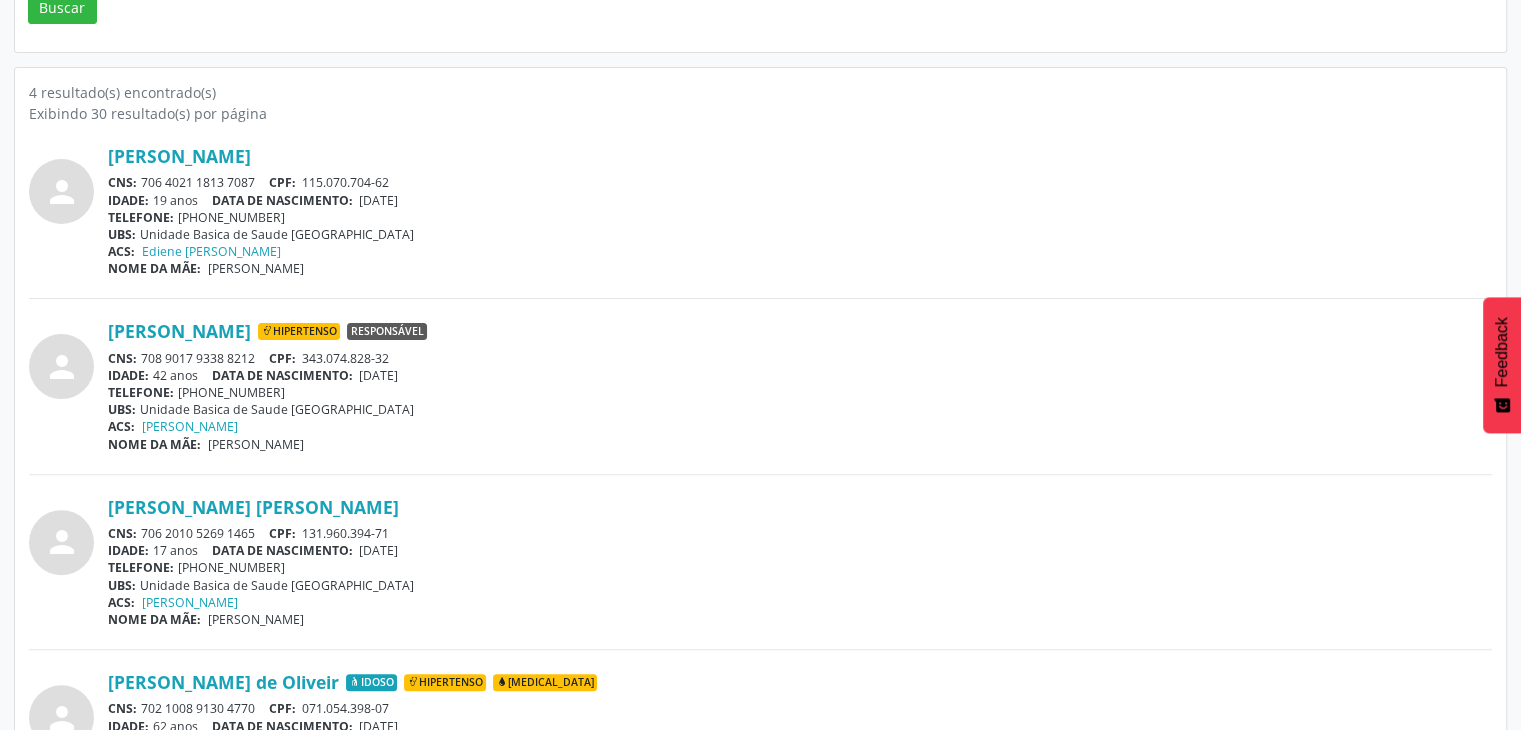 click on "[DATE]" at bounding box center (378, 375) 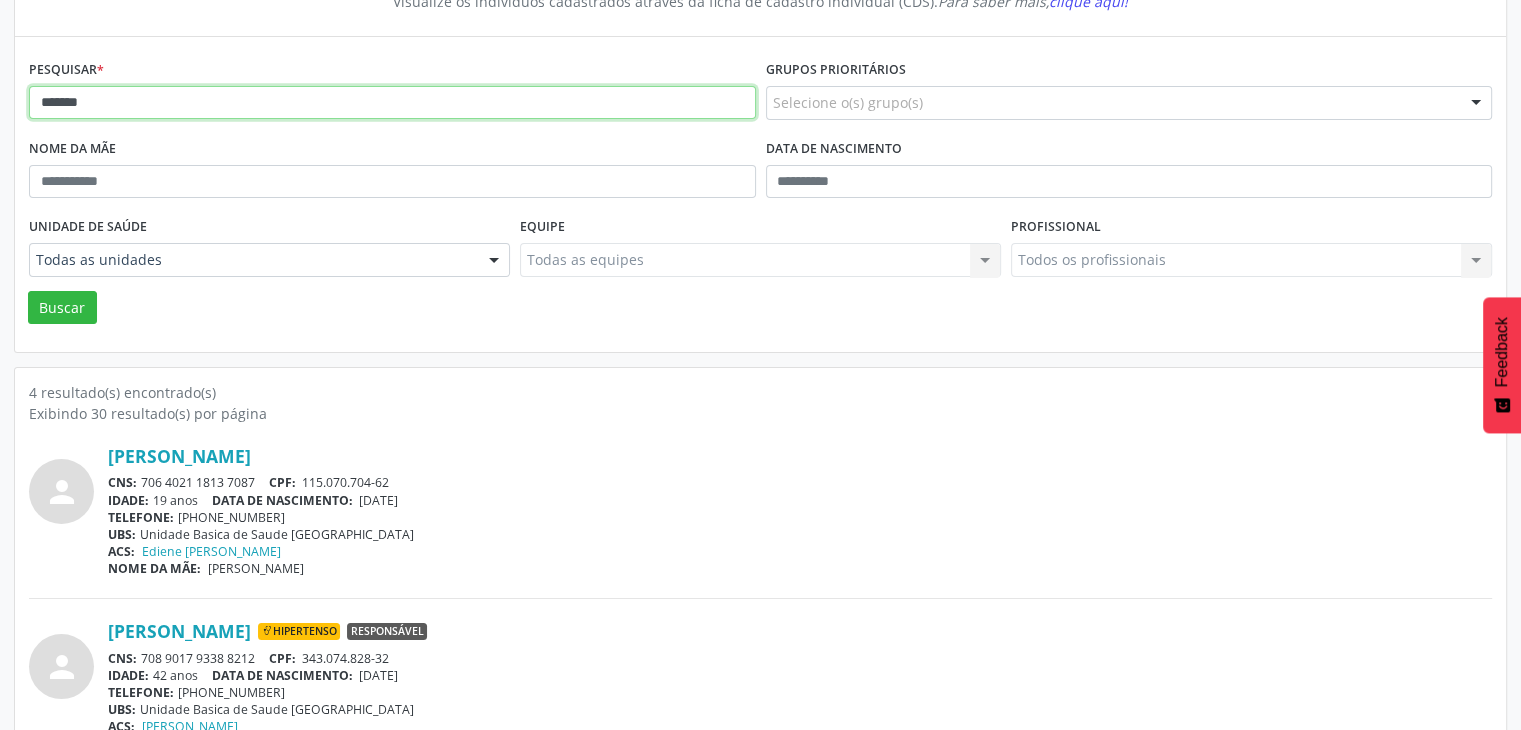 click on "*******" at bounding box center (392, 103) 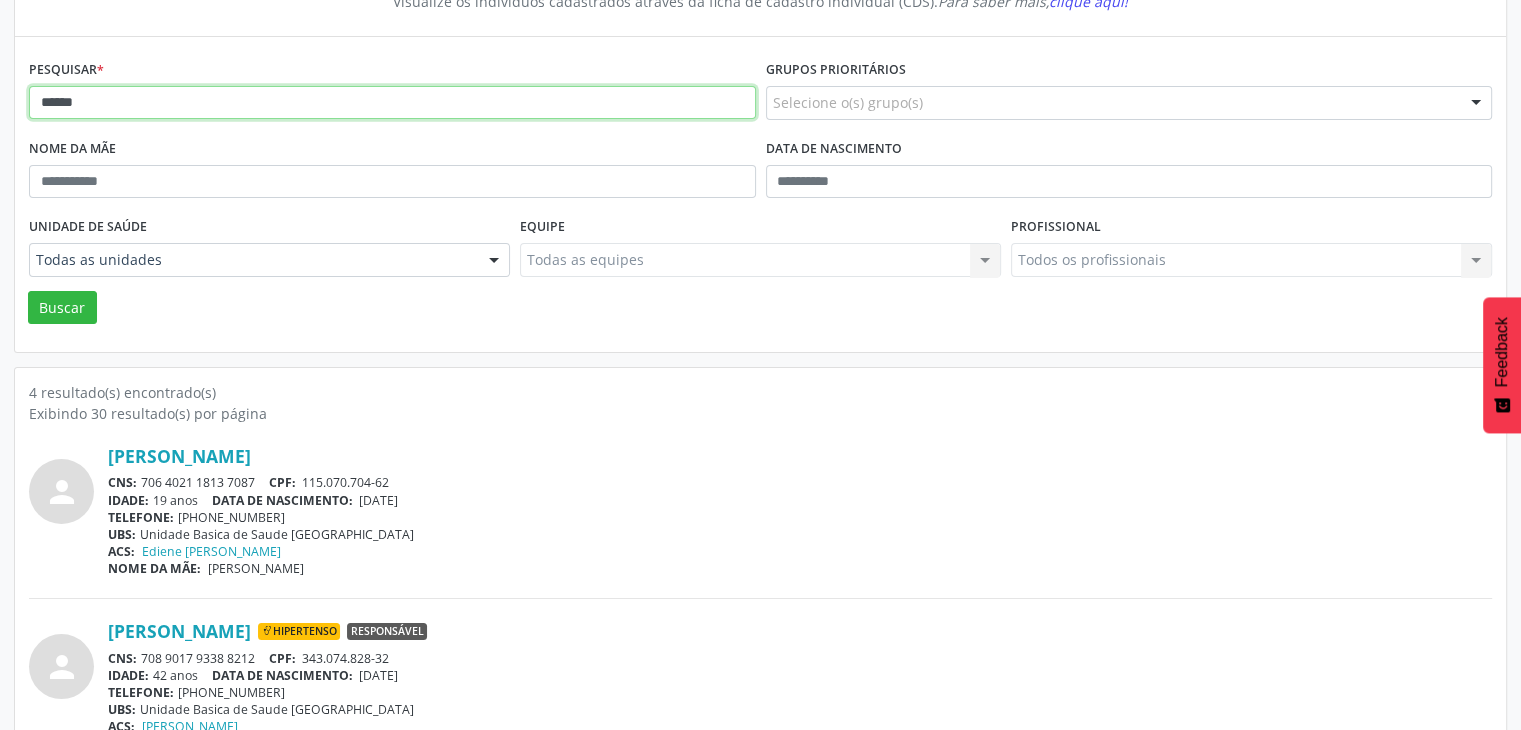 type on "******" 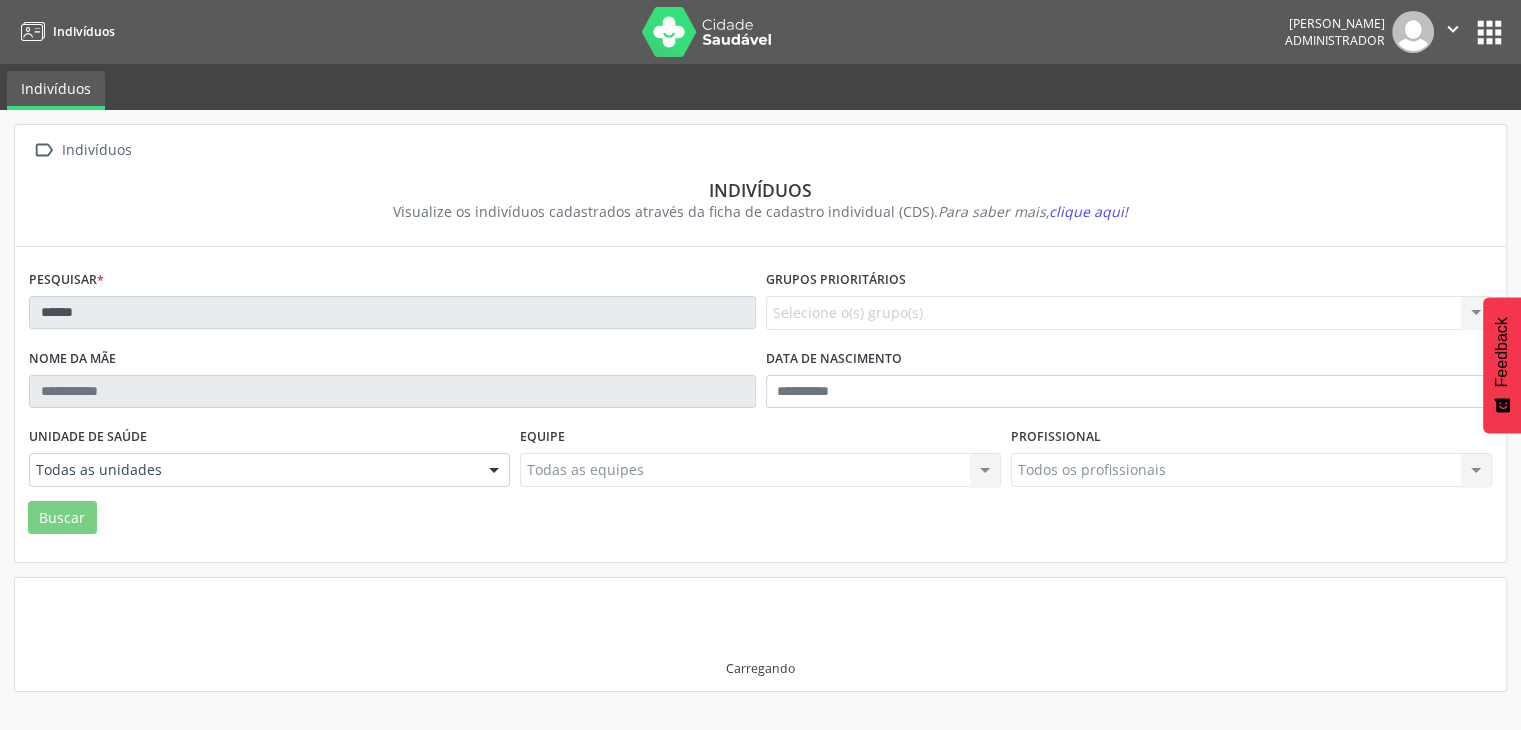 scroll, scrollTop: 0, scrollLeft: 0, axis: both 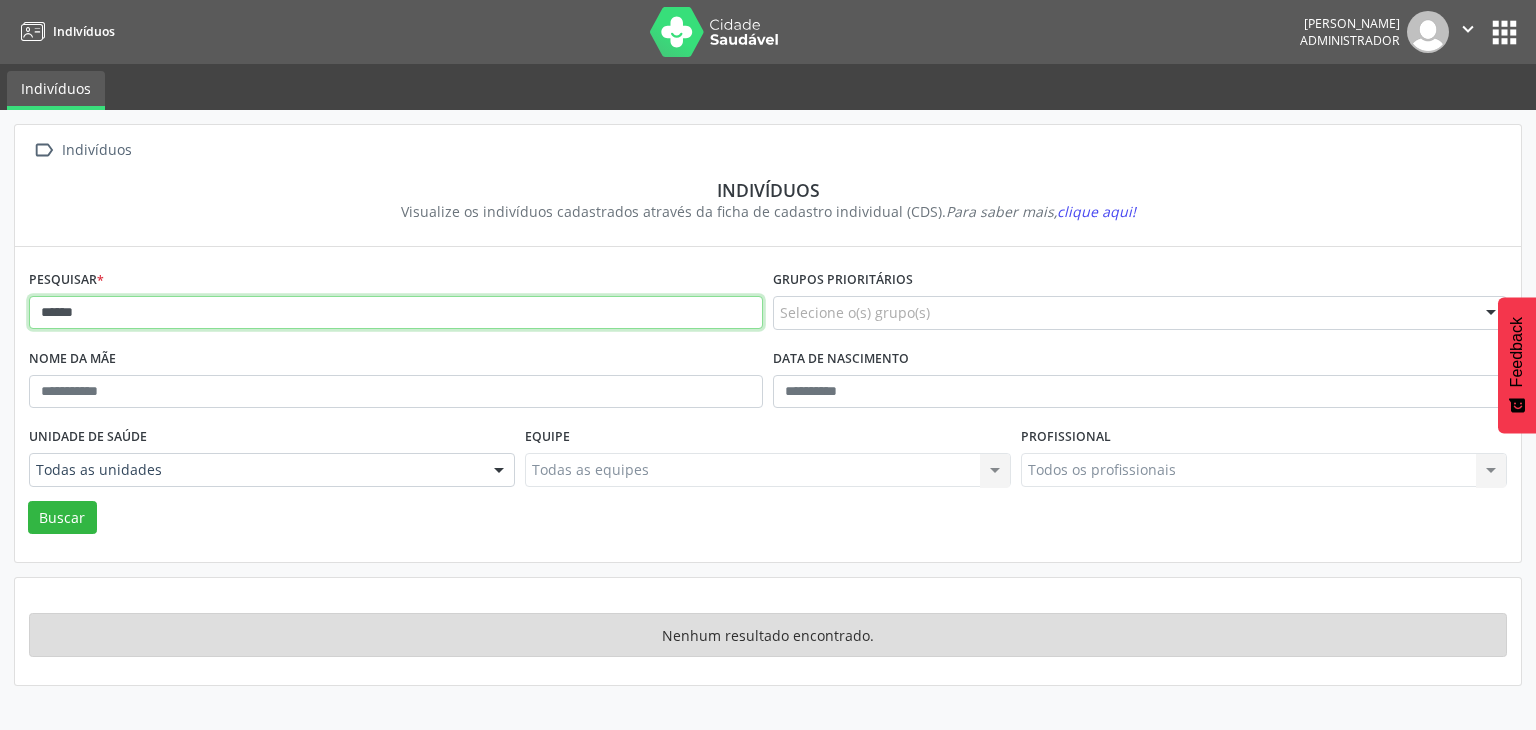 click on "******" at bounding box center (396, 313) 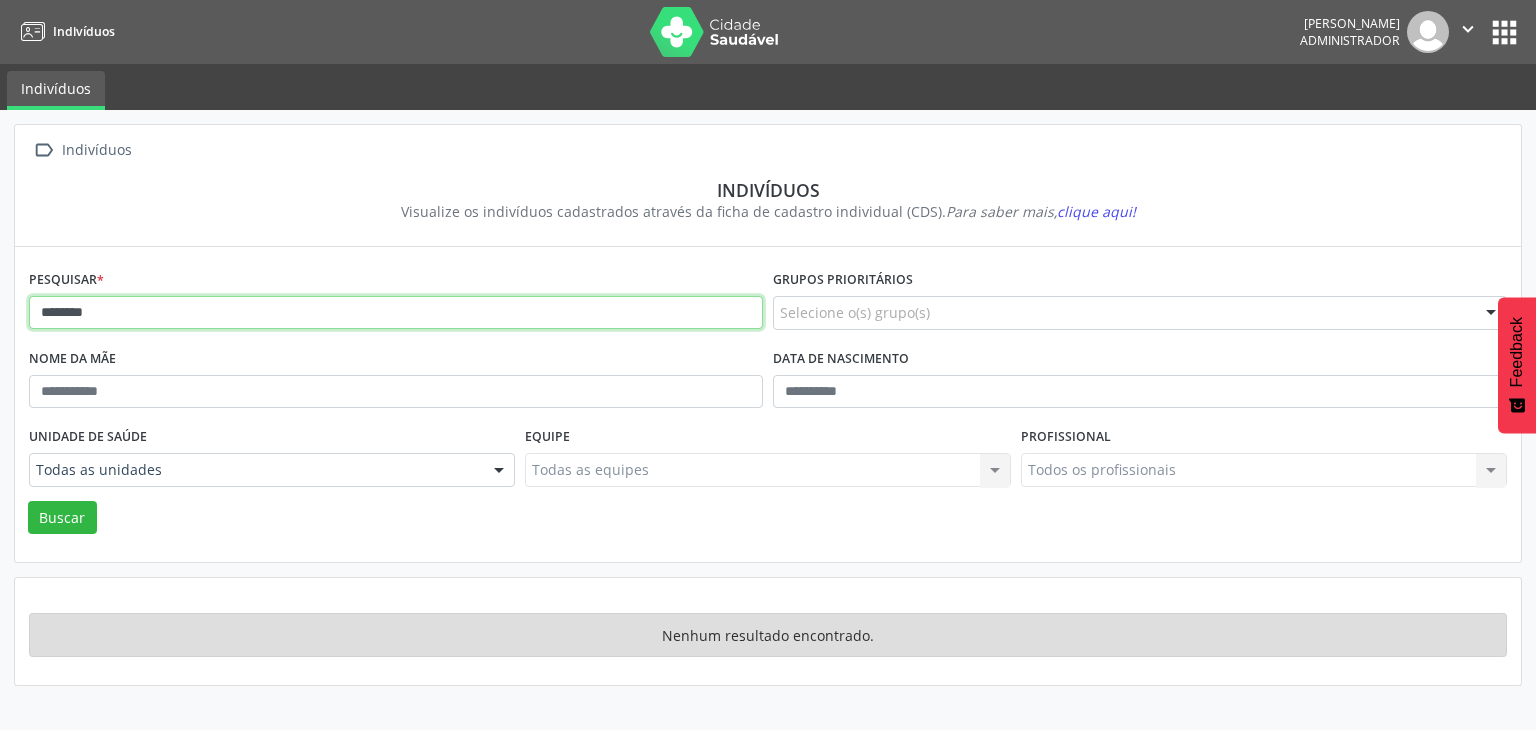 type on "*******" 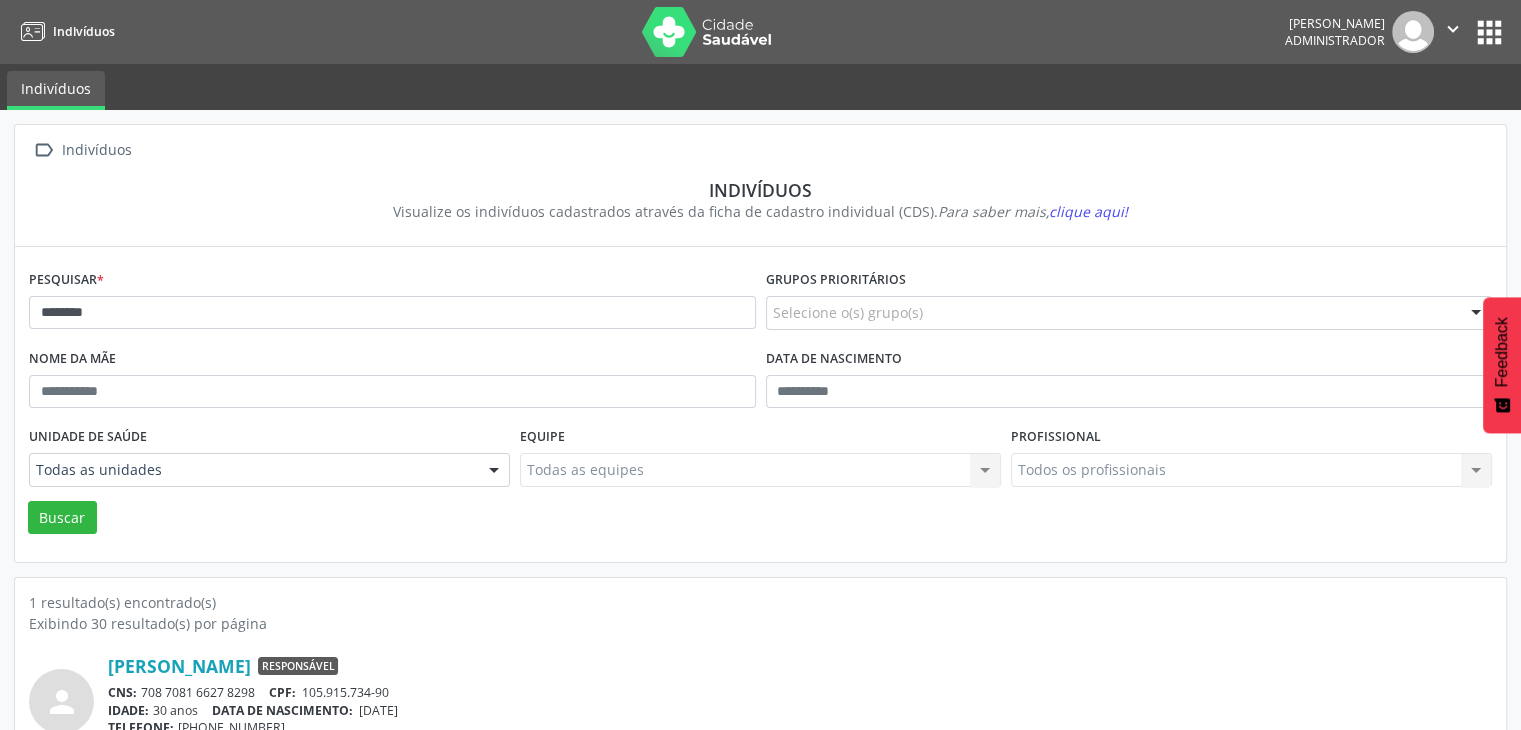 scroll, scrollTop: 84, scrollLeft: 0, axis: vertical 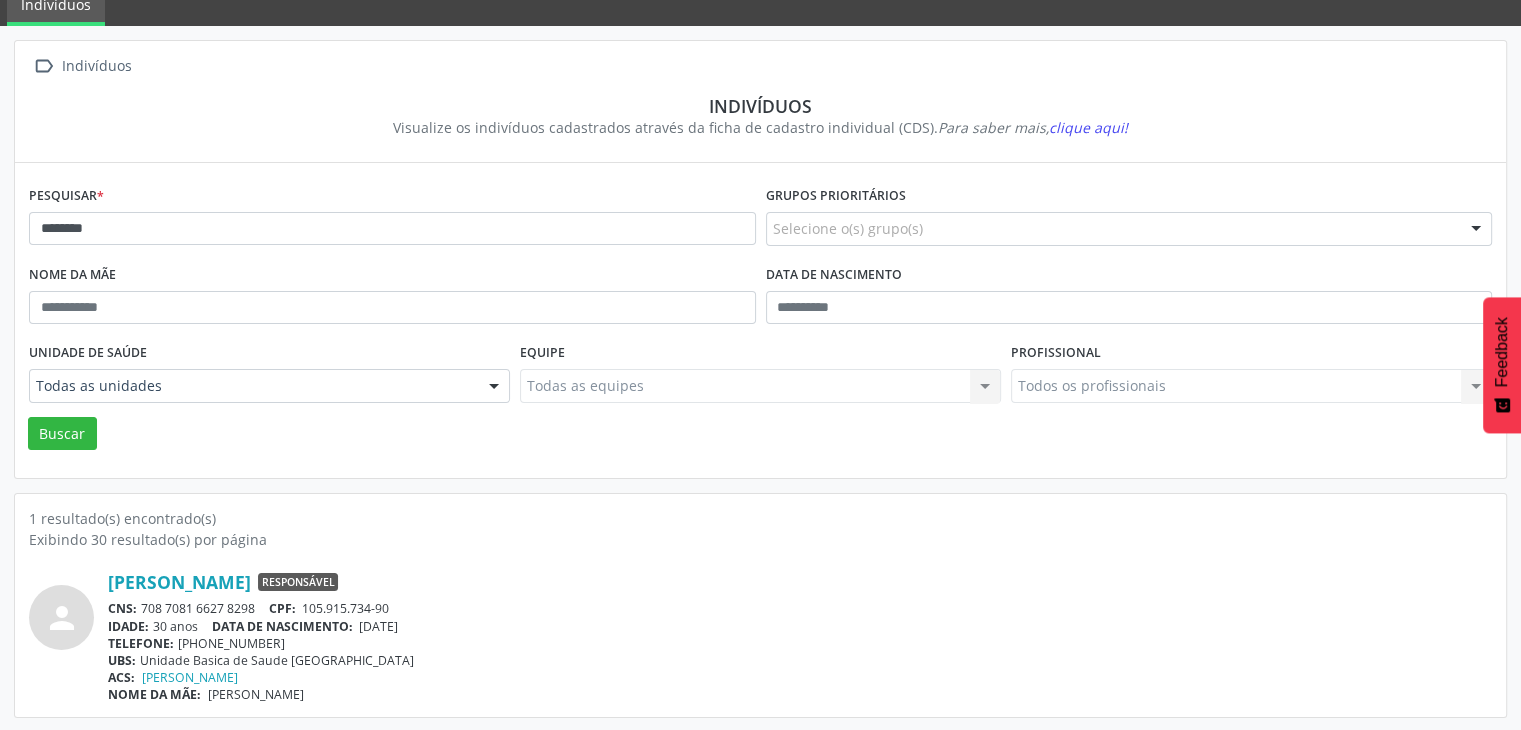 drag, startPoint x: 145, startPoint y: 608, endPoint x: 258, endPoint y: 604, distance: 113.07078 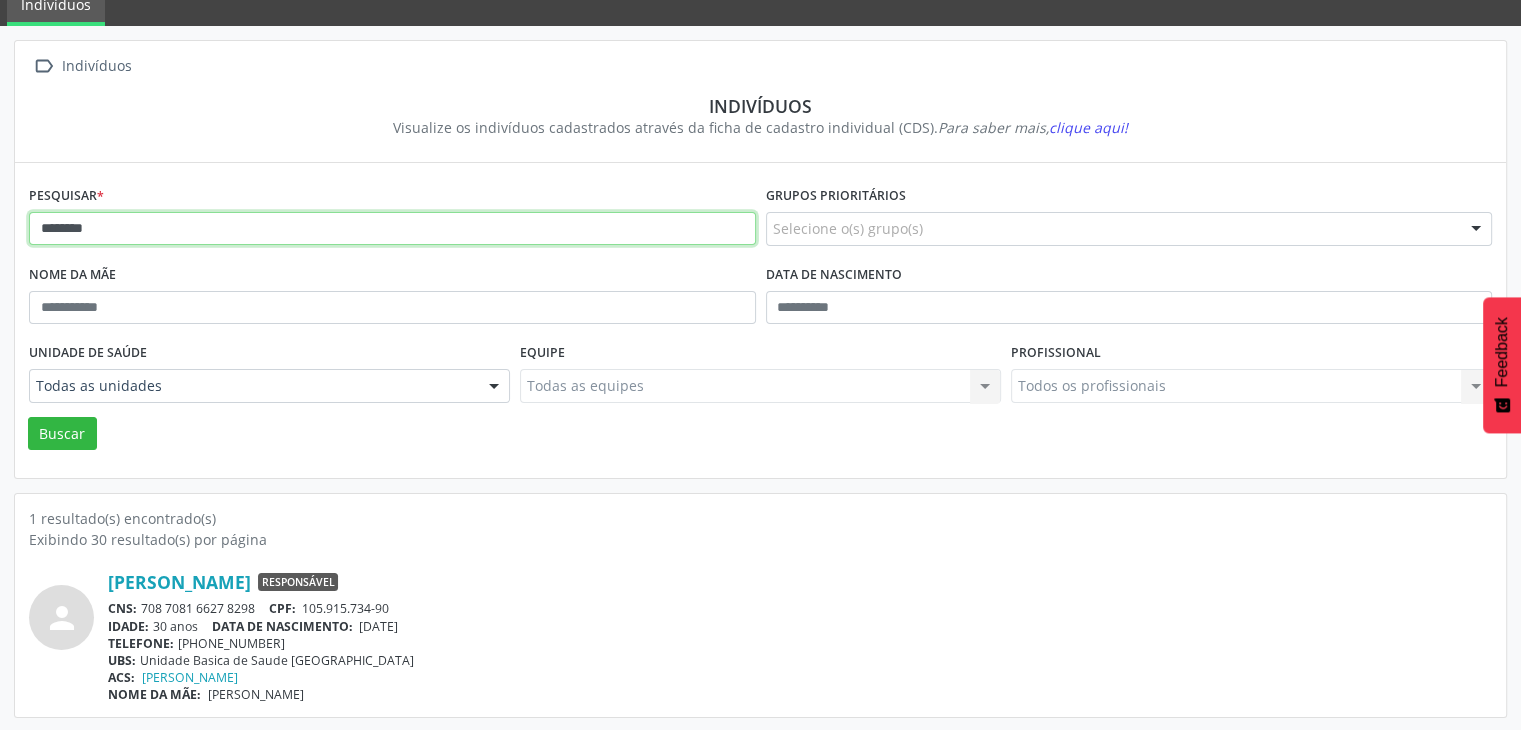 click on "*******" at bounding box center [392, 229] 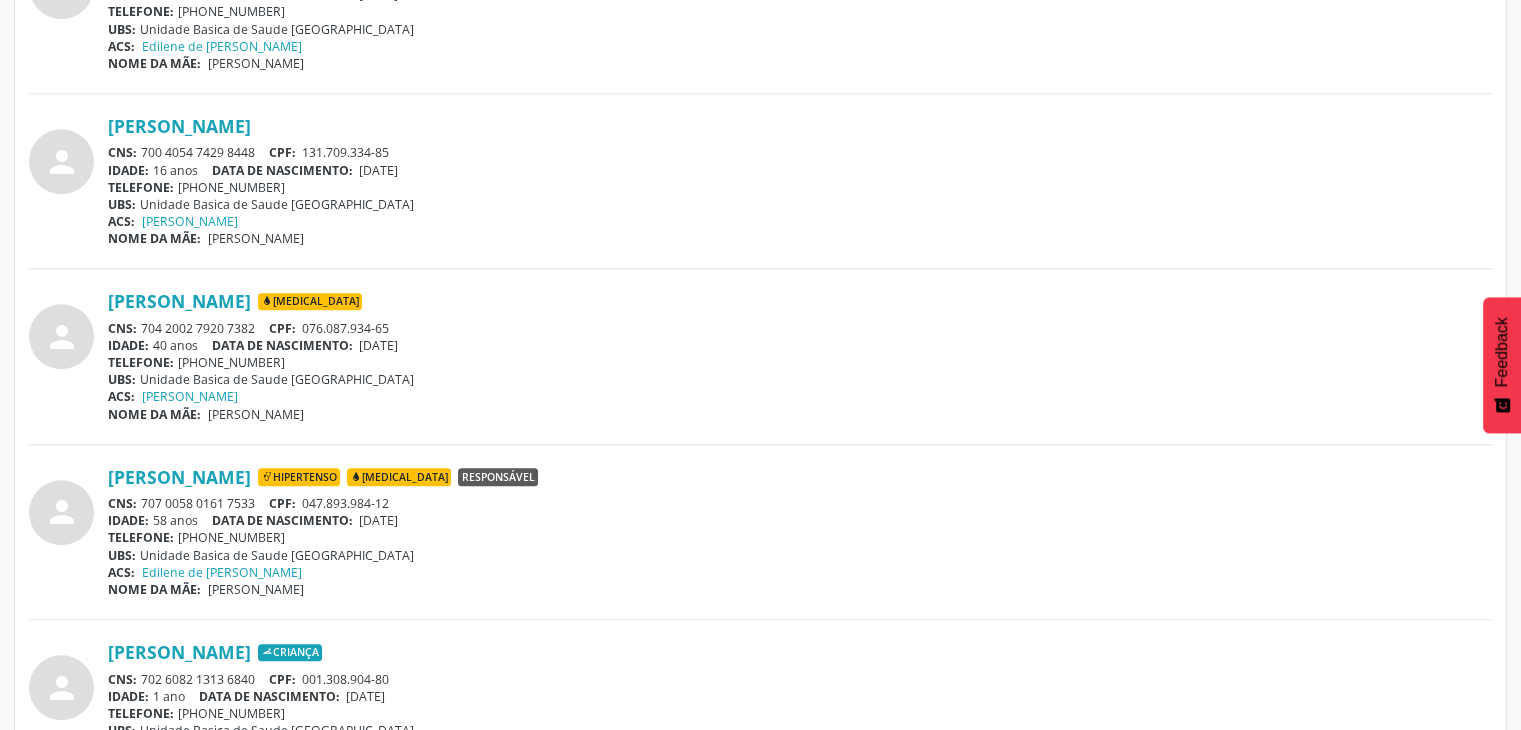 scroll, scrollTop: 1100, scrollLeft: 0, axis: vertical 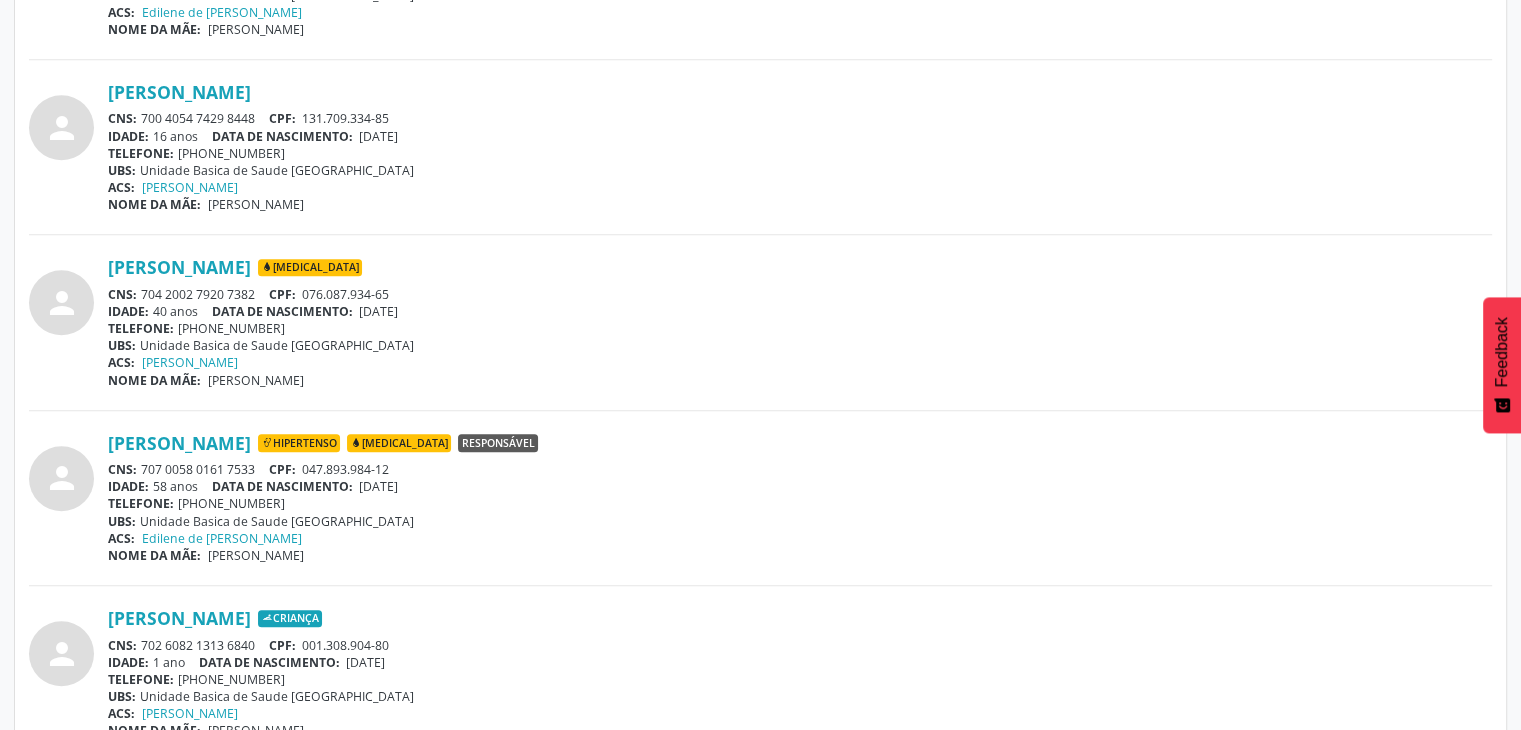 drag, startPoint x: 141, startPoint y: 468, endPoint x: 265, endPoint y: 474, distance: 124.14507 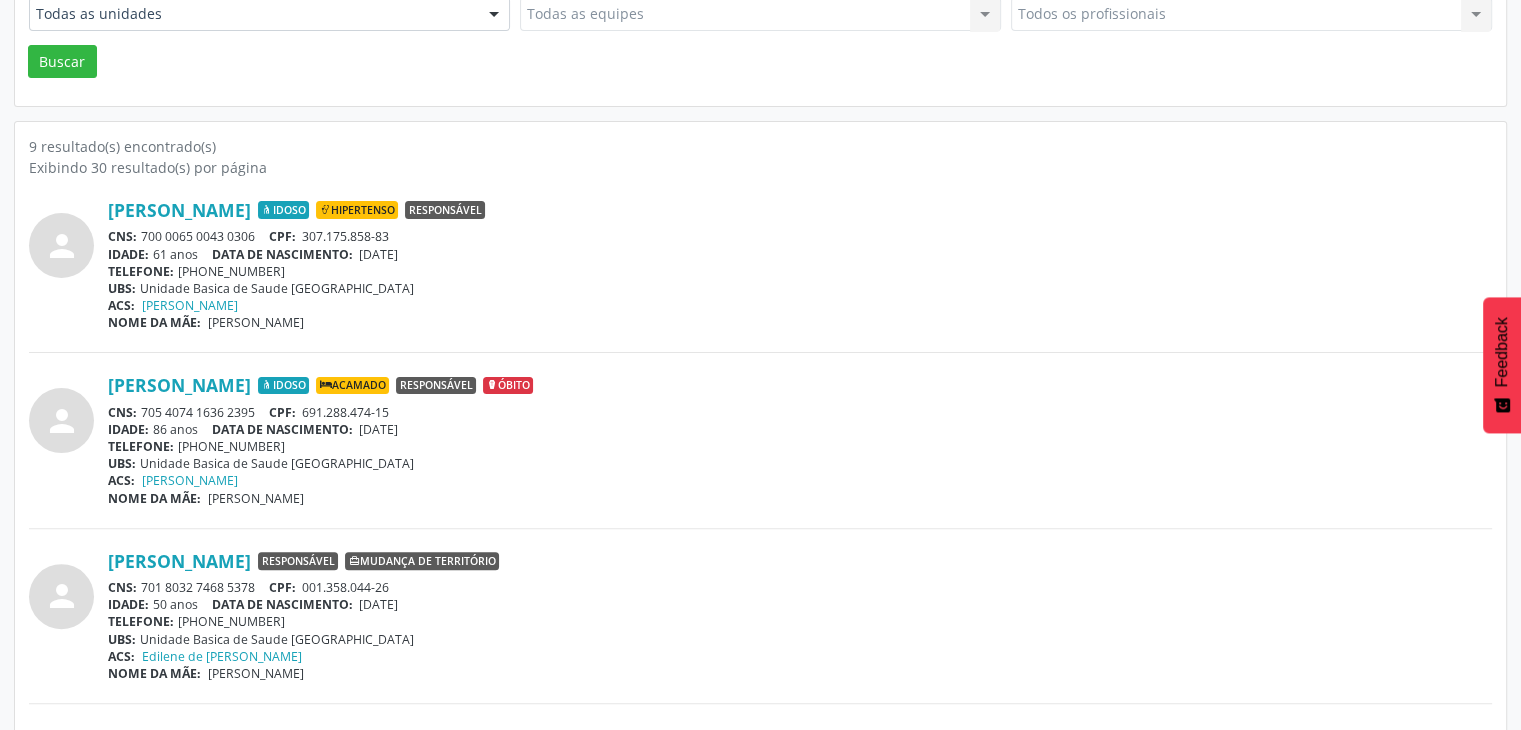 scroll, scrollTop: 200, scrollLeft: 0, axis: vertical 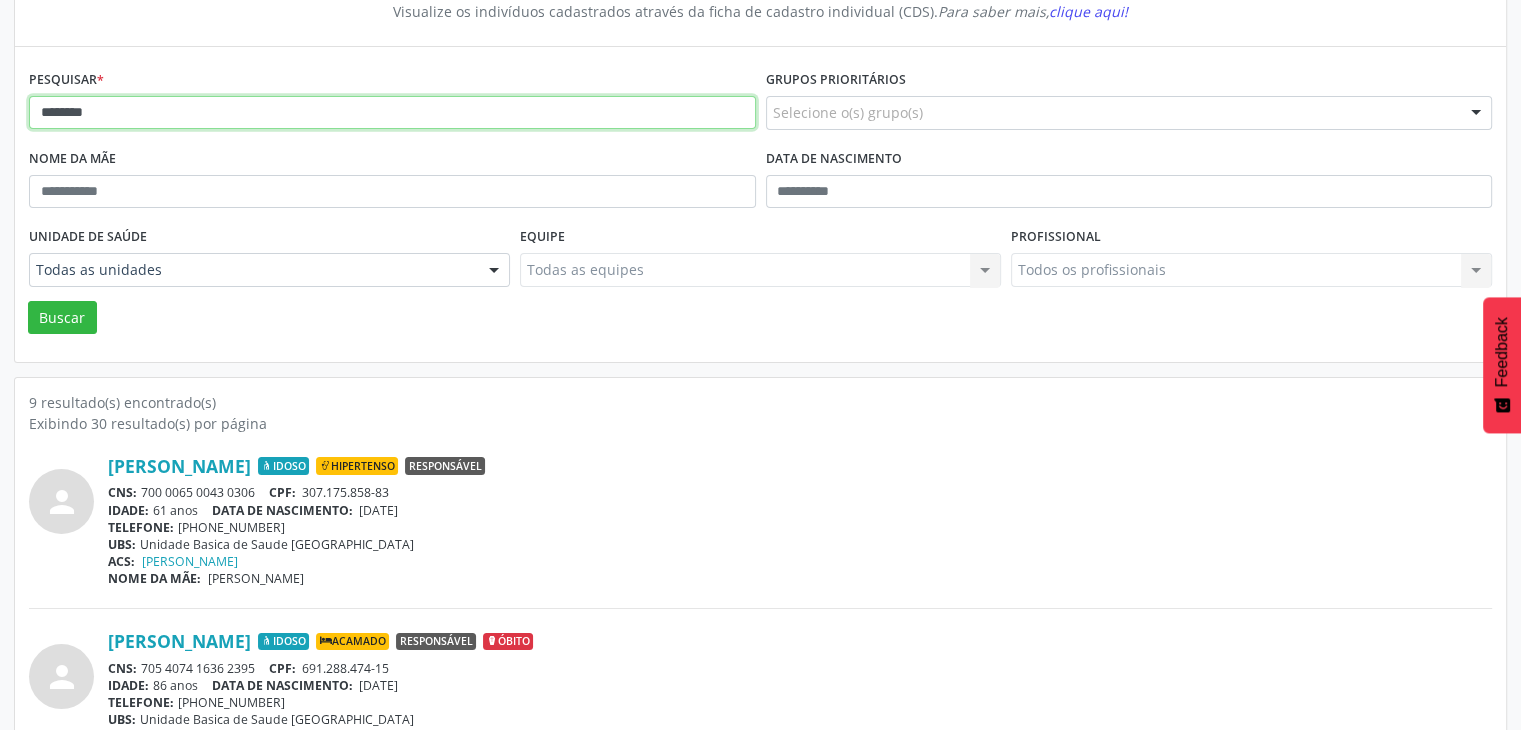 click on "*******" at bounding box center (392, 113) 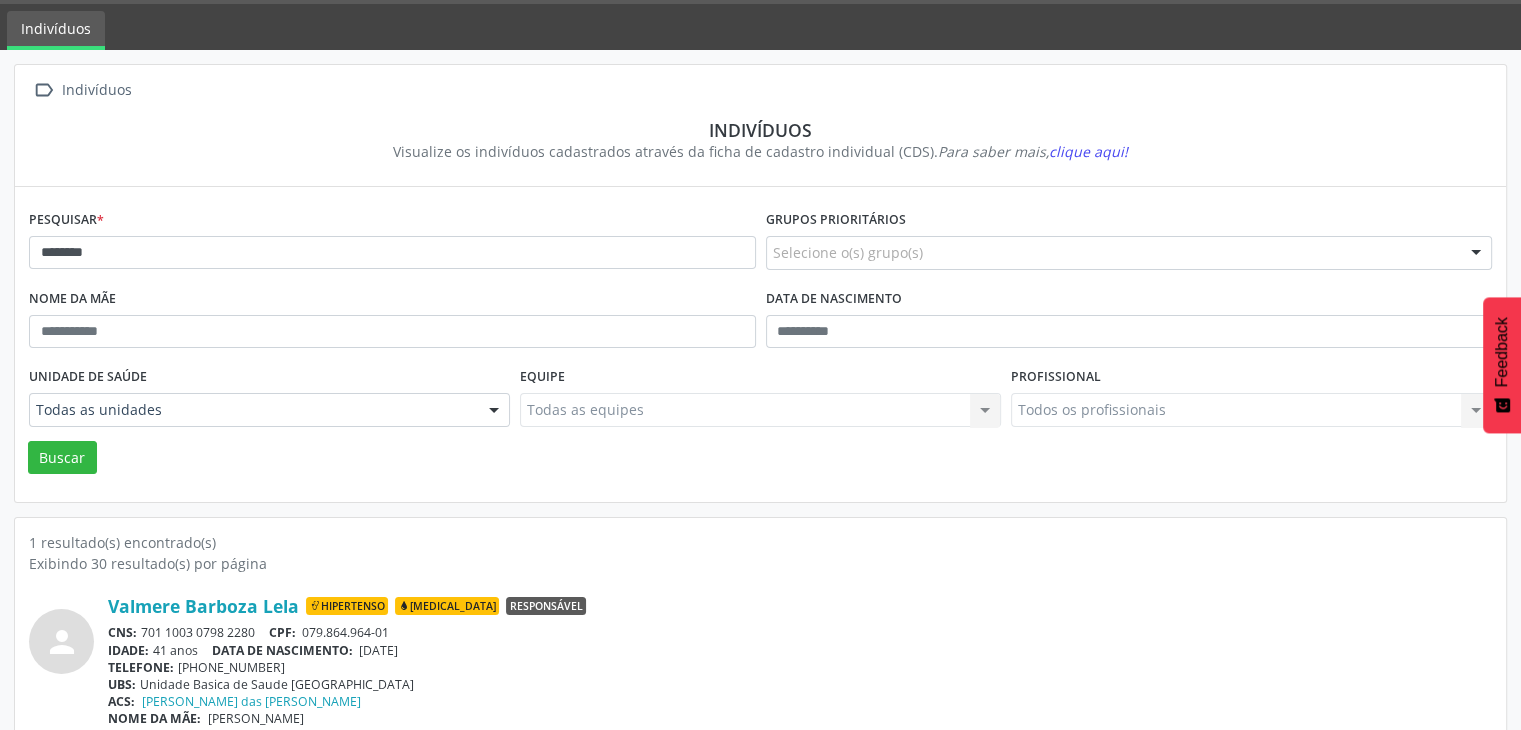 scroll, scrollTop: 84, scrollLeft: 0, axis: vertical 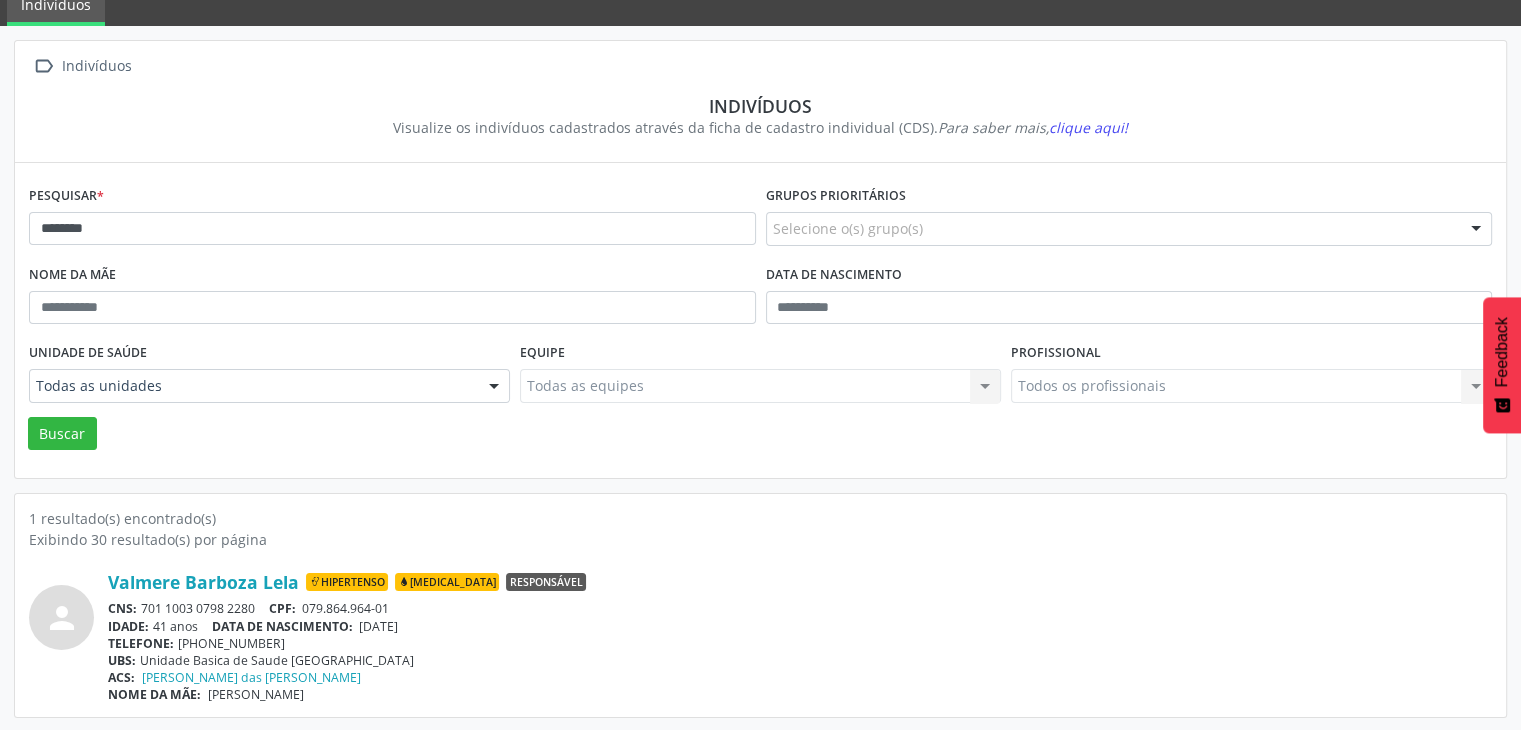 drag, startPoint x: 140, startPoint y: 609, endPoint x: 258, endPoint y: 603, distance: 118.15244 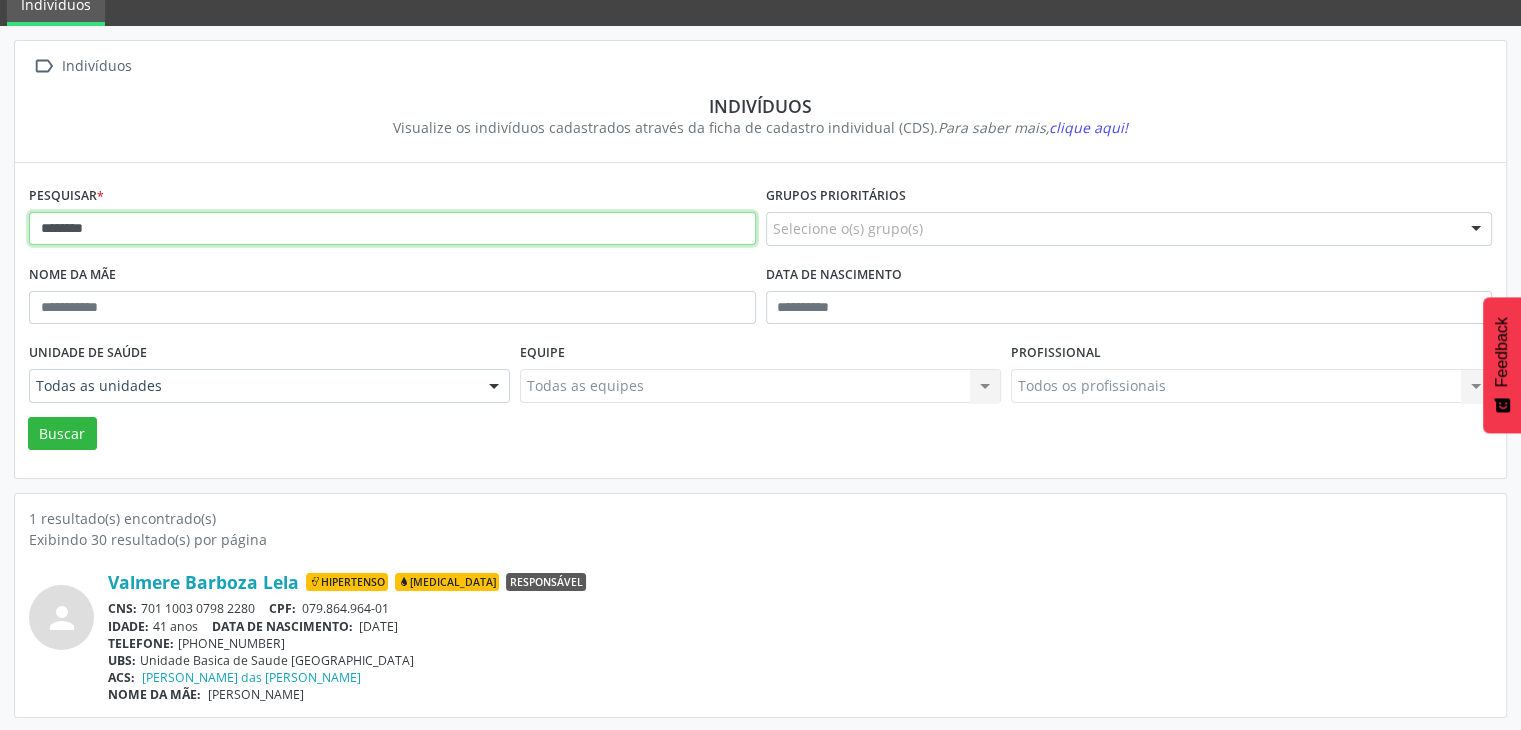 click on "*******" at bounding box center [392, 229] 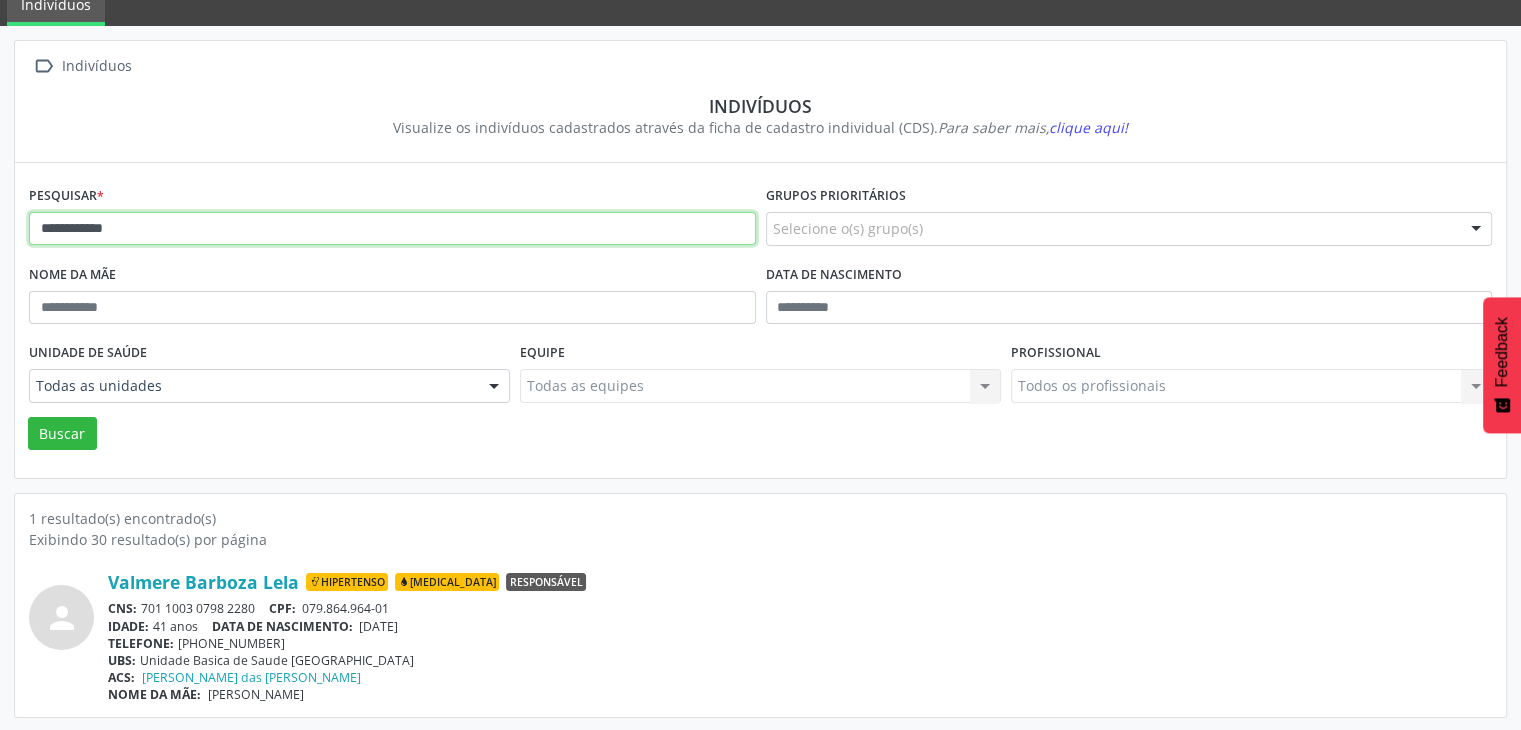 type on "**********" 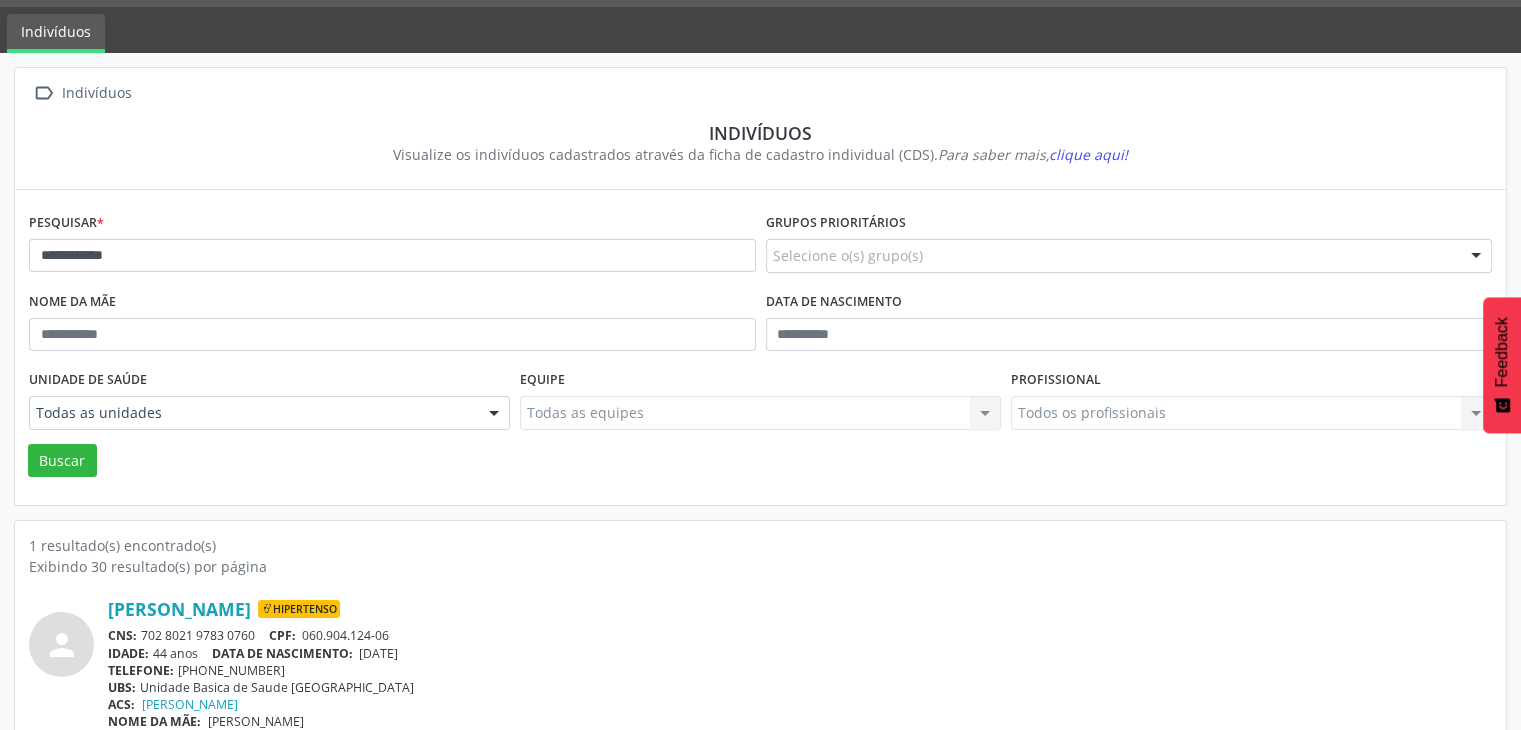 scroll, scrollTop: 84, scrollLeft: 0, axis: vertical 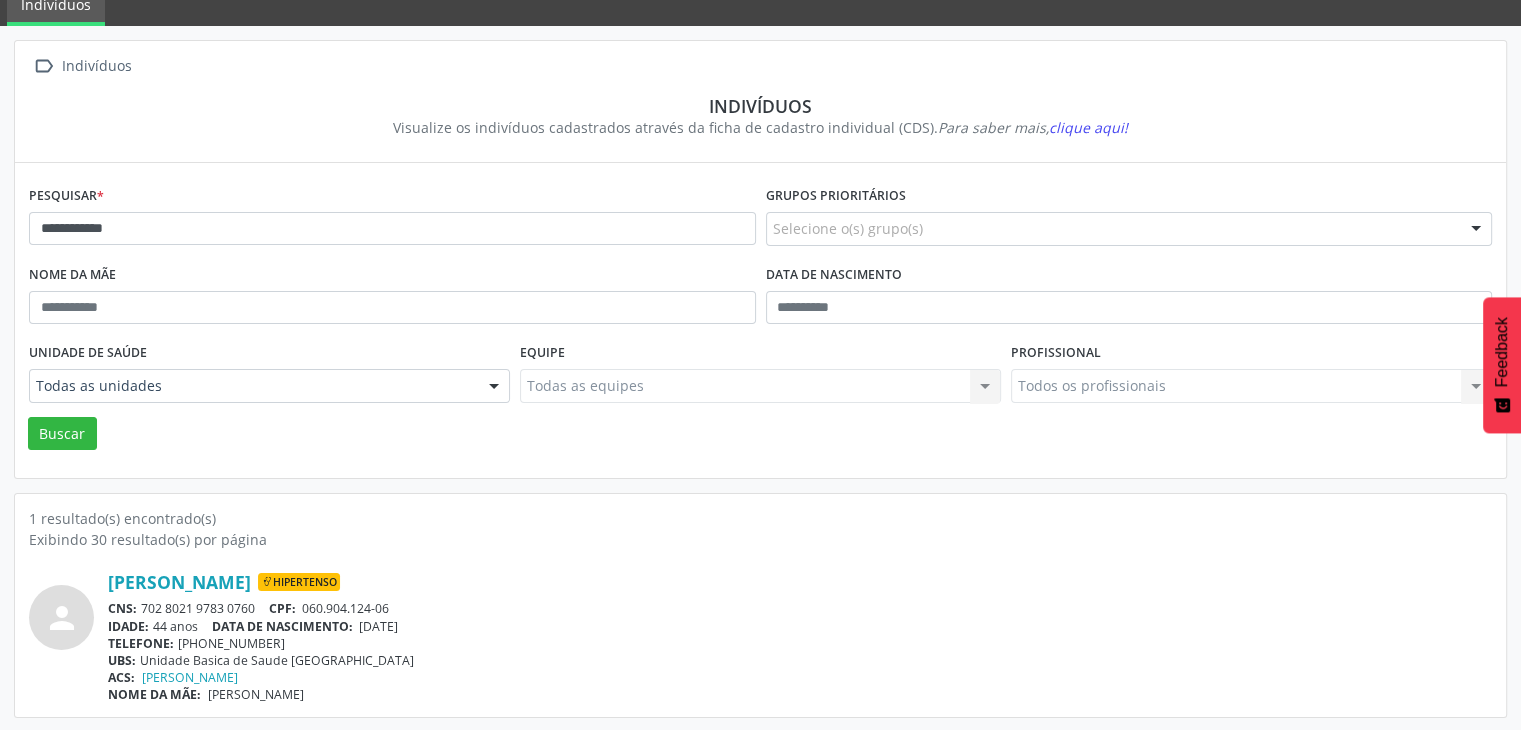 drag, startPoint x: 141, startPoint y: 607, endPoint x: 261, endPoint y: 604, distance: 120.03749 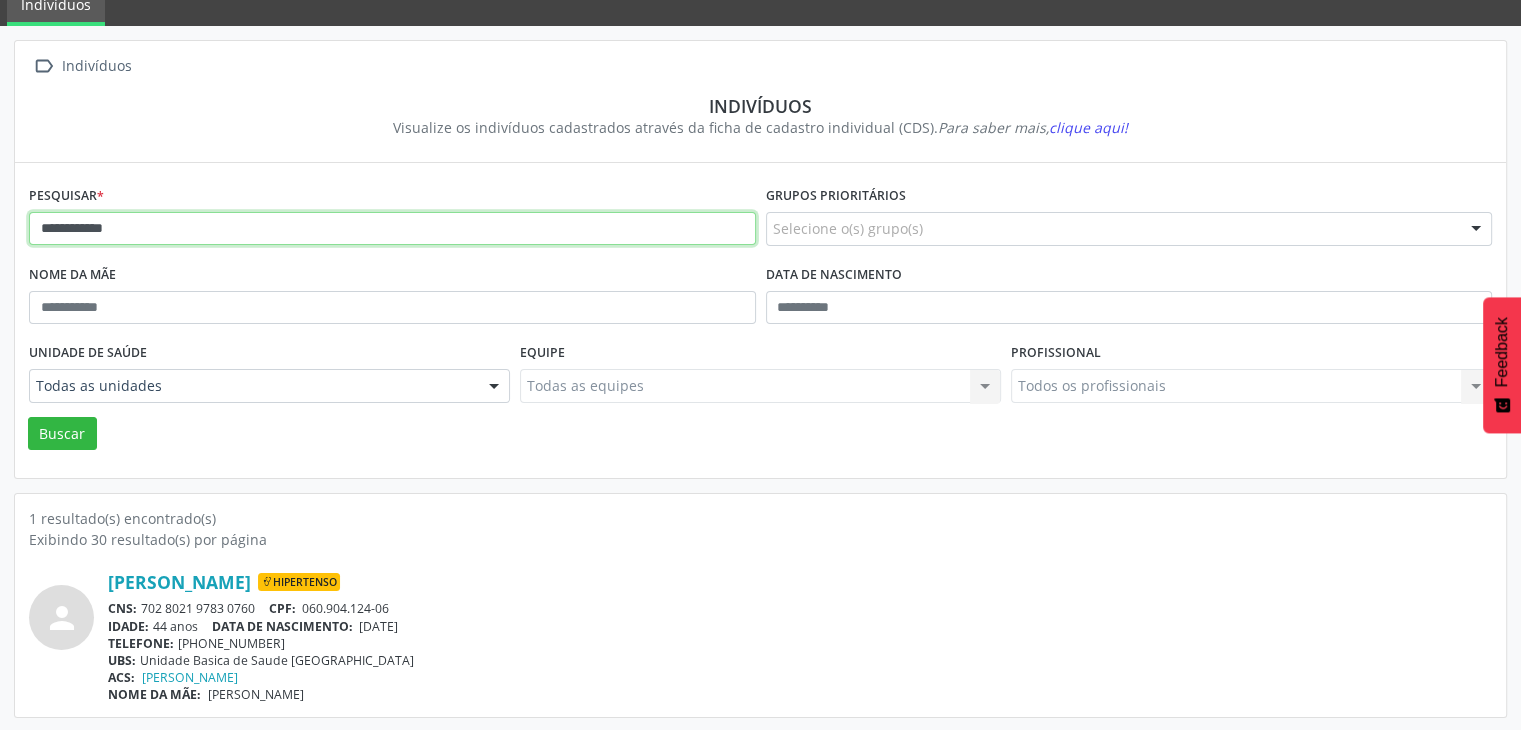click on "**********" at bounding box center (392, 229) 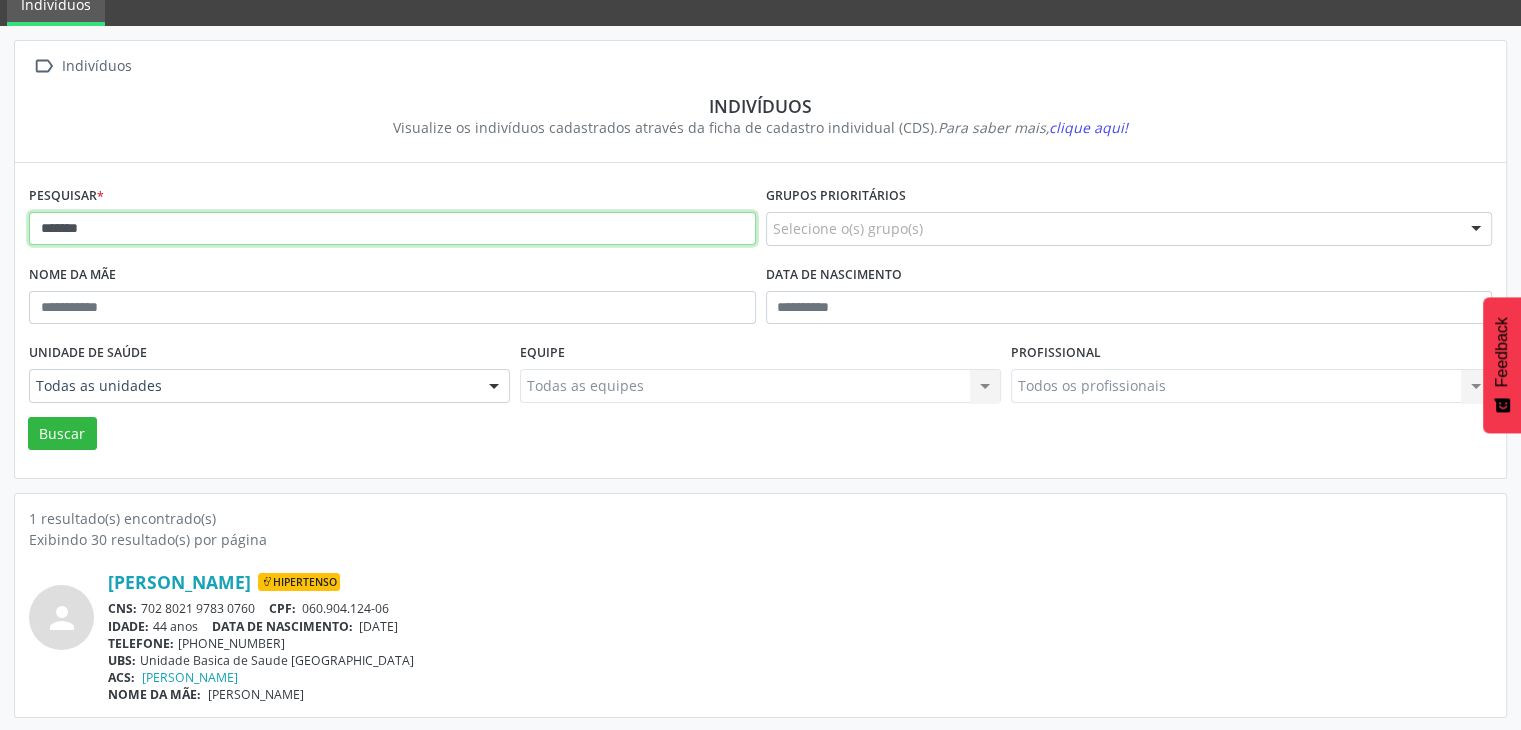 type on "*******" 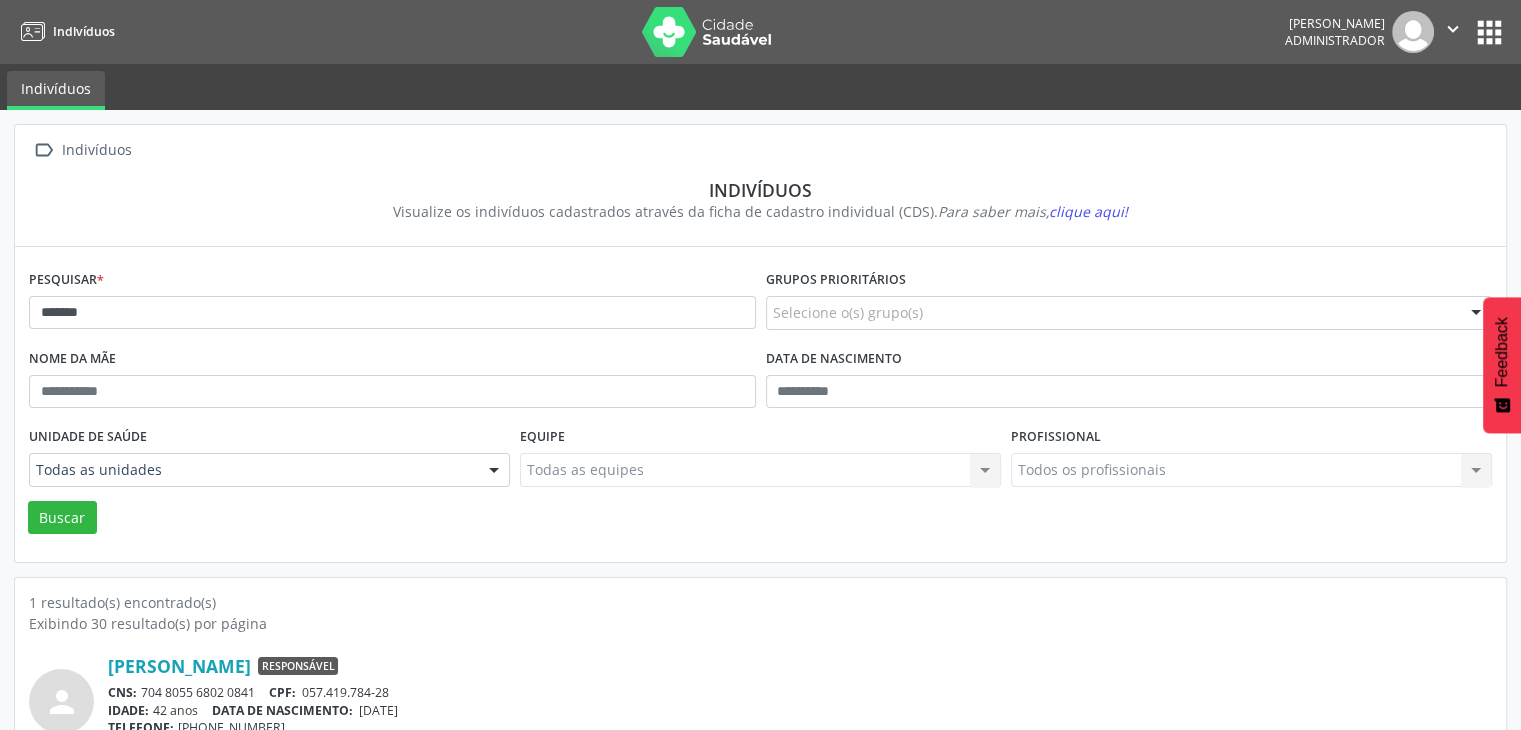 scroll, scrollTop: 84, scrollLeft: 0, axis: vertical 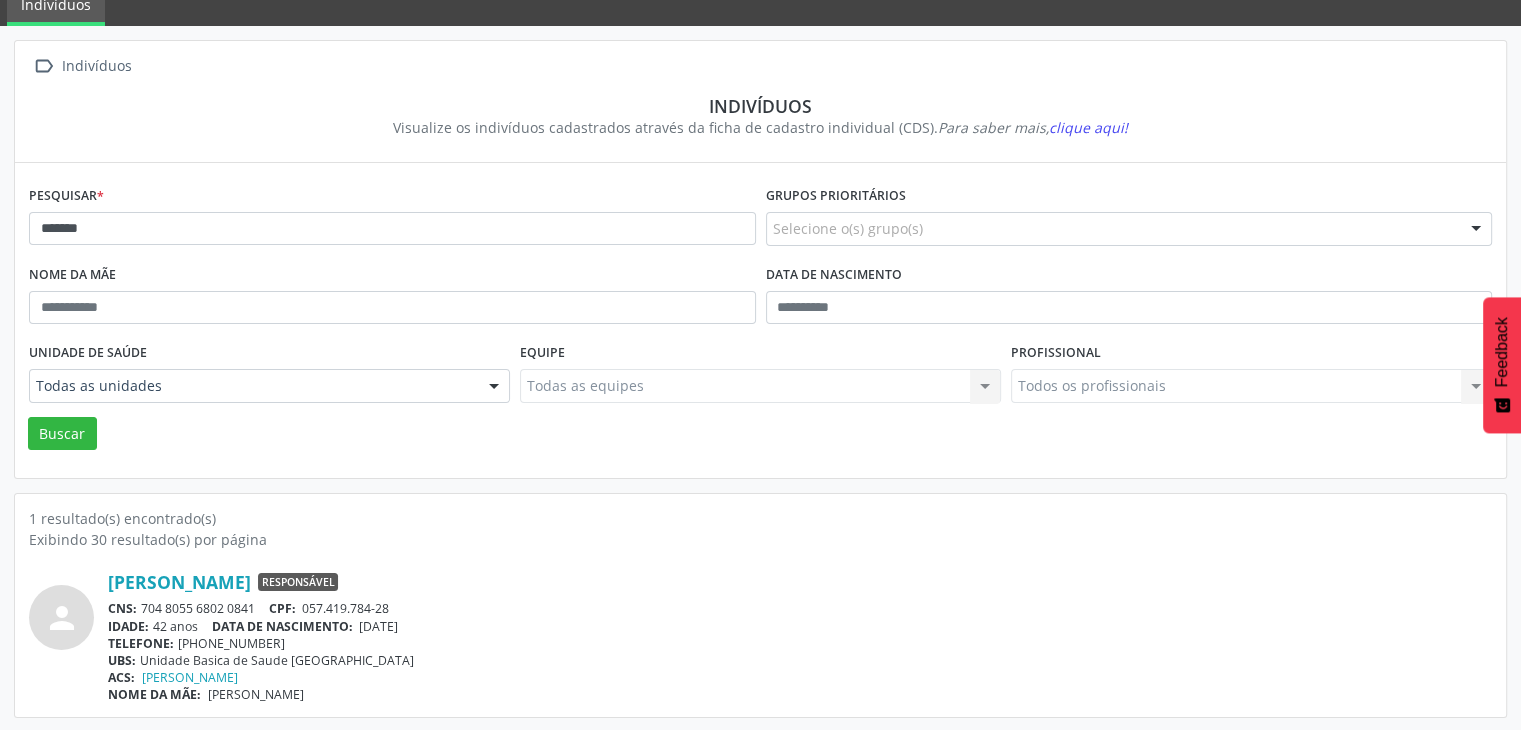 drag, startPoint x: 144, startPoint y: 605, endPoint x: 256, endPoint y: 607, distance: 112.01785 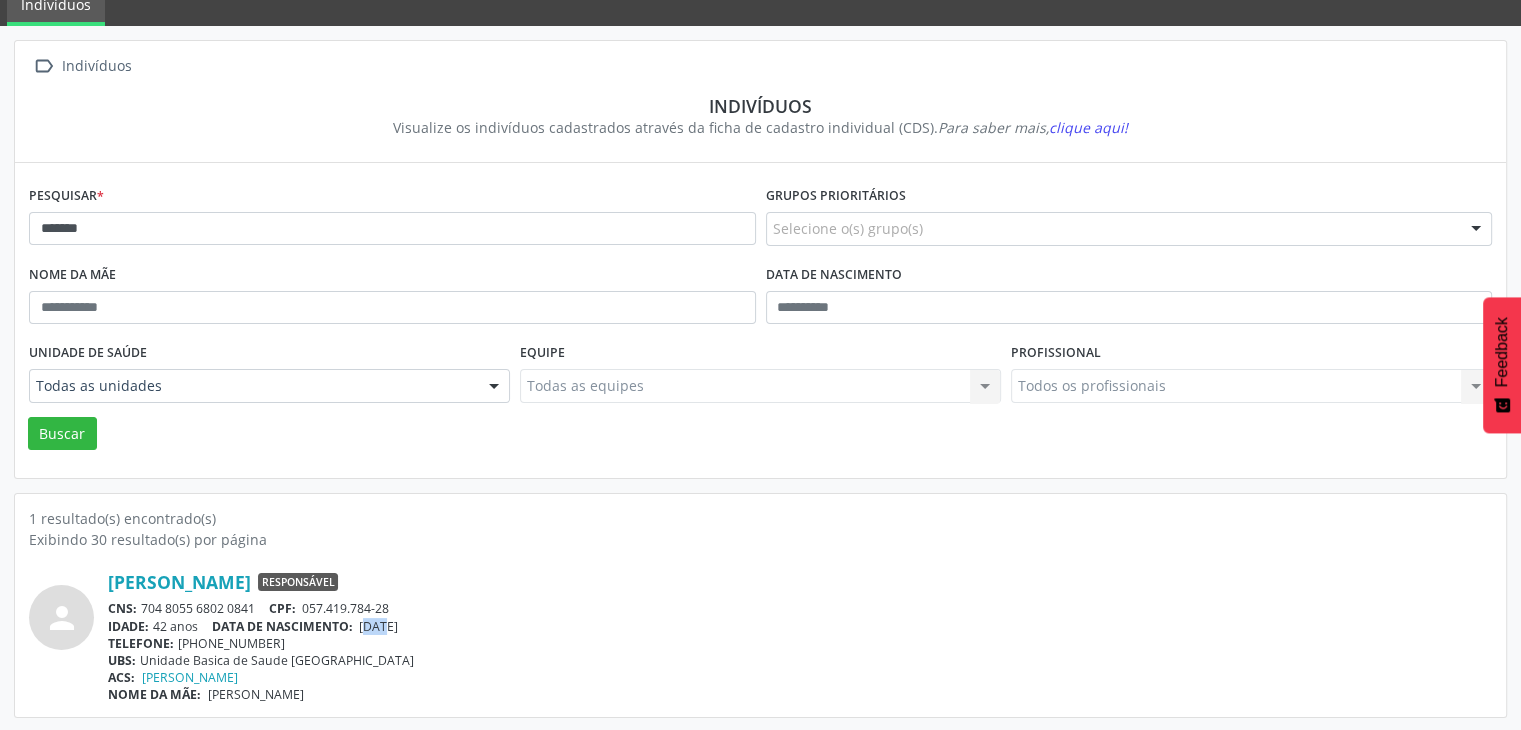 drag, startPoint x: 368, startPoint y: 622, endPoint x: 391, endPoint y: 622, distance: 23 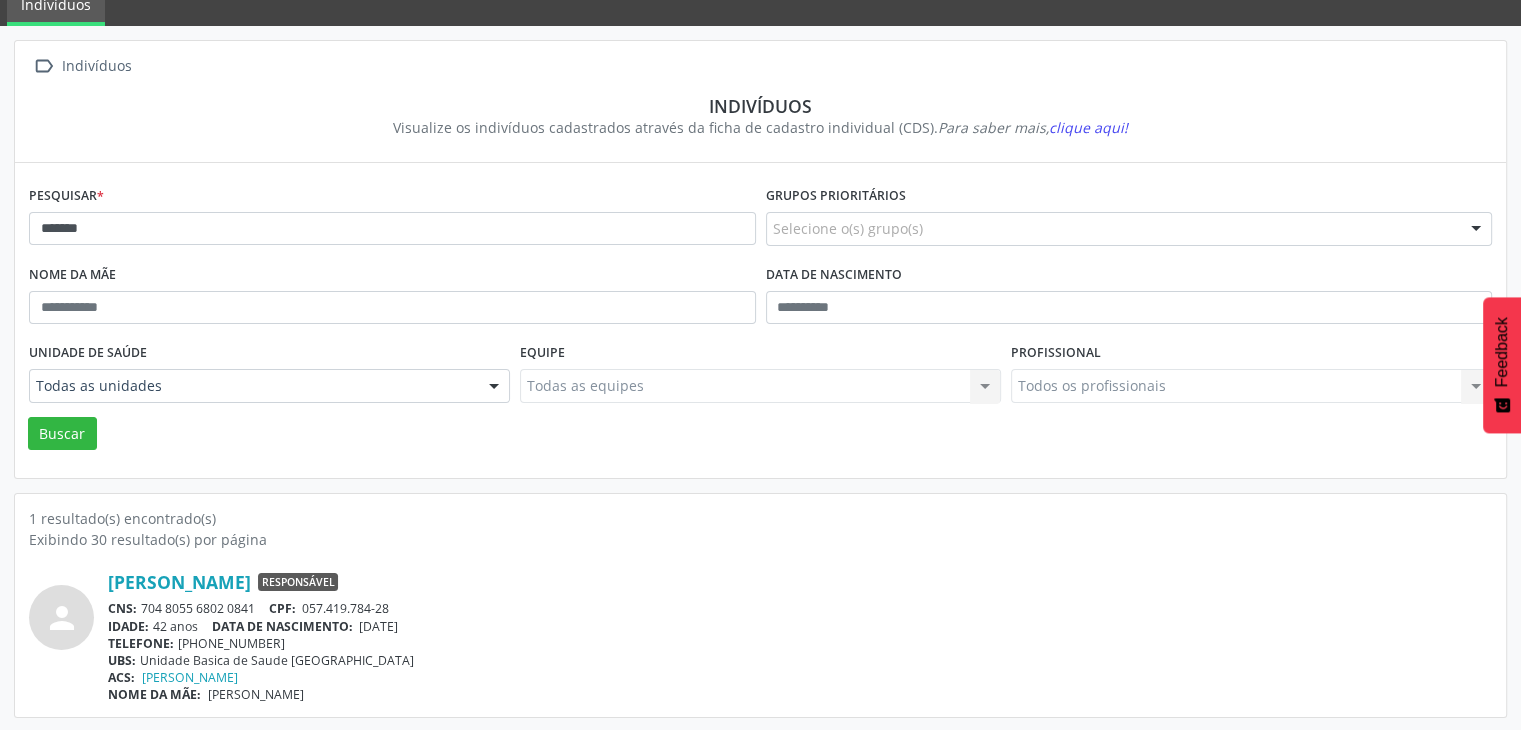 click on "DATA DE NASCIMENTO:" at bounding box center (282, 626) 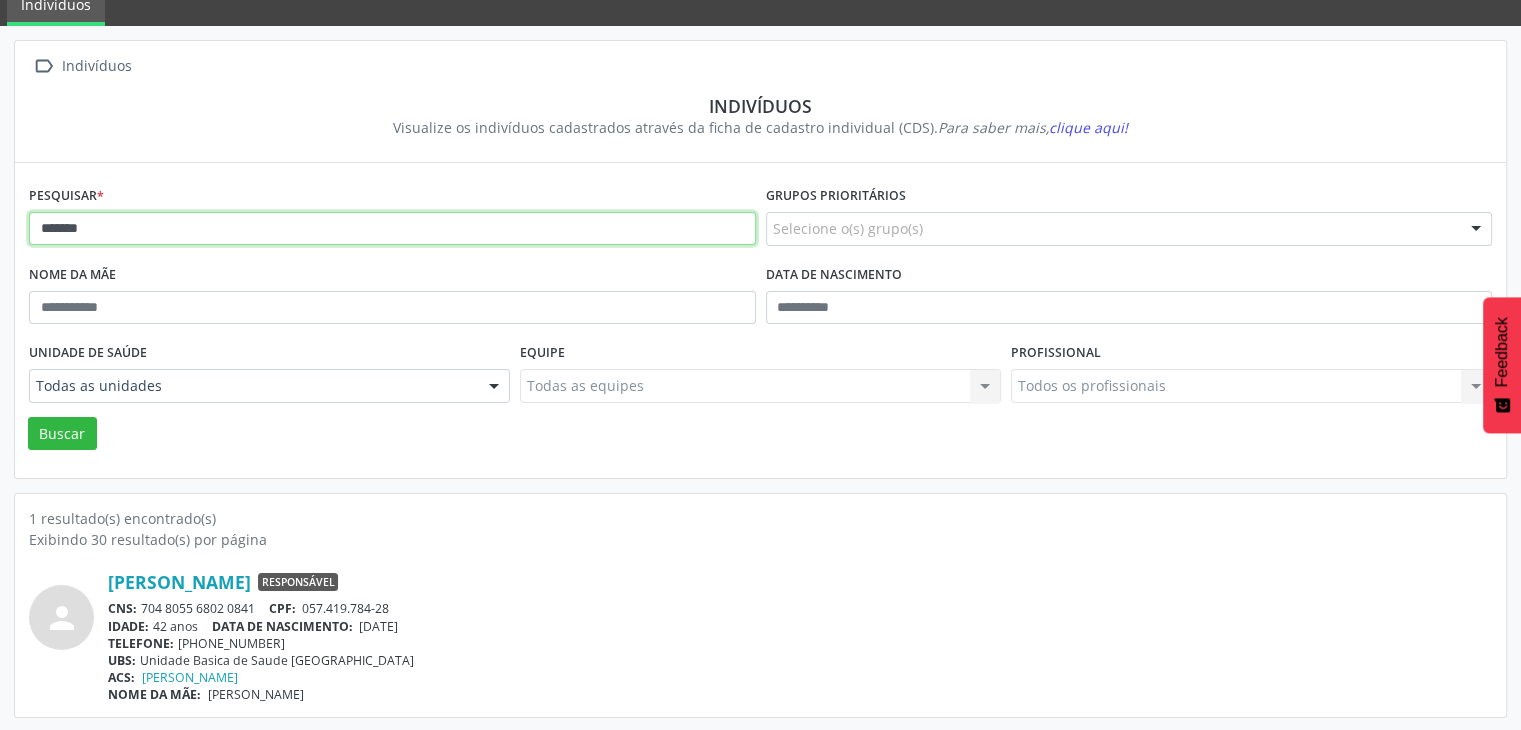 click on "*******" at bounding box center (392, 229) 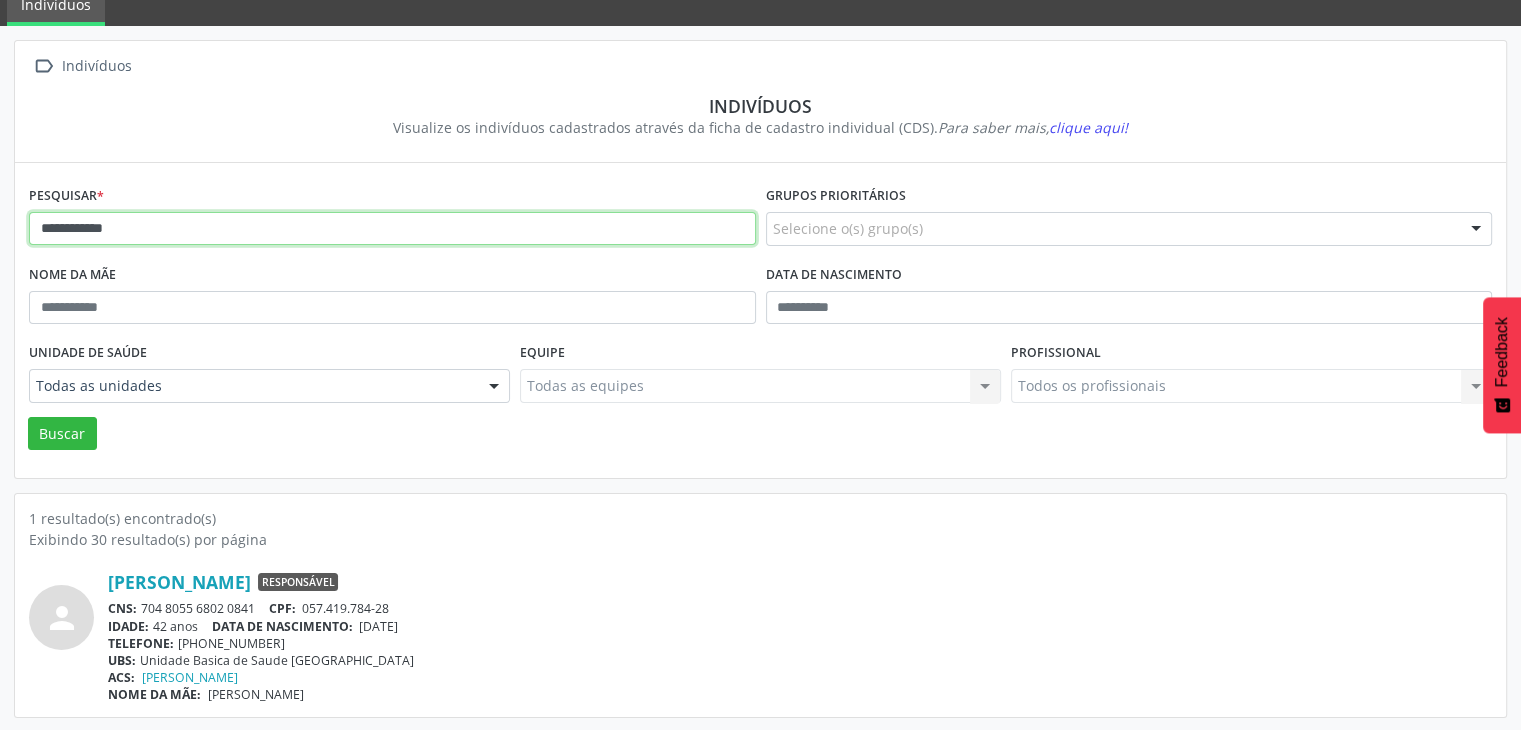 type on "**********" 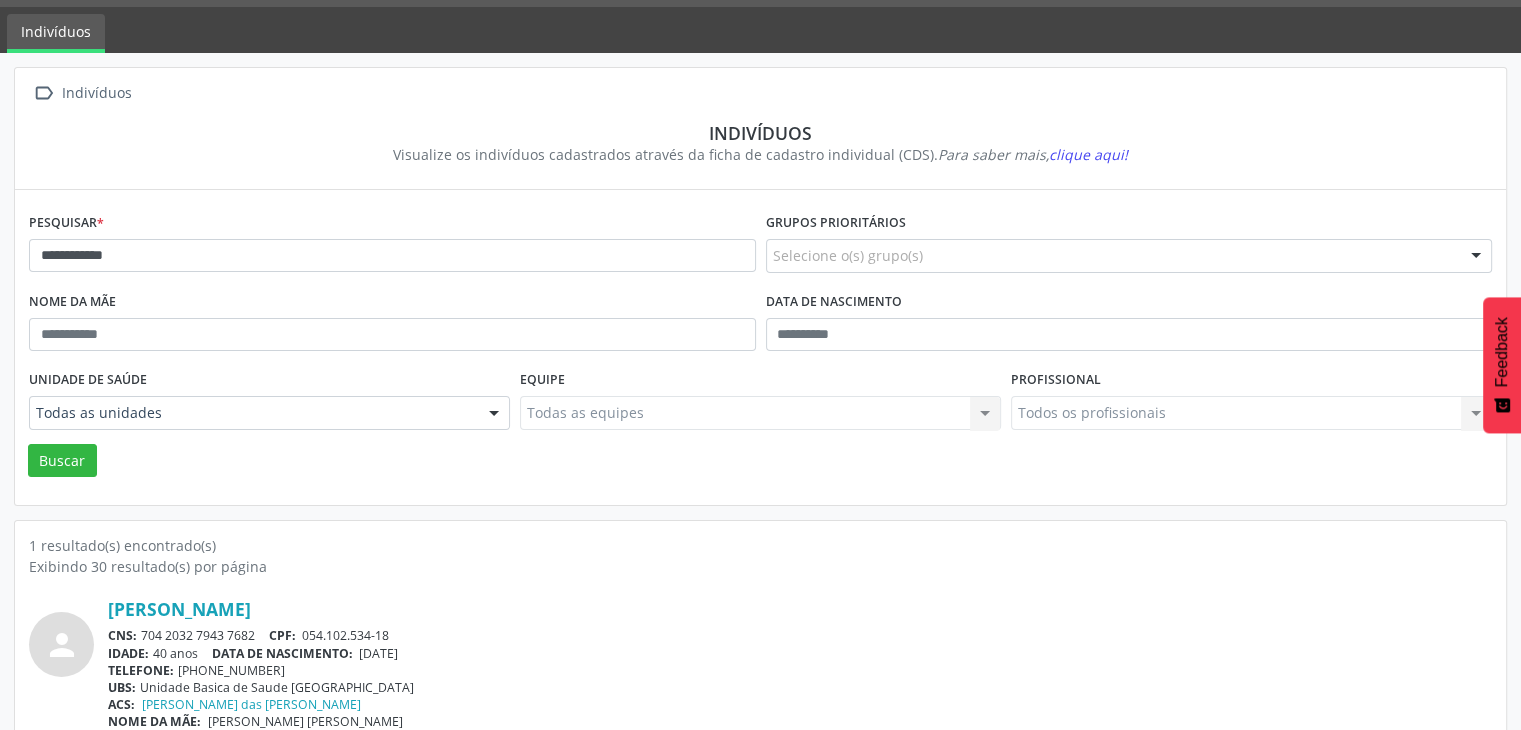 scroll, scrollTop: 84, scrollLeft: 0, axis: vertical 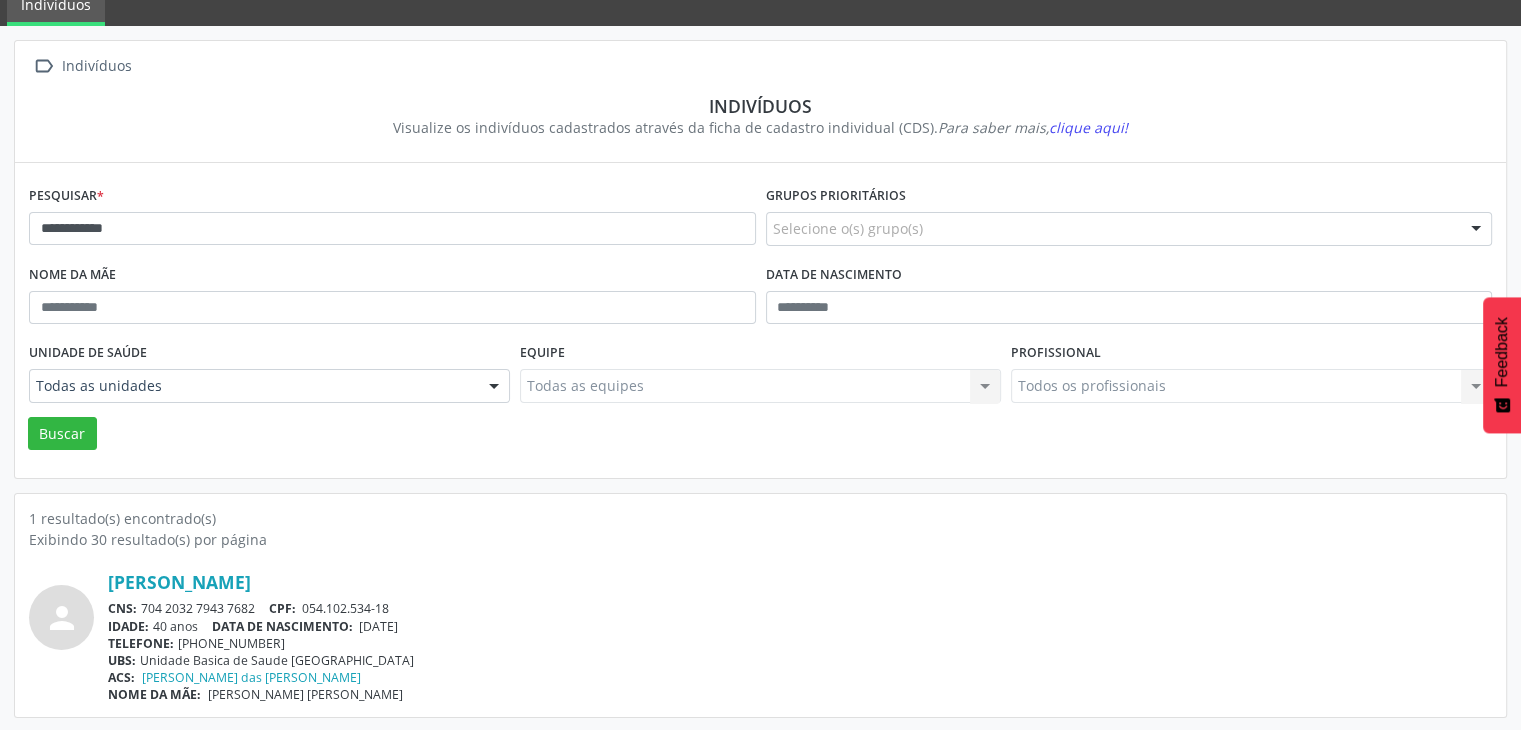 drag, startPoint x: 142, startPoint y: 603, endPoint x: 260, endPoint y: 600, distance: 118.03813 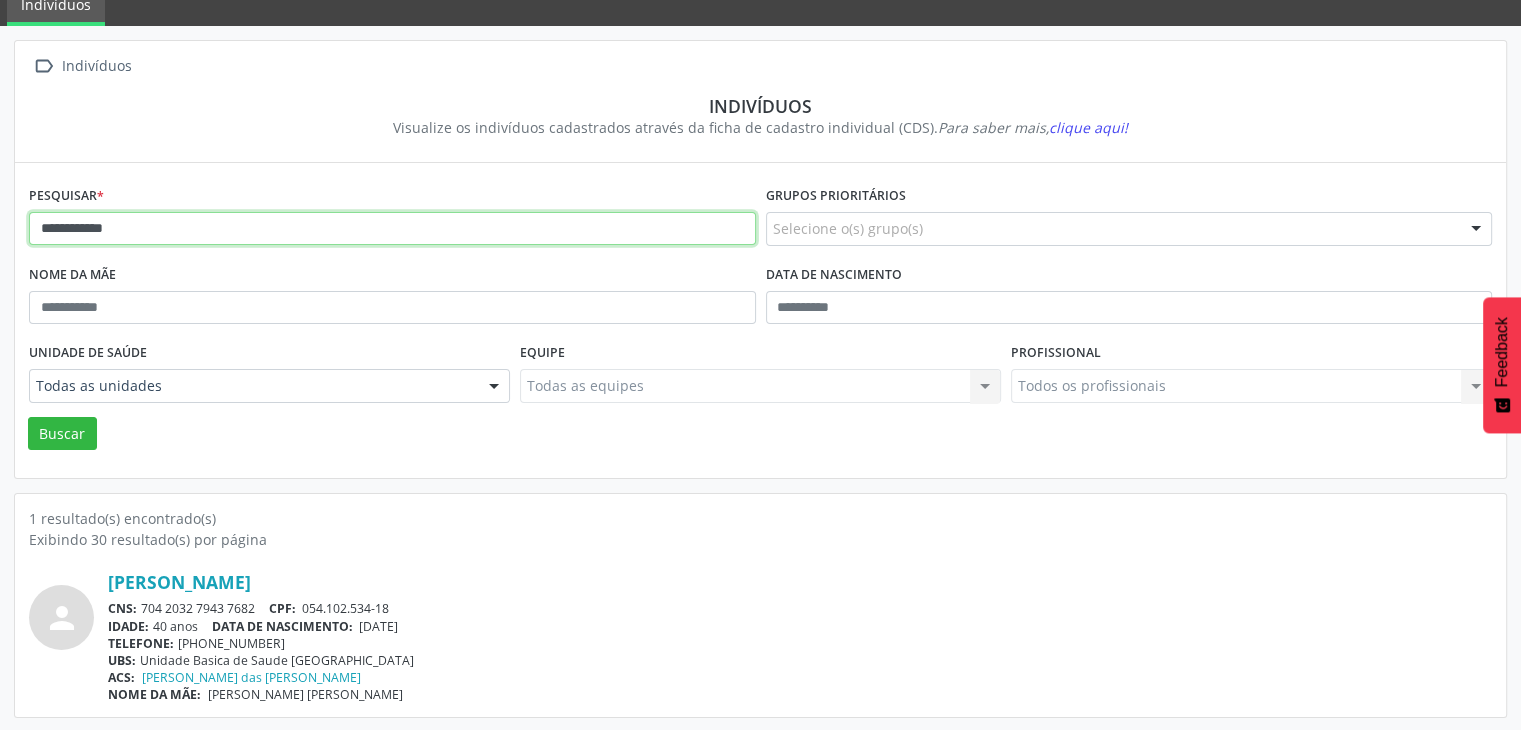 click on "**********" at bounding box center (392, 229) 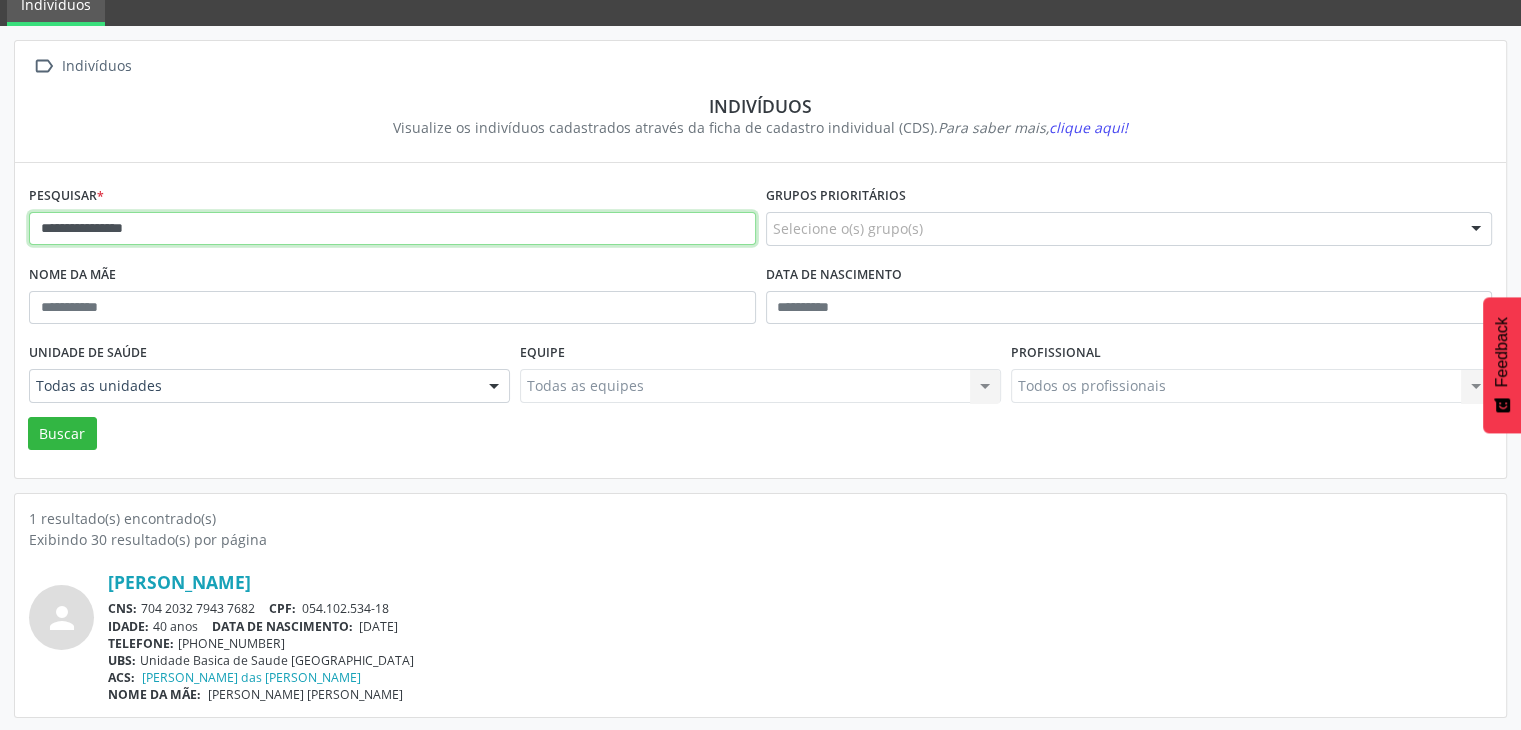 type on "**********" 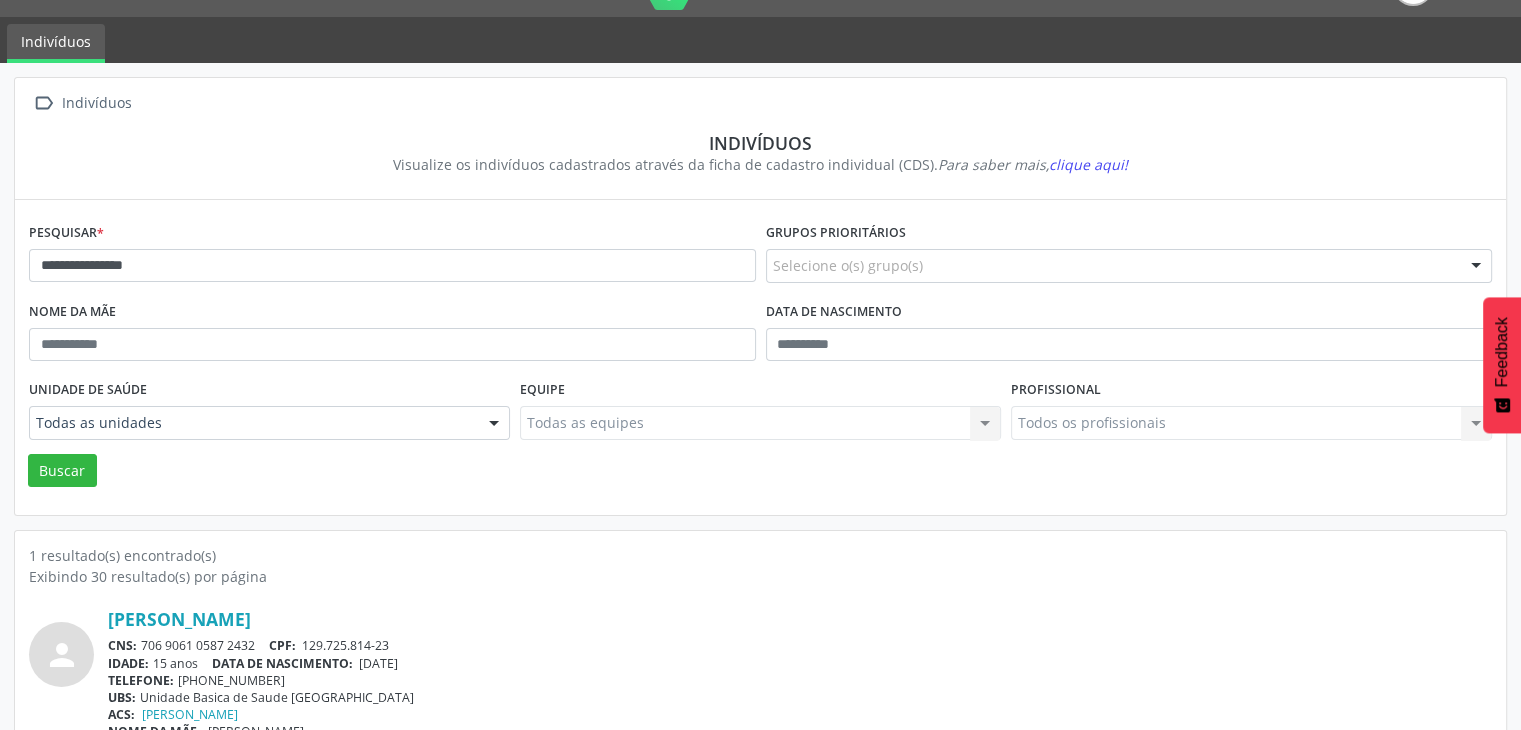 scroll, scrollTop: 84, scrollLeft: 0, axis: vertical 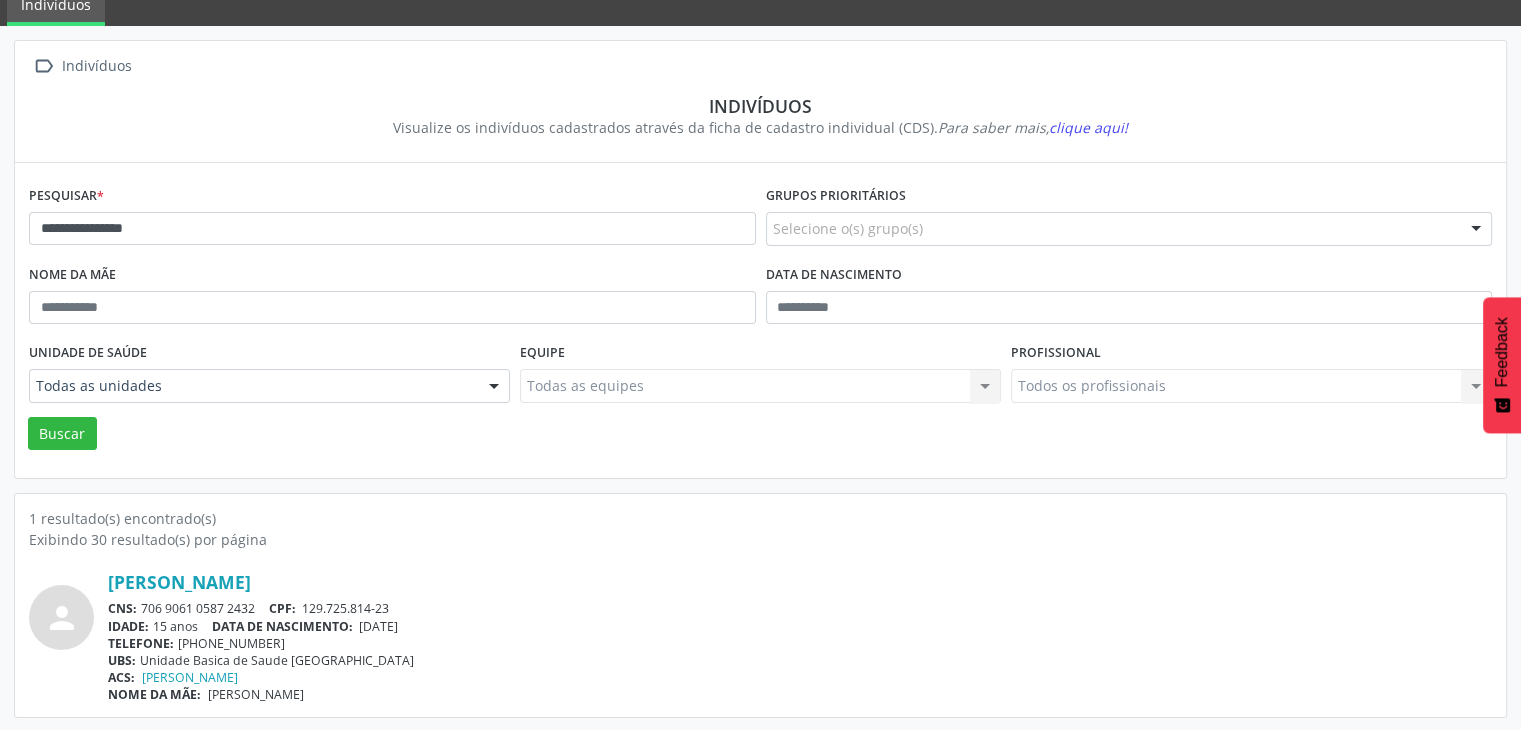 drag, startPoint x: 143, startPoint y: 601, endPoint x: 268, endPoint y: 593, distance: 125.25574 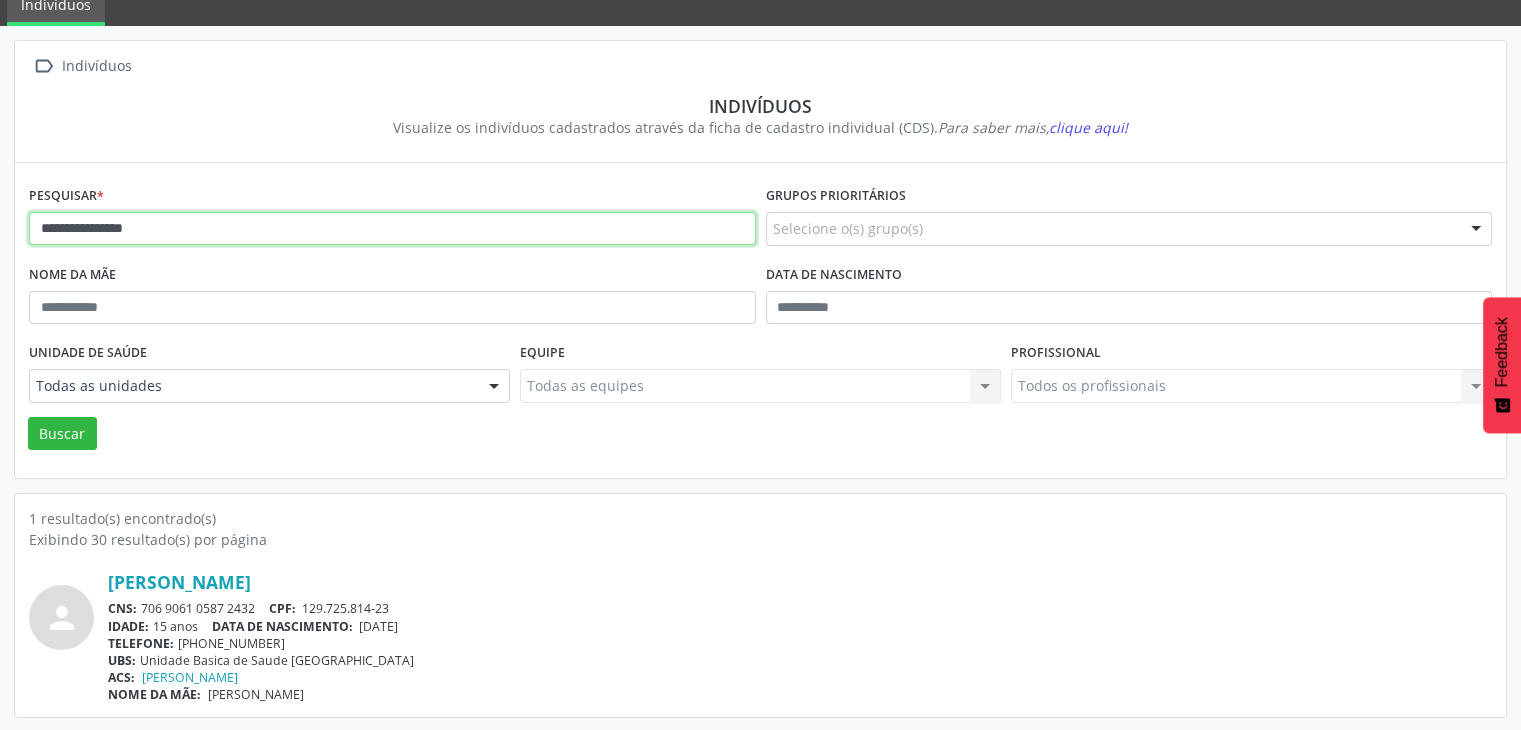 click on "**********" at bounding box center [392, 229] 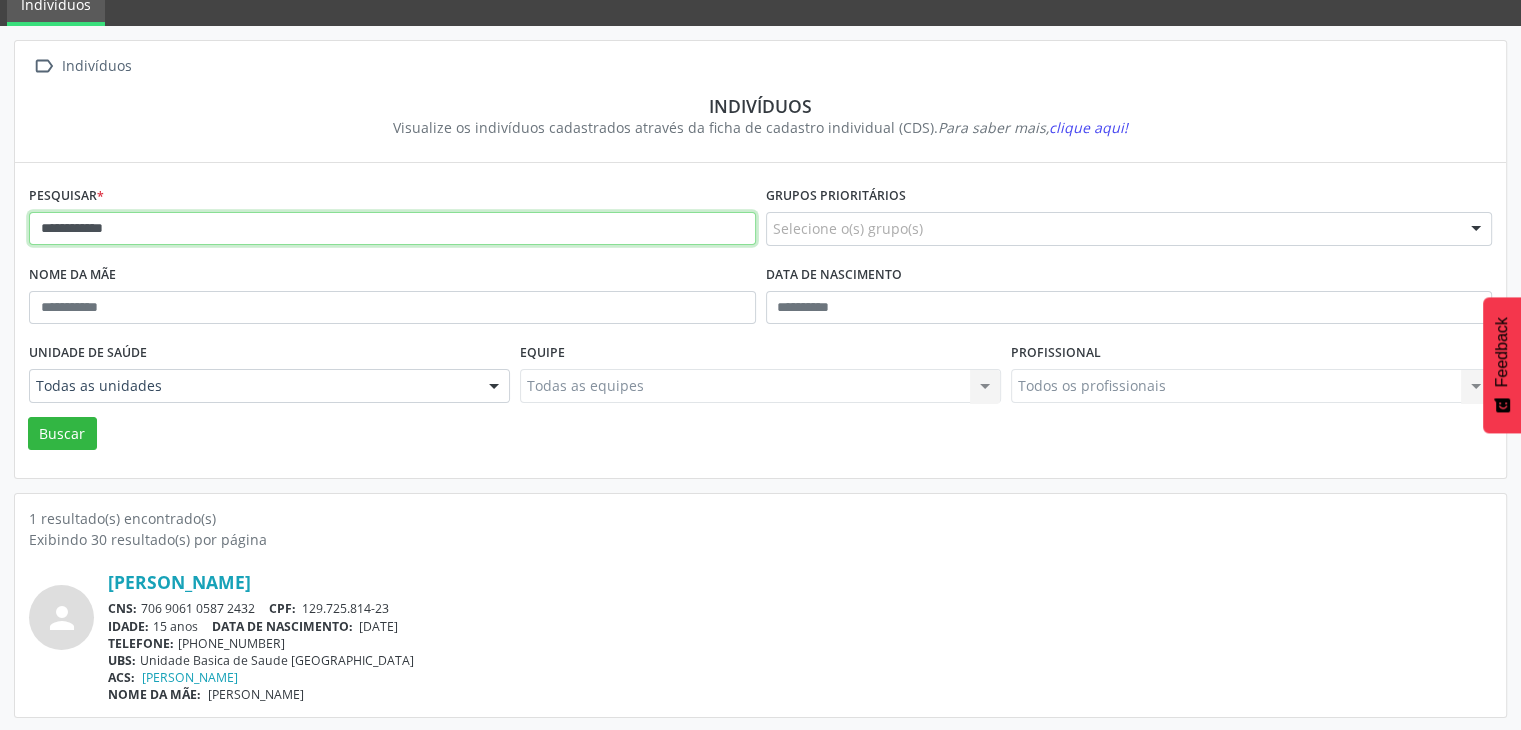 type on "**********" 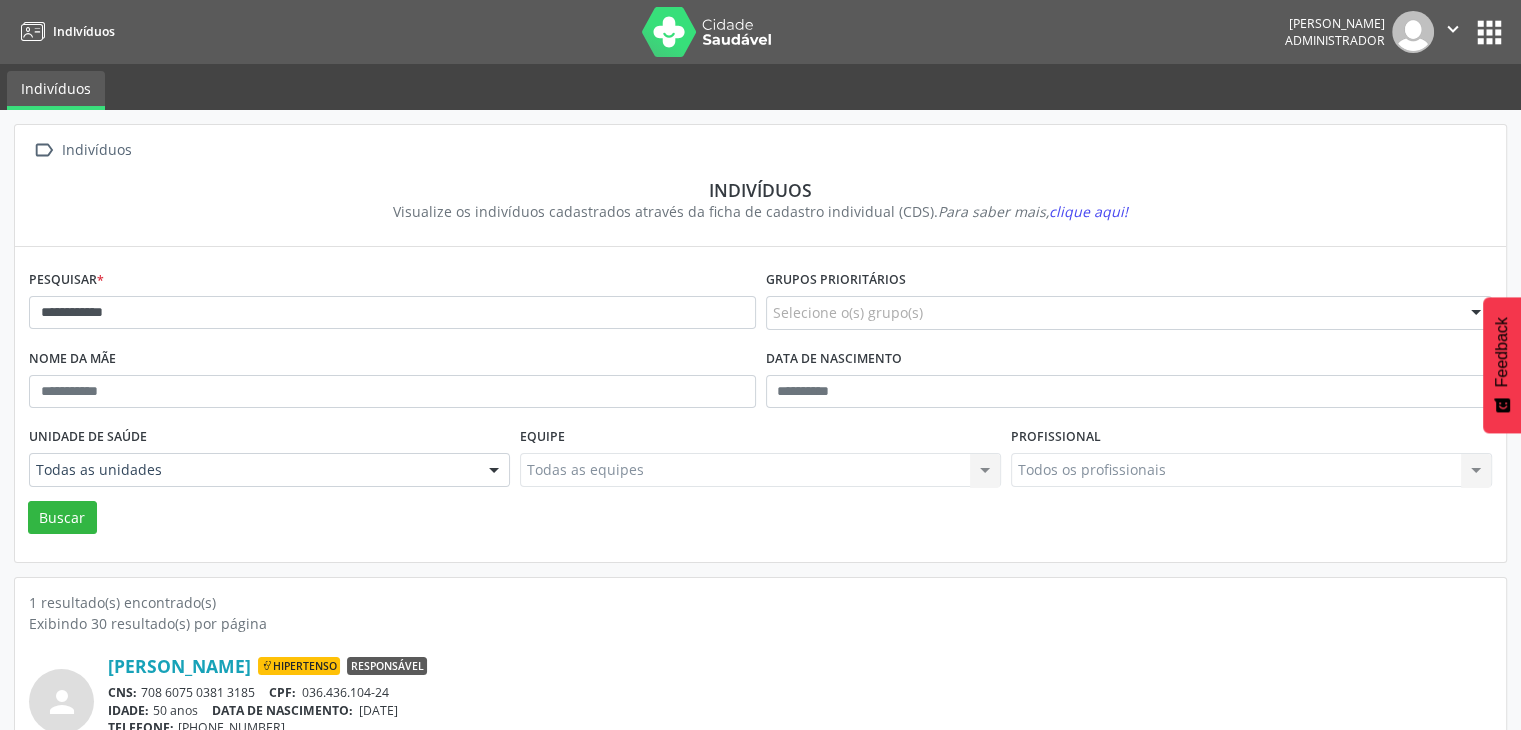 scroll, scrollTop: 84, scrollLeft: 0, axis: vertical 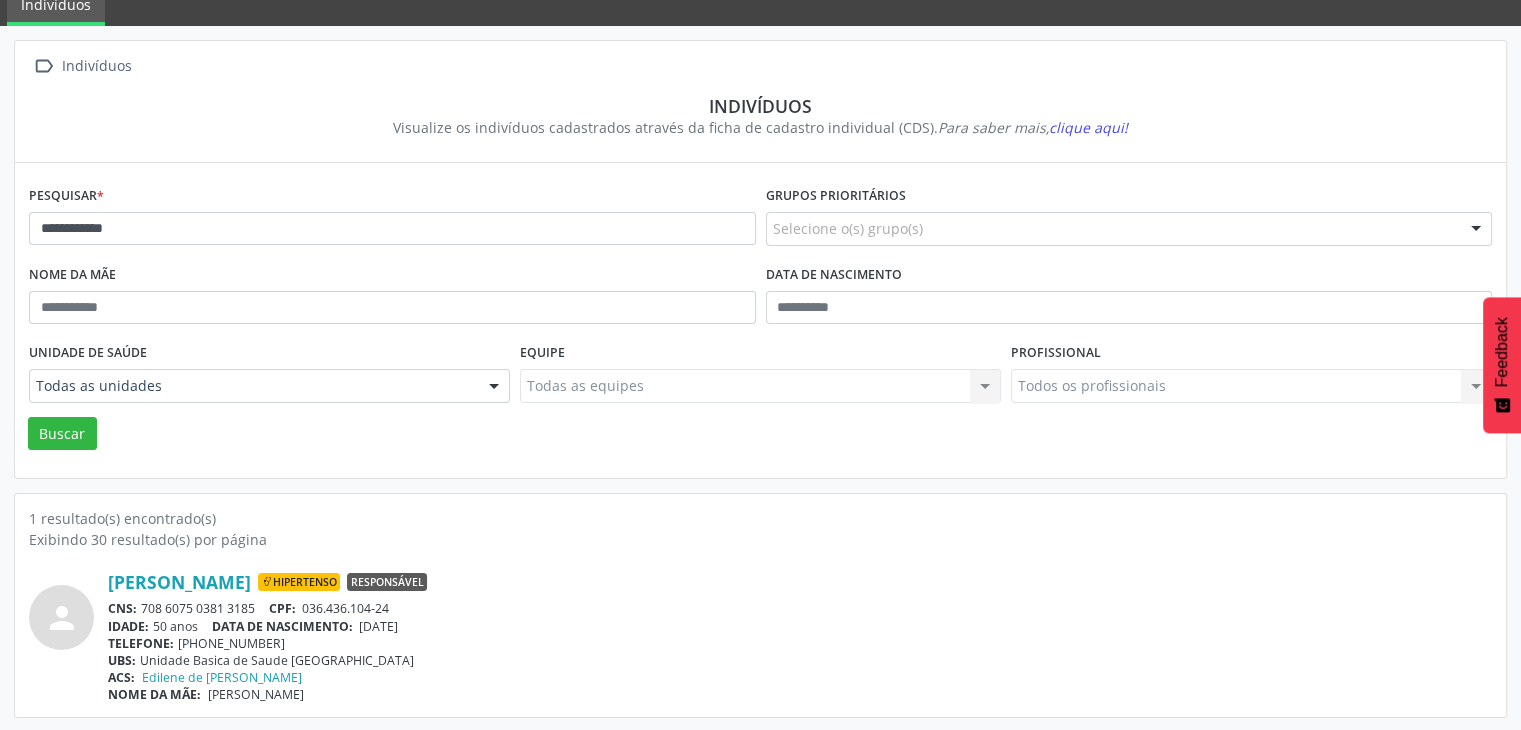 drag, startPoint x: 143, startPoint y: 602, endPoint x: 255, endPoint y: 601, distance: 112.00446 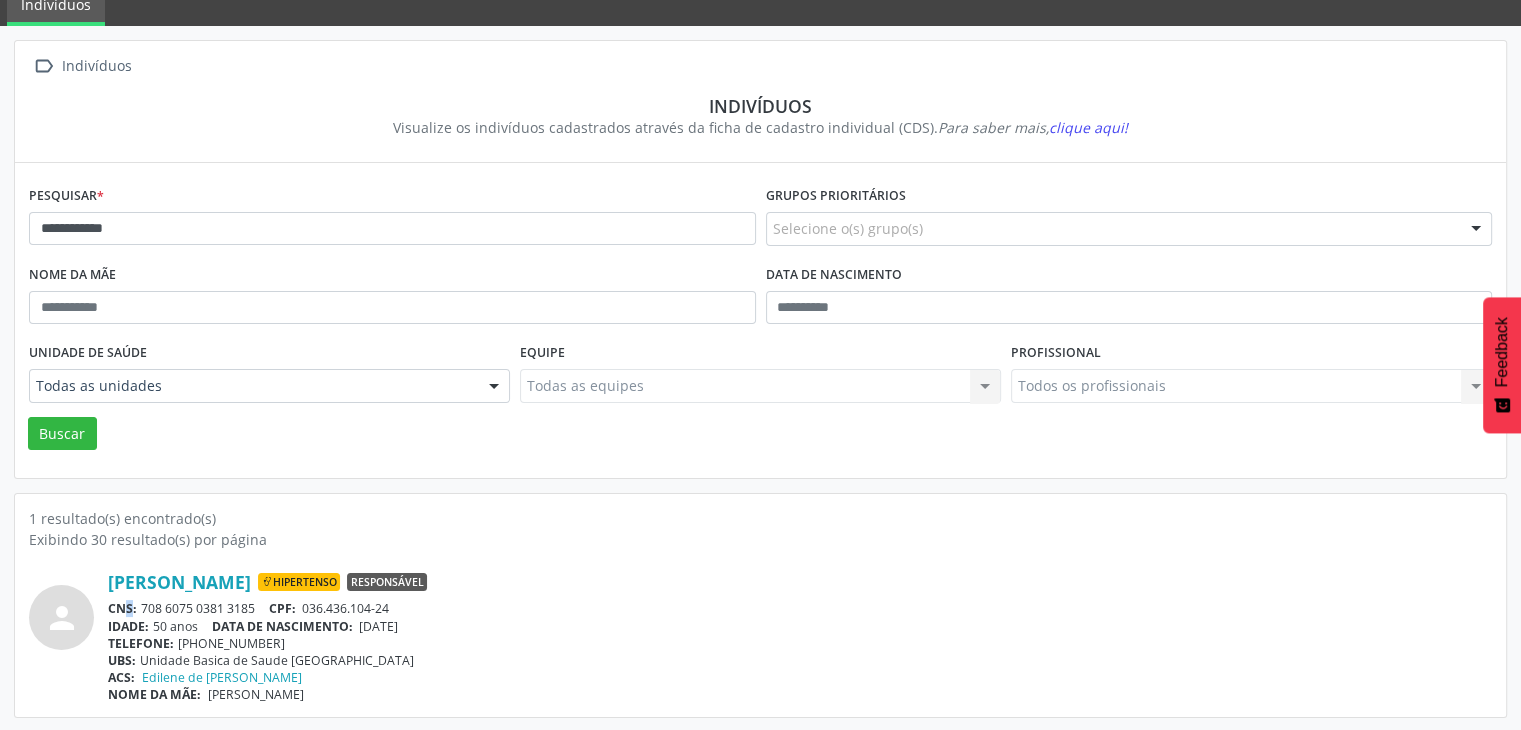 drag, startPoint x: 259, startPoint y: 603, endPoint x: 129, endPoint y: 597, distance: 130.13838 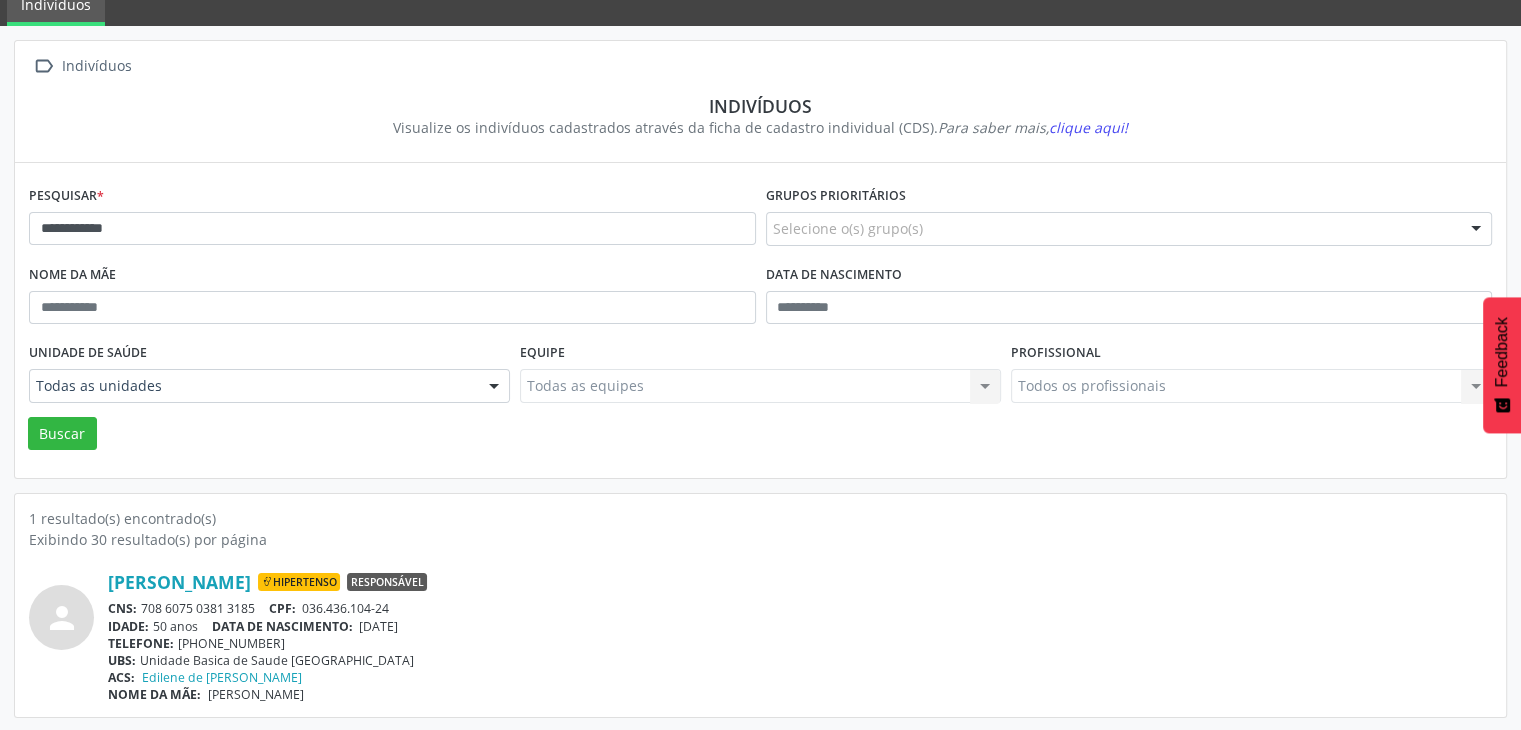 click on "CNS:
708 6075 0381 3185
CPF:    036.436.104-24" at bounding box center (800, 608) 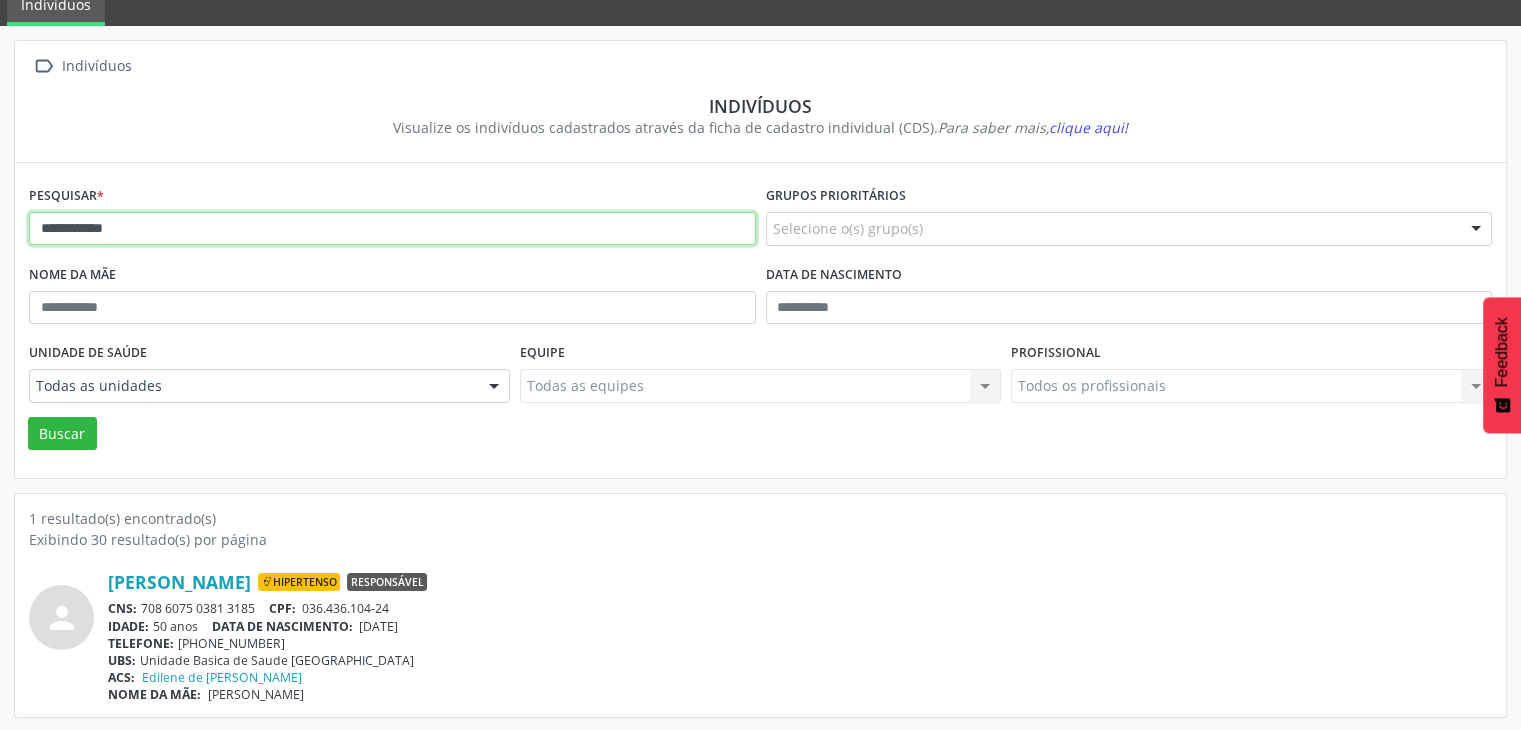 click on "**********" at bounding box center [392, 229] 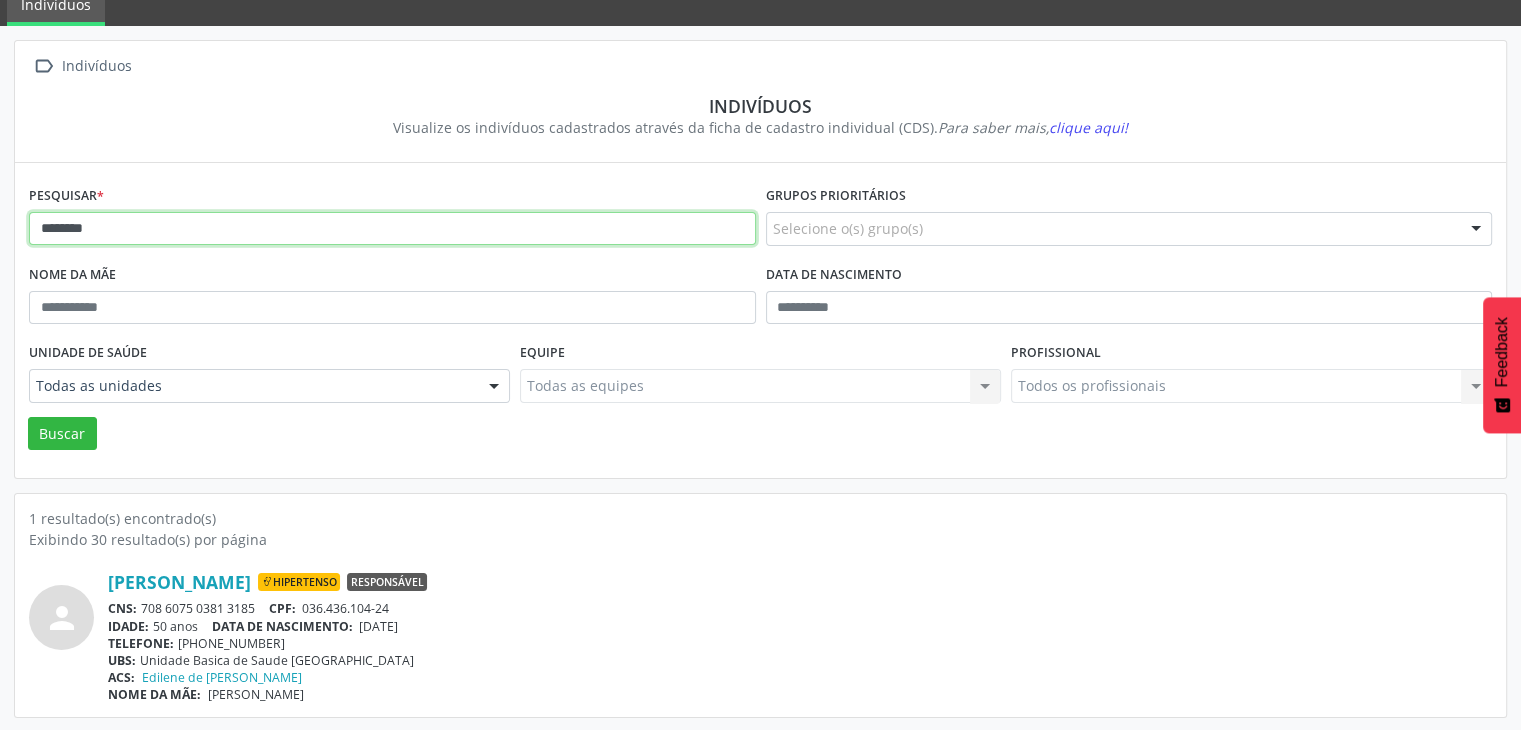 type on "*******" 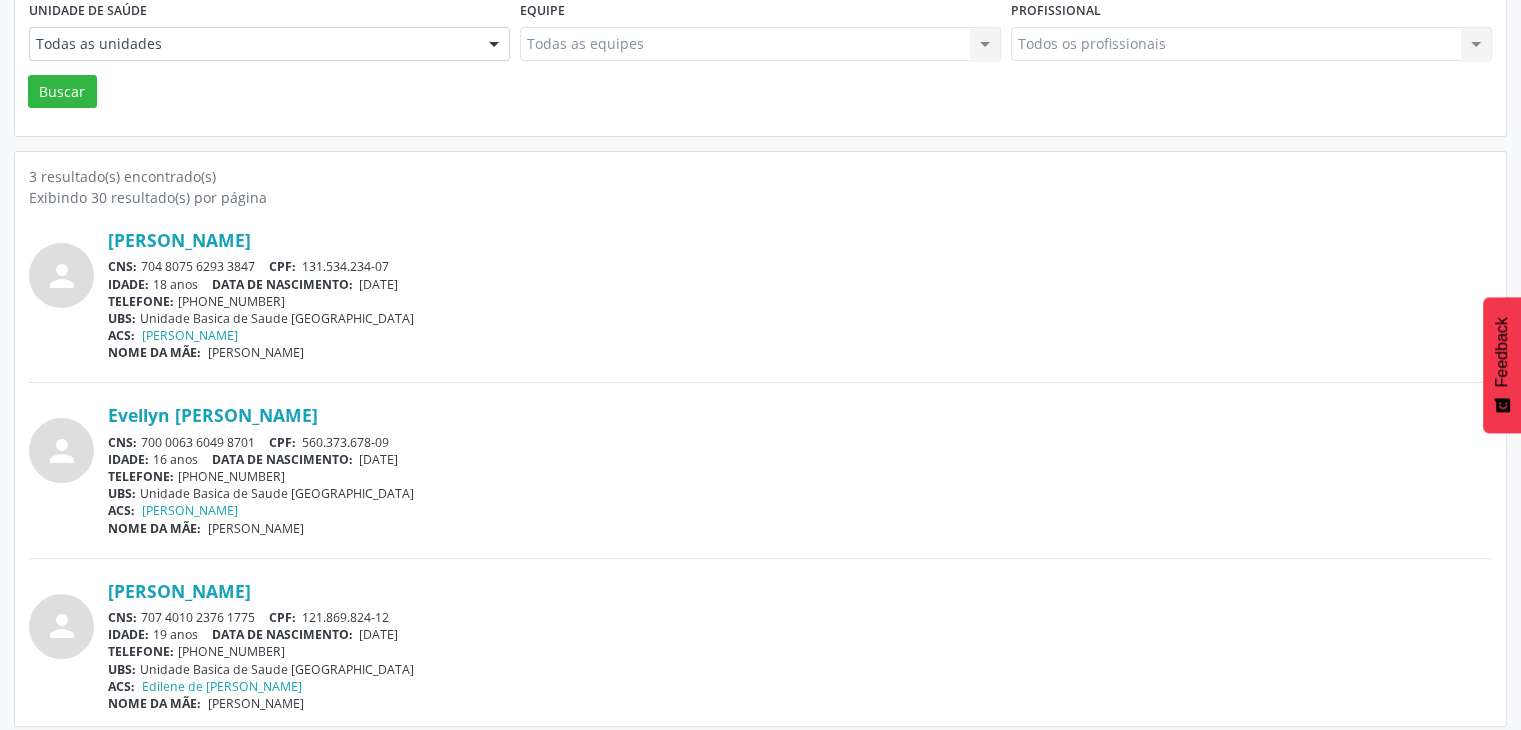 scroll, scrollTop: 435, scrollLeft: 0, axis: vertical 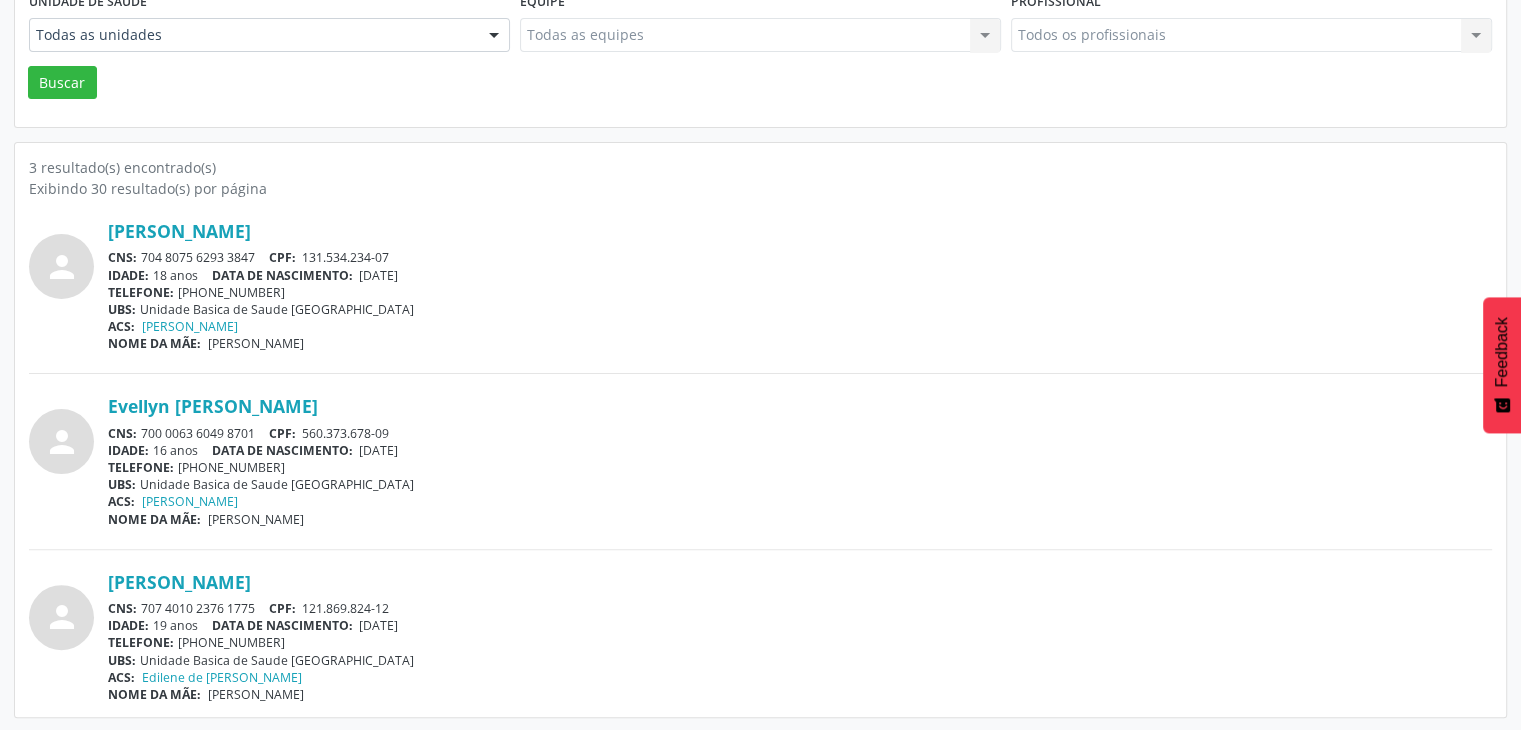 drag, startPoint x: 140, startPoint y: 605, endPoint x: 271, endPoint y: 608, distance: 131.03435 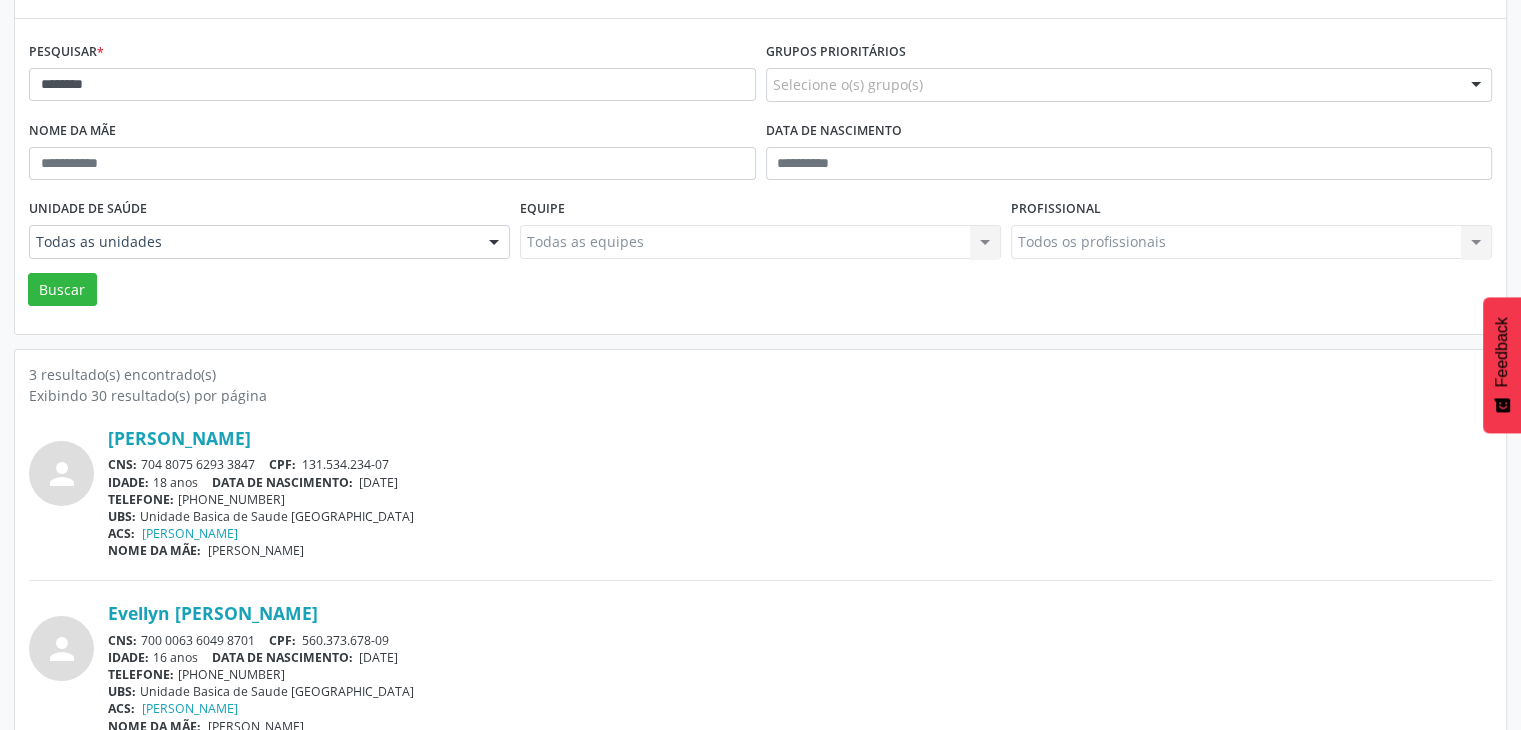 scroll, scrollTop: 135, scrollLeft: 0, axis: vertical 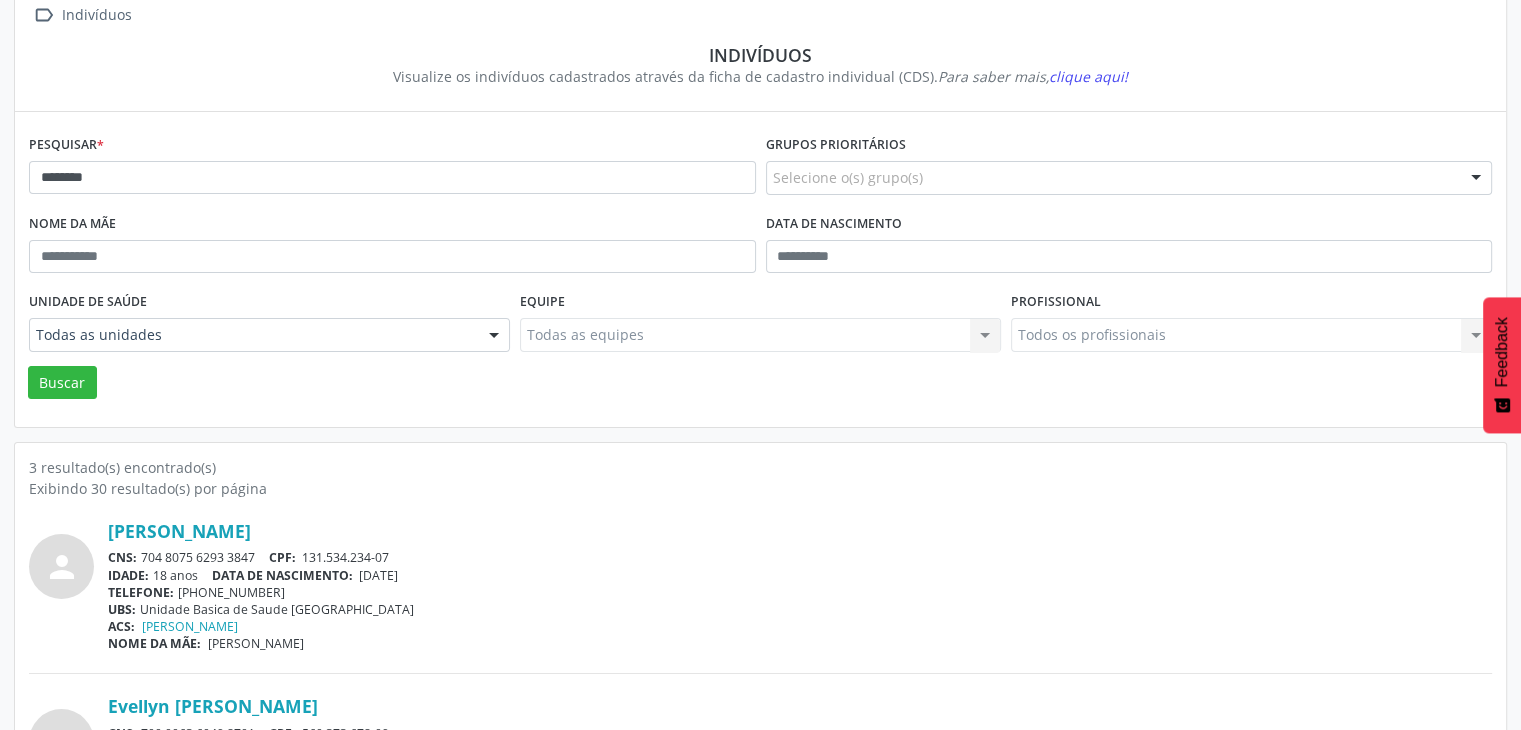 click on "Pesquisar
*
*******" at bounding box center [392, 169] 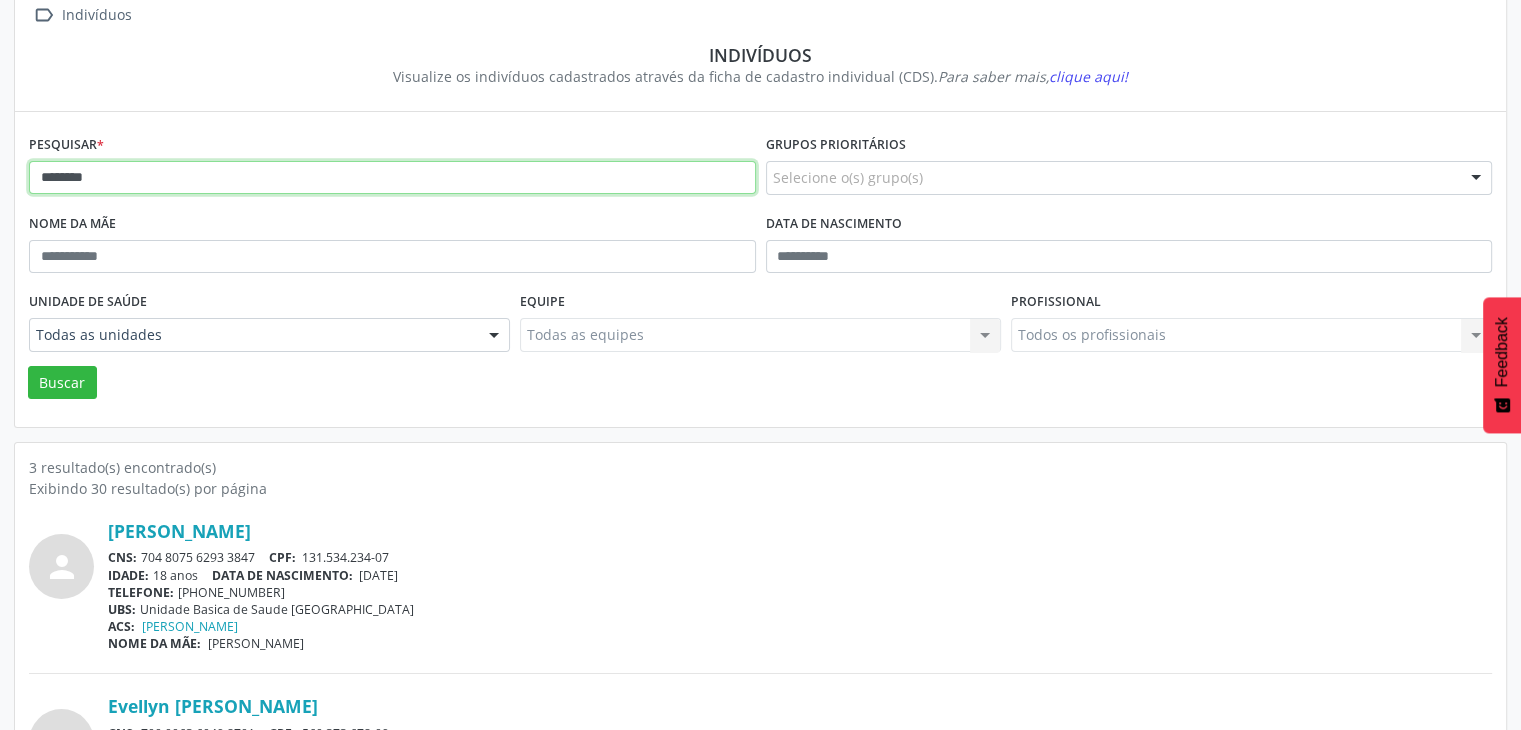 click on "*******" at bounding box center (392, 178) 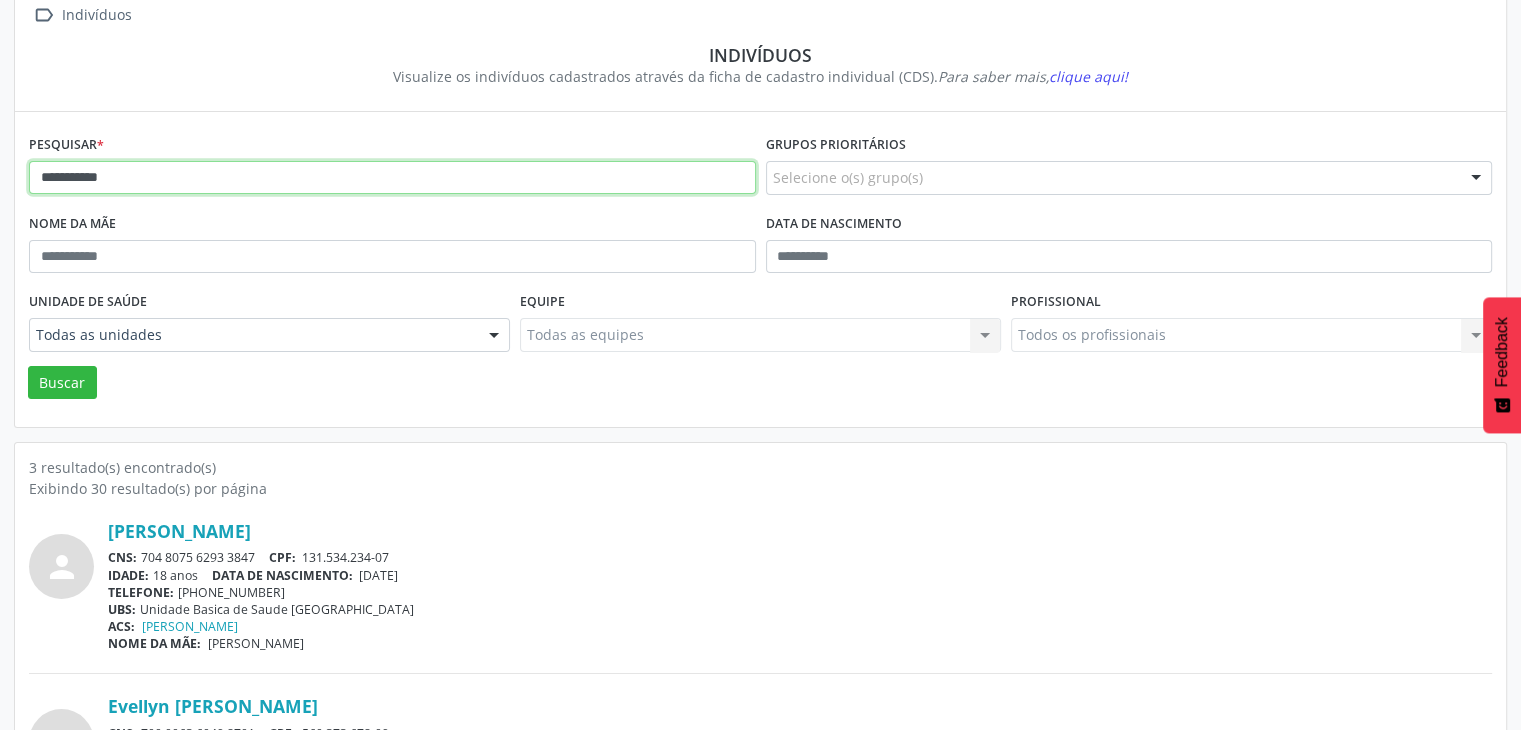 type on "**********" 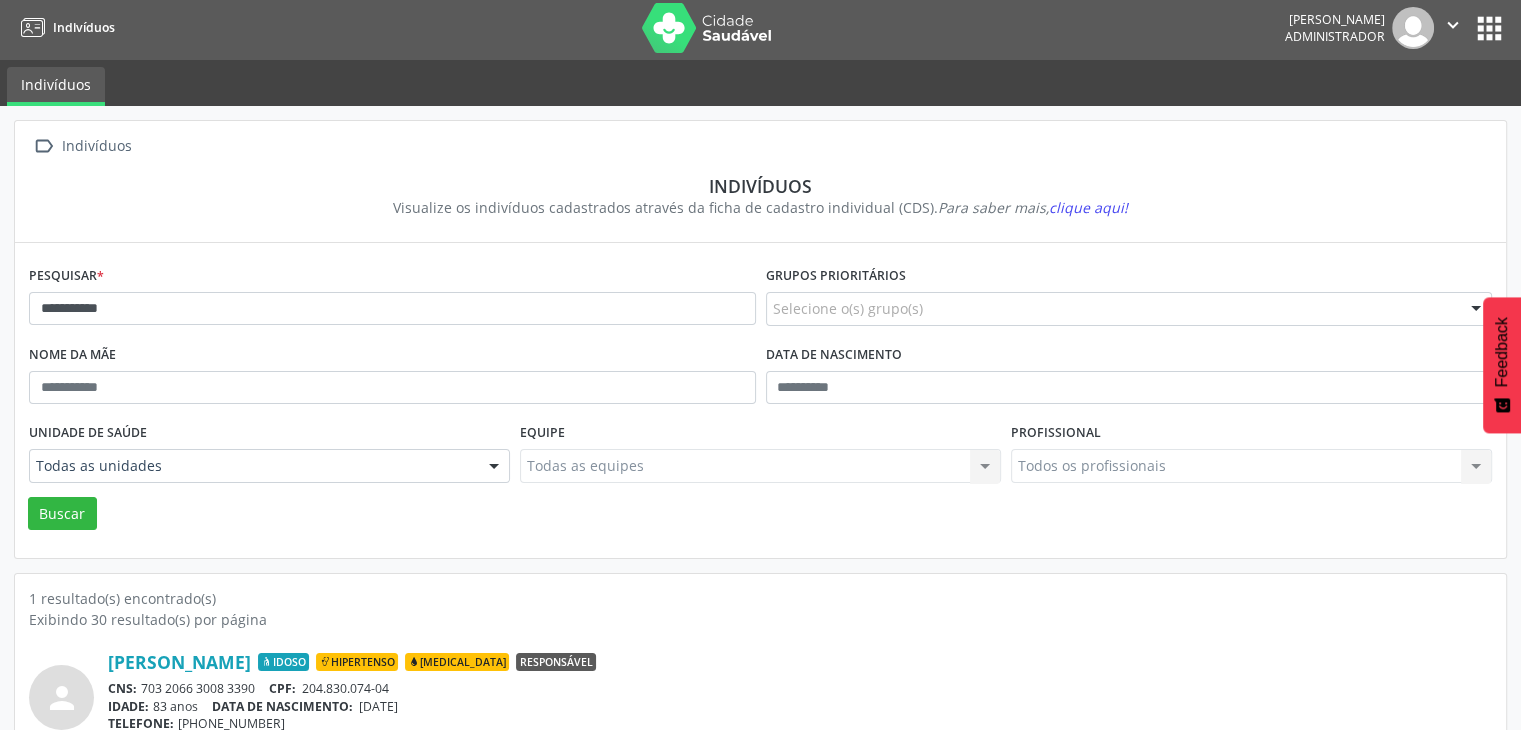 scroll, scrollTop: 84, scrollLeft: 0, axis: vertical 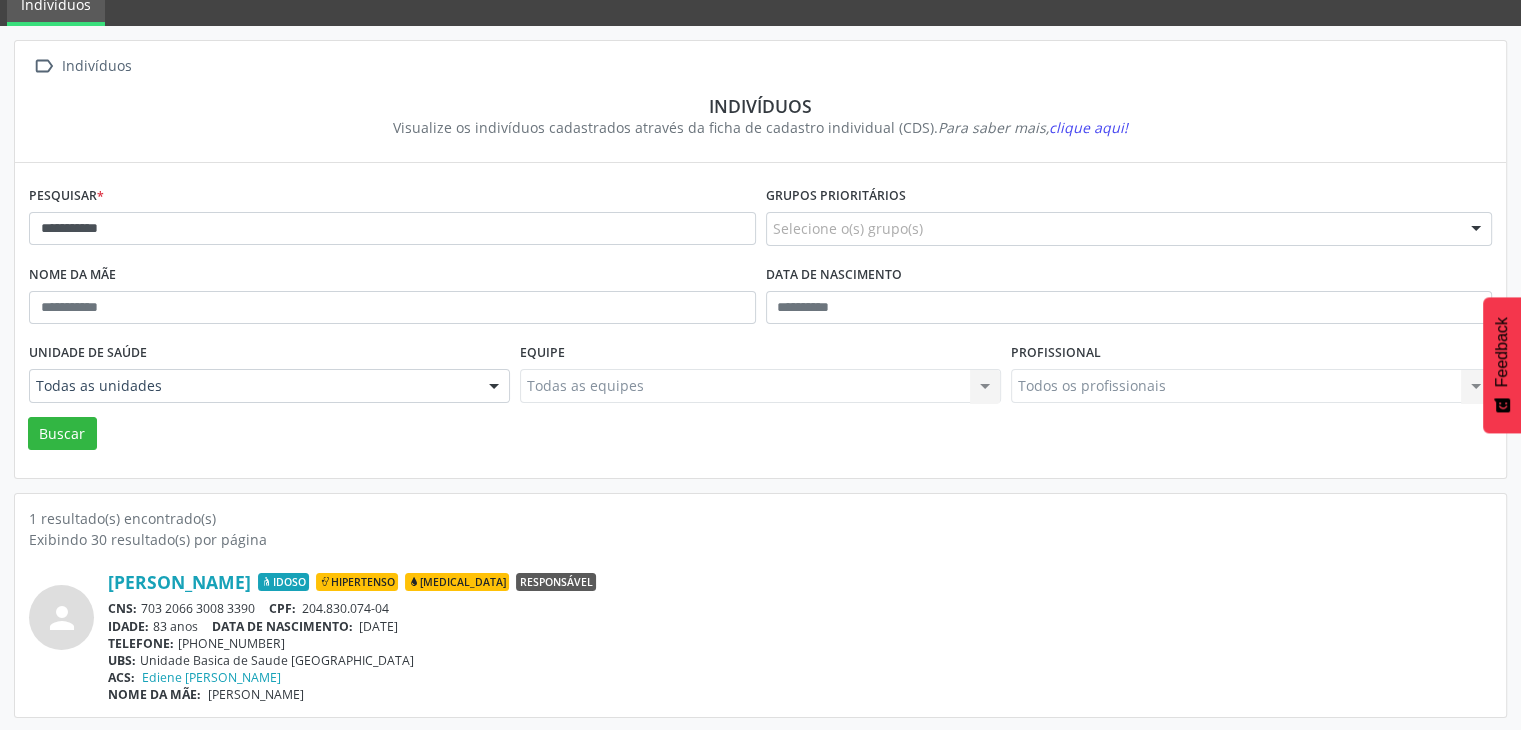 drag, startPoint x: 141, startPoint y: 605, endPoint x: 266, endPoint y: 593, distance: 125.57468 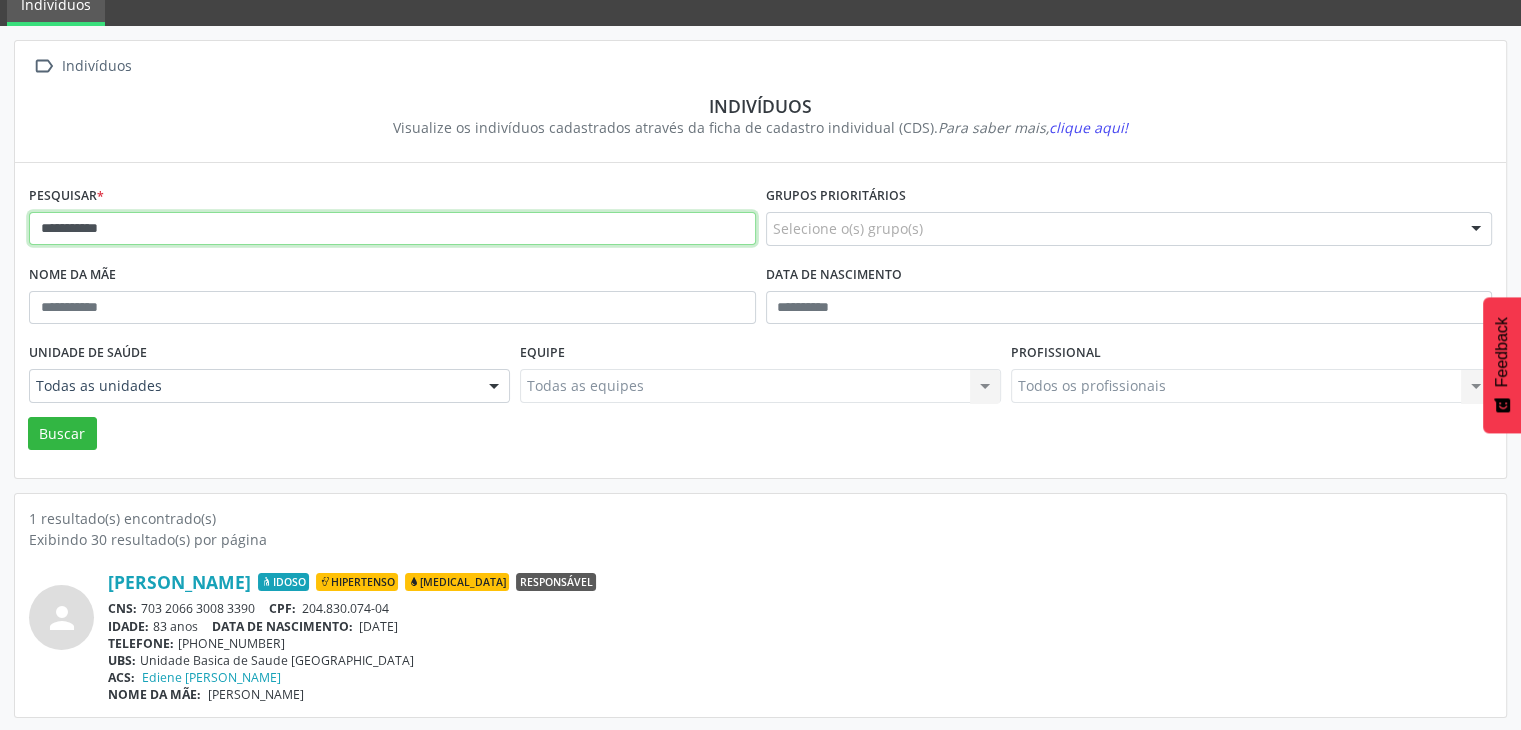 click on "**********" at bounding box center (392, 229) 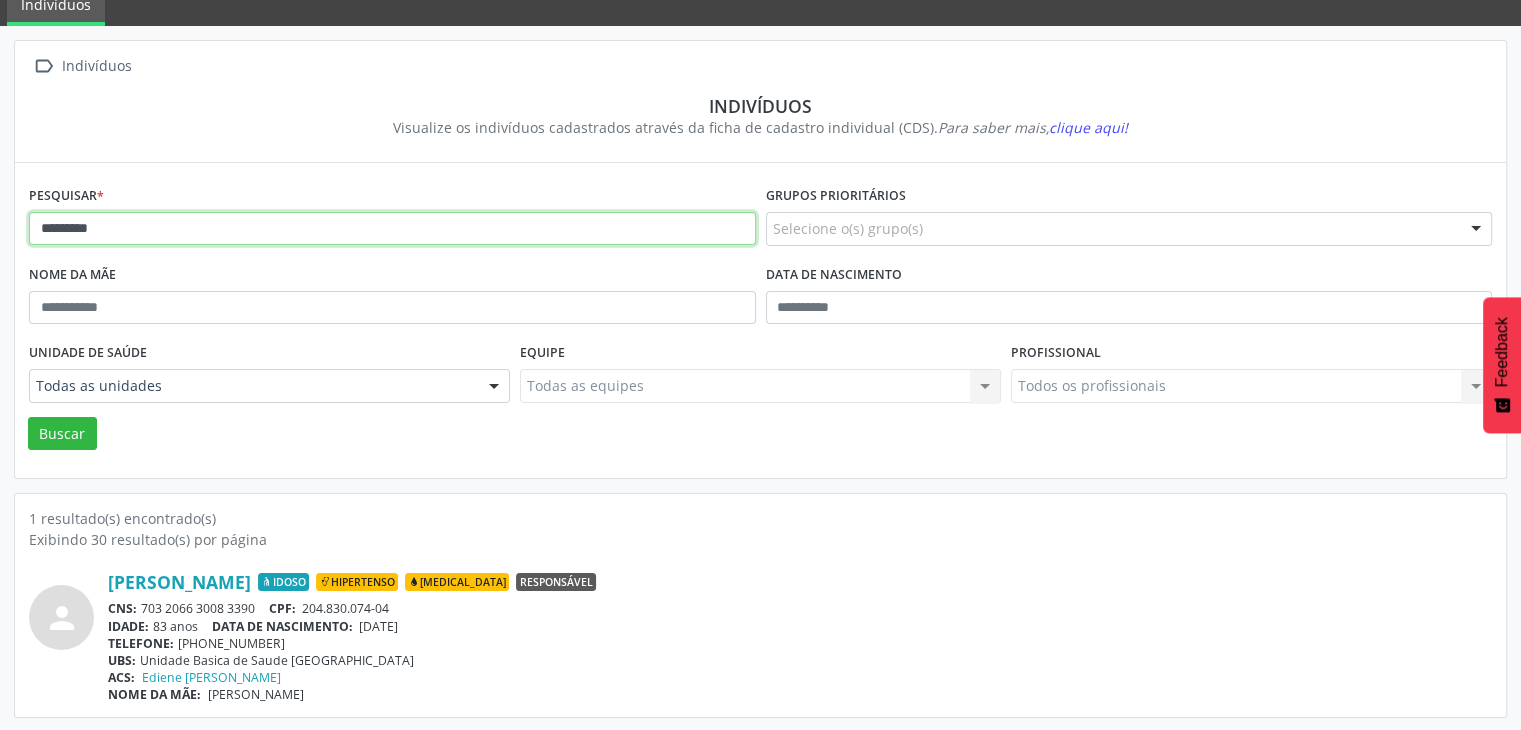 type on "*********" 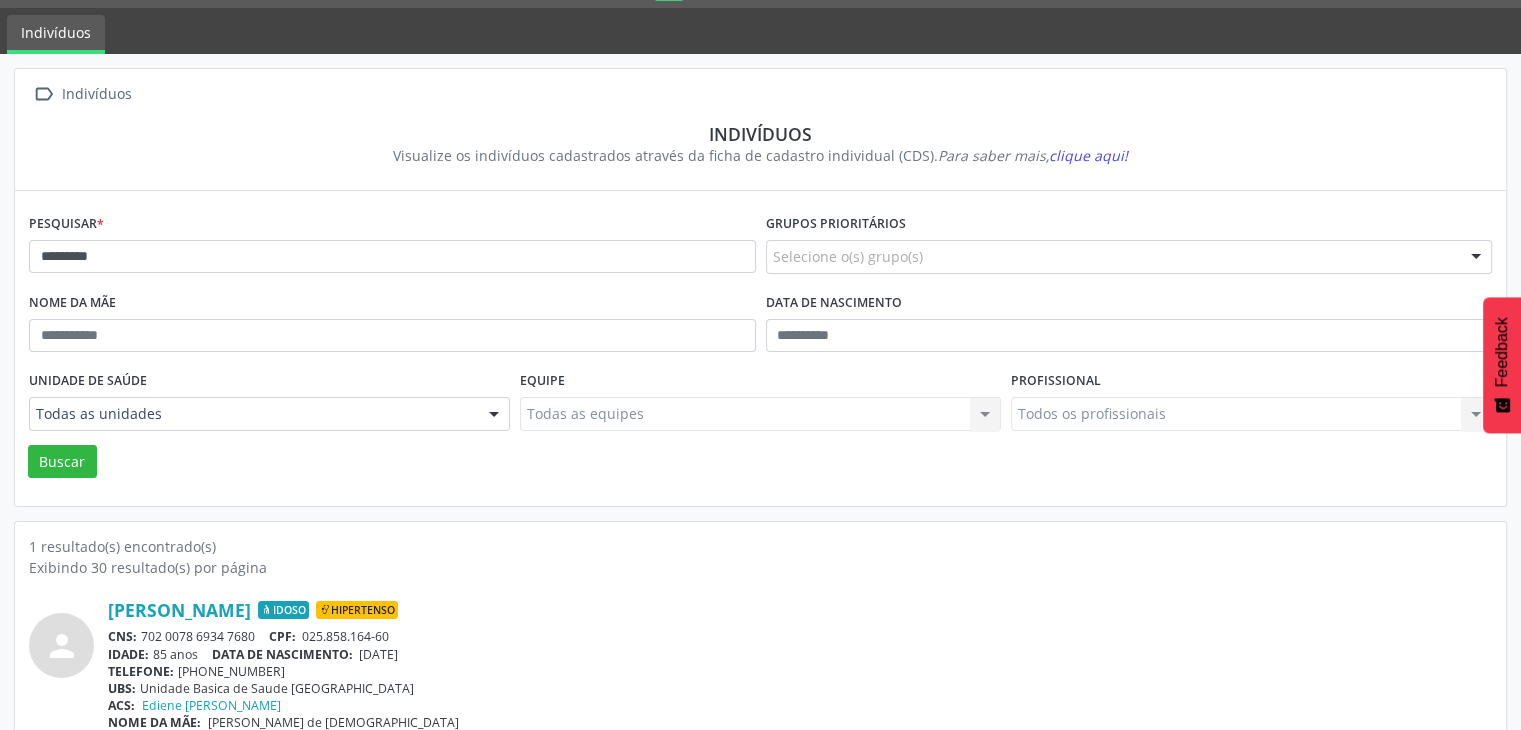 scroll, scrollTop: 84, scrollLeft: 0, axis: vertical 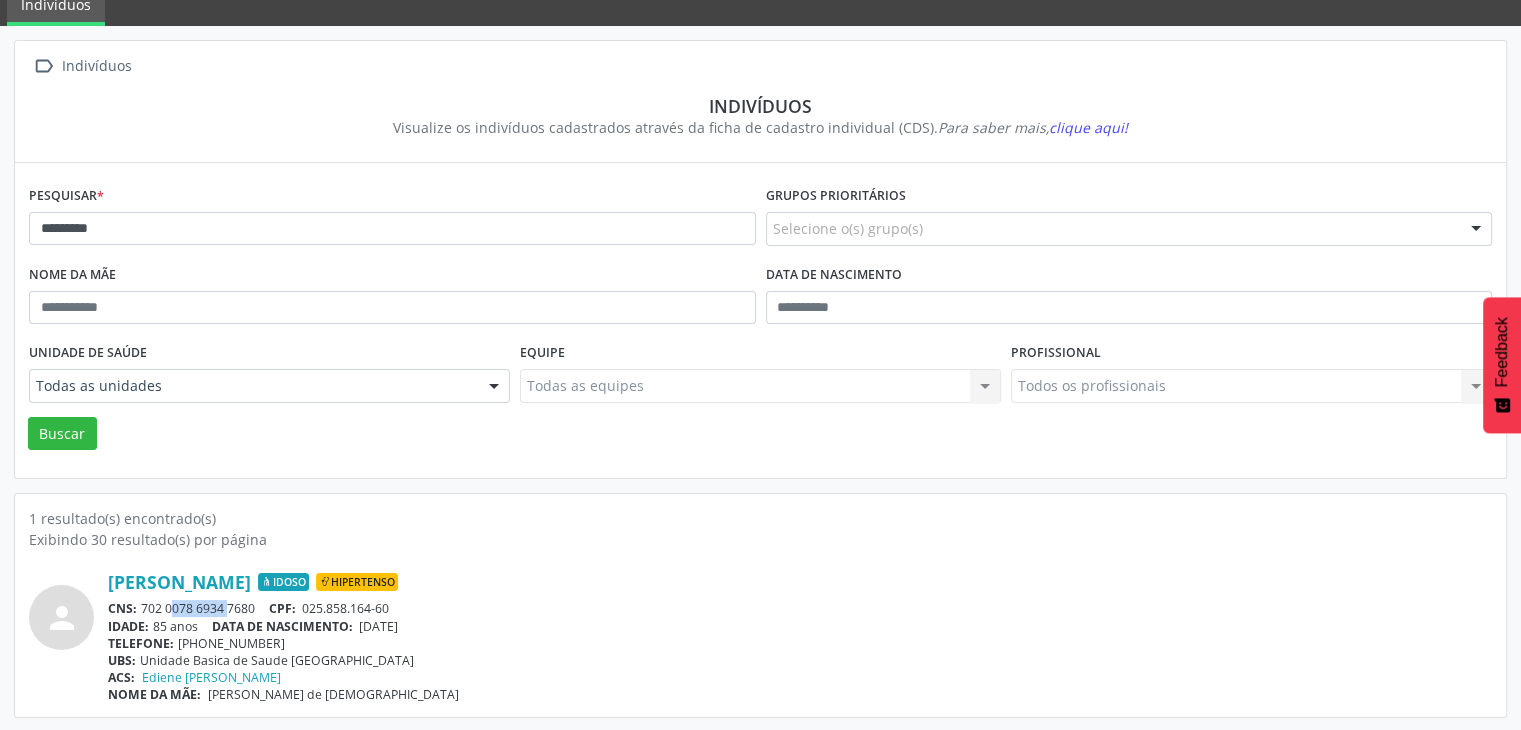 drag, startPoint x: 148, startPoint y: 605, endPoint x: 191, endPoint y: 605, distance: 43 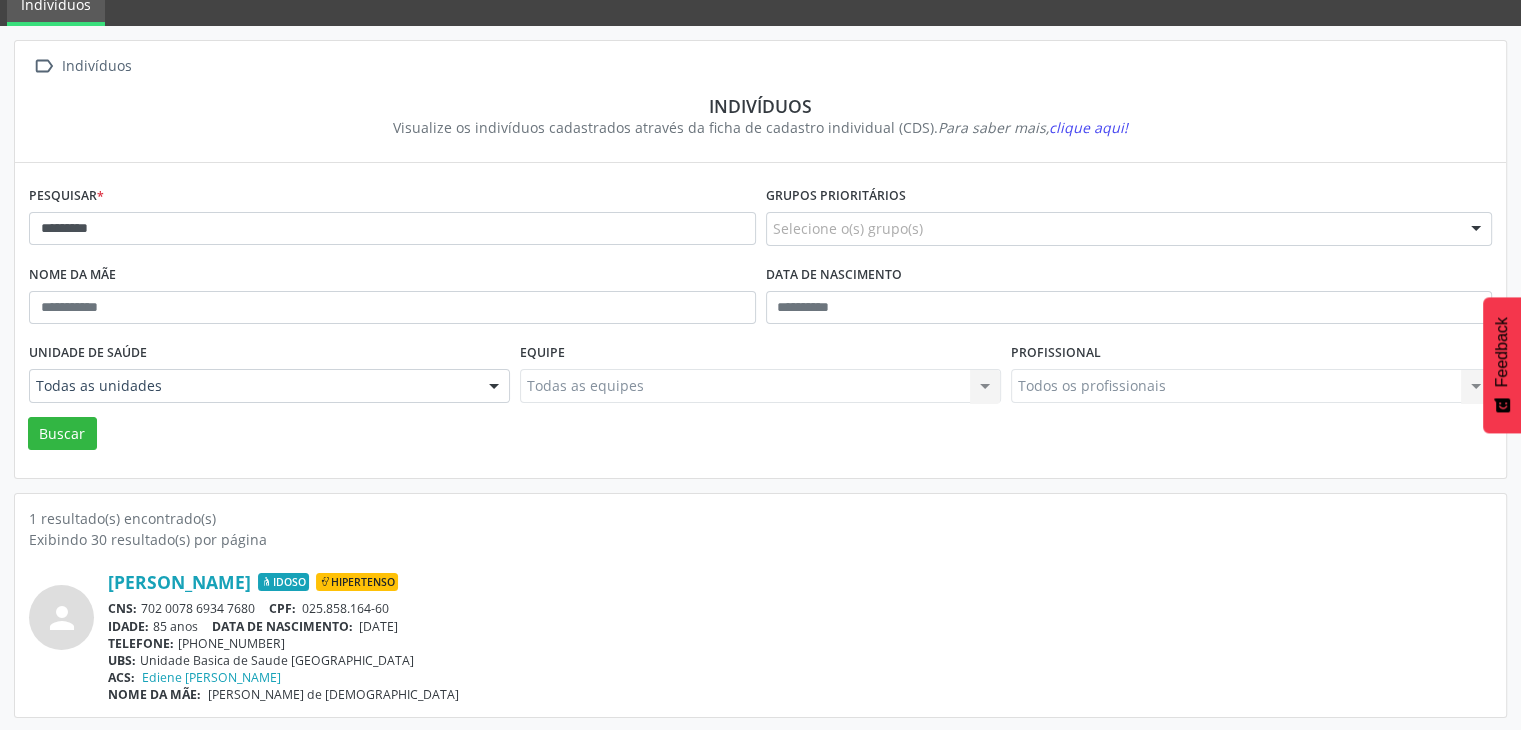 click on "Pesquisar
*
*********" at bounding box center [392, 220] 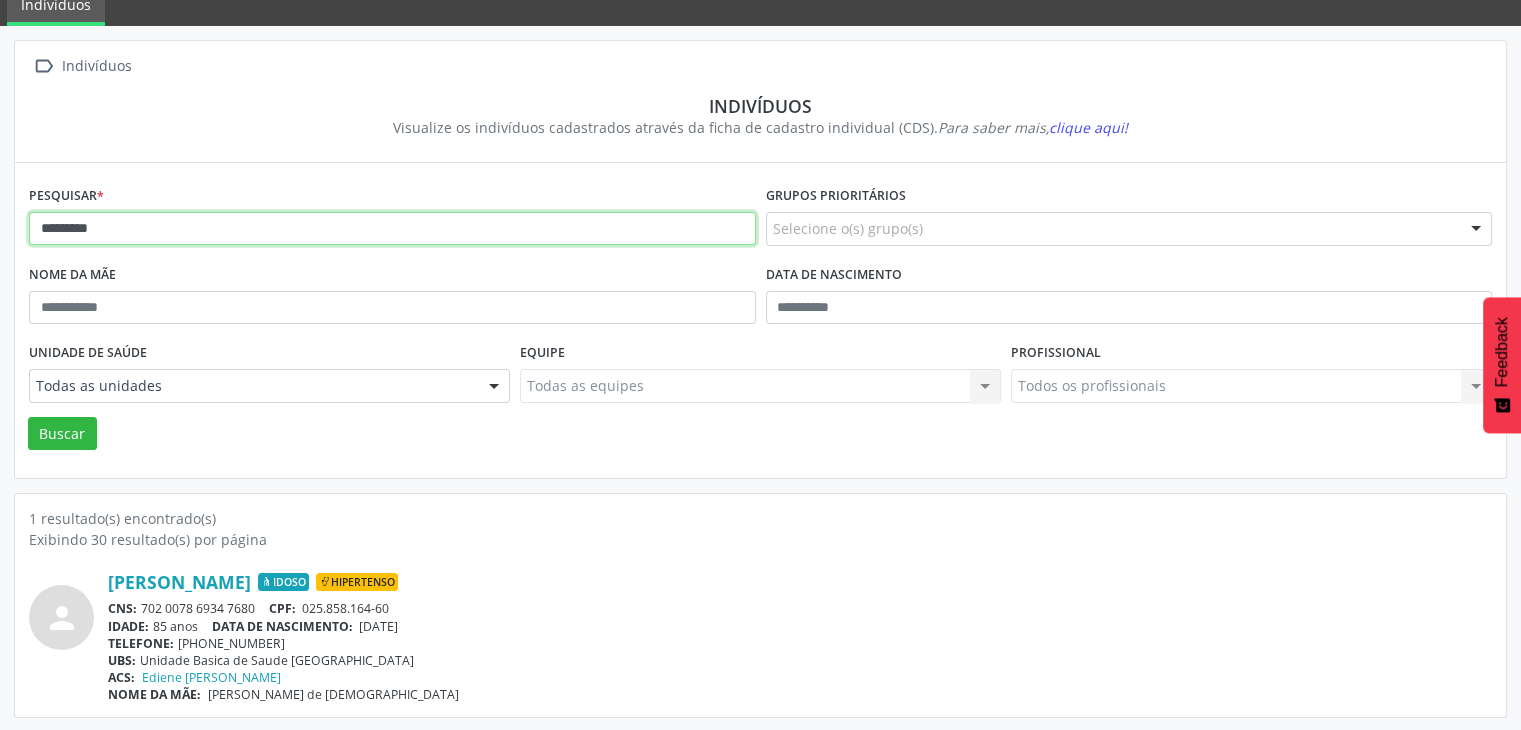 click on "*********" at bounding box center [392, 229] 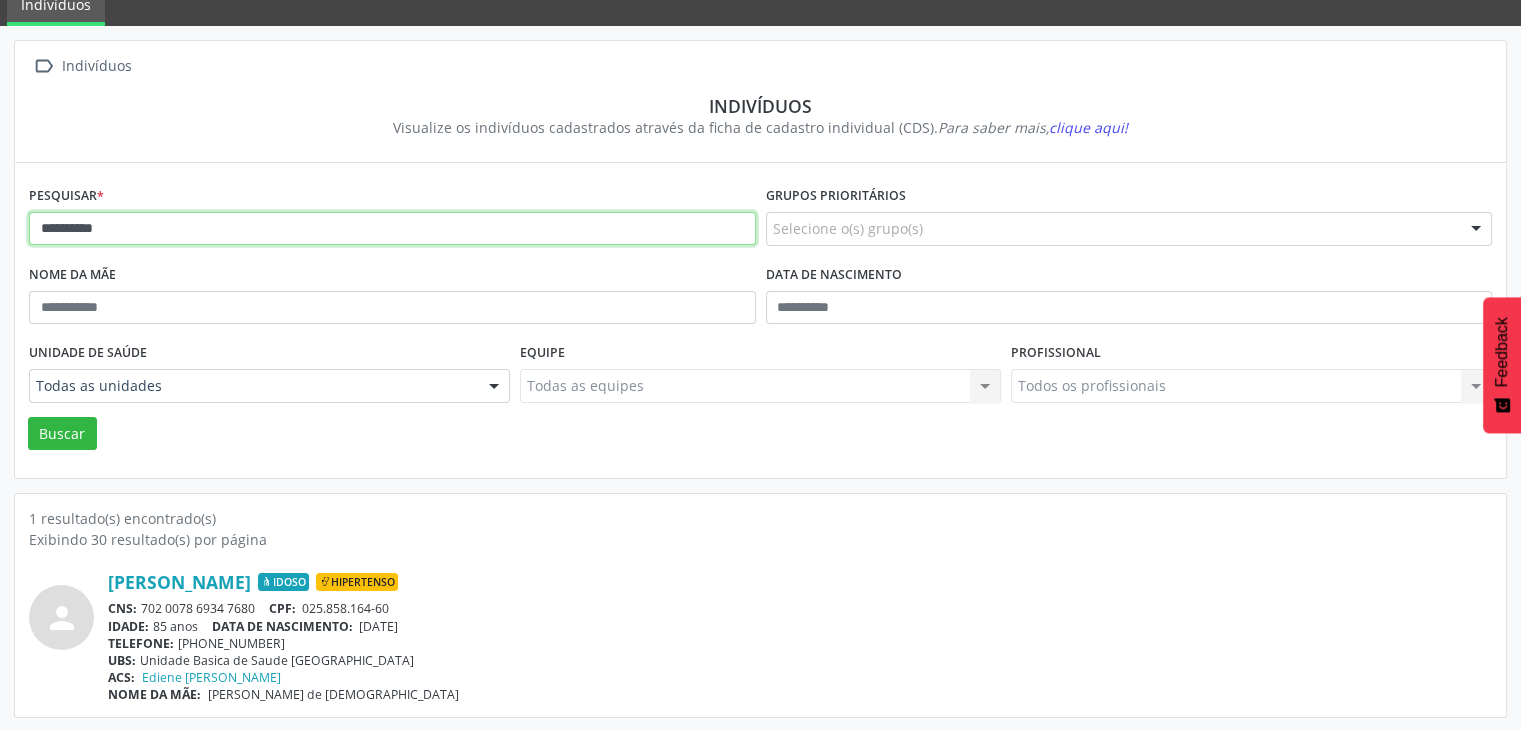 type on "**********" 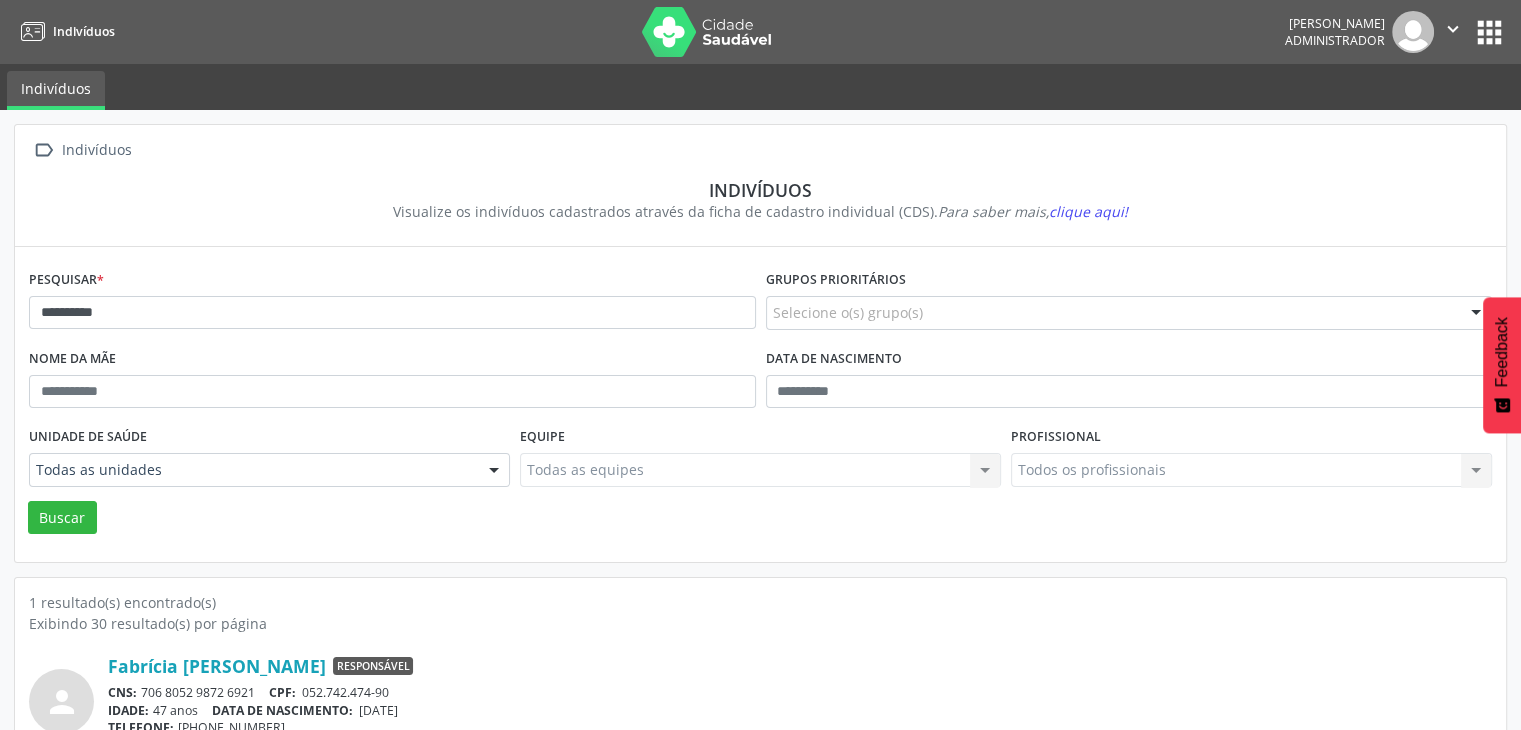 scroll, scrollTop: 84, scrollLeft: 0, axis: vertical 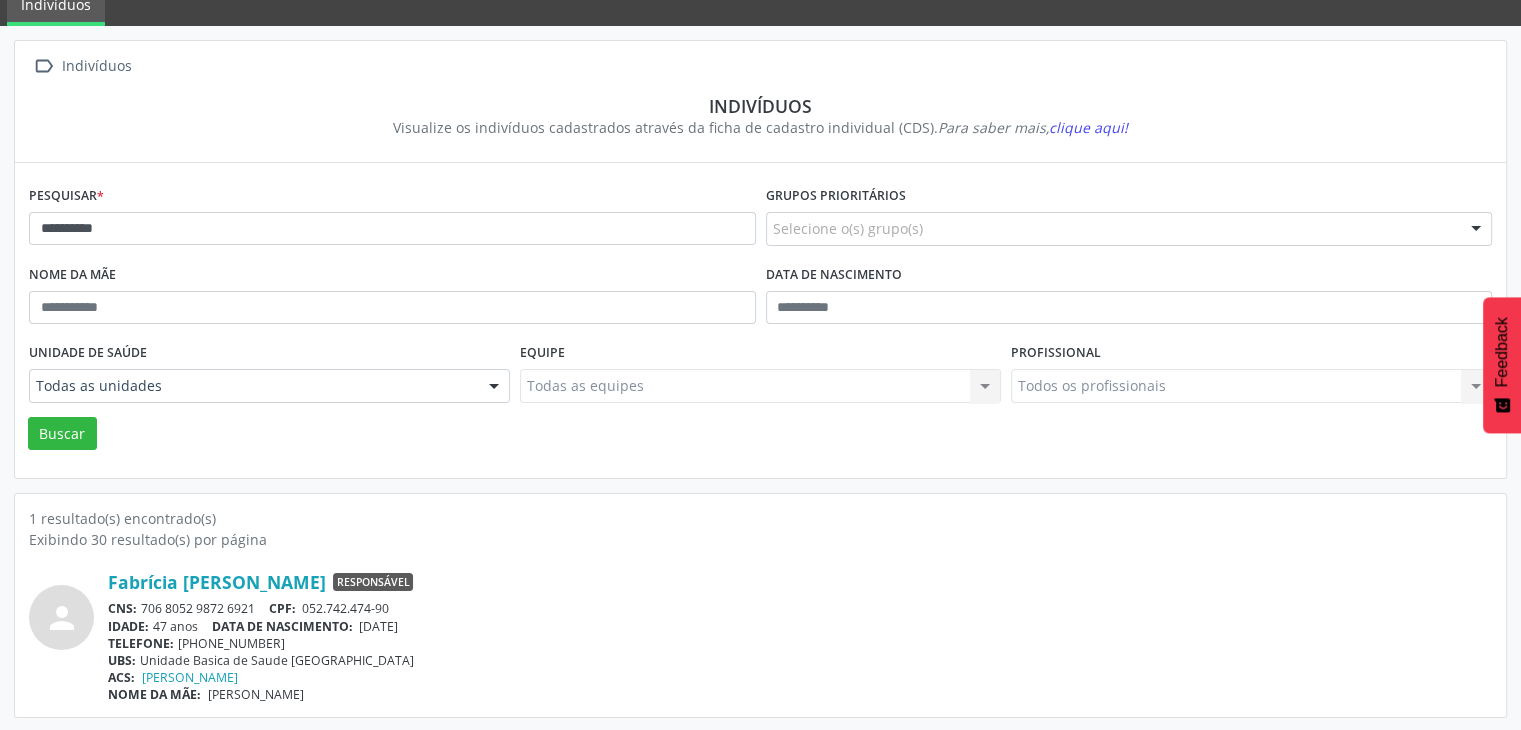 click on "CNS:
706 8052 9872 6921
CPF:    052.742.474-90" at bounding box center [800, 608] 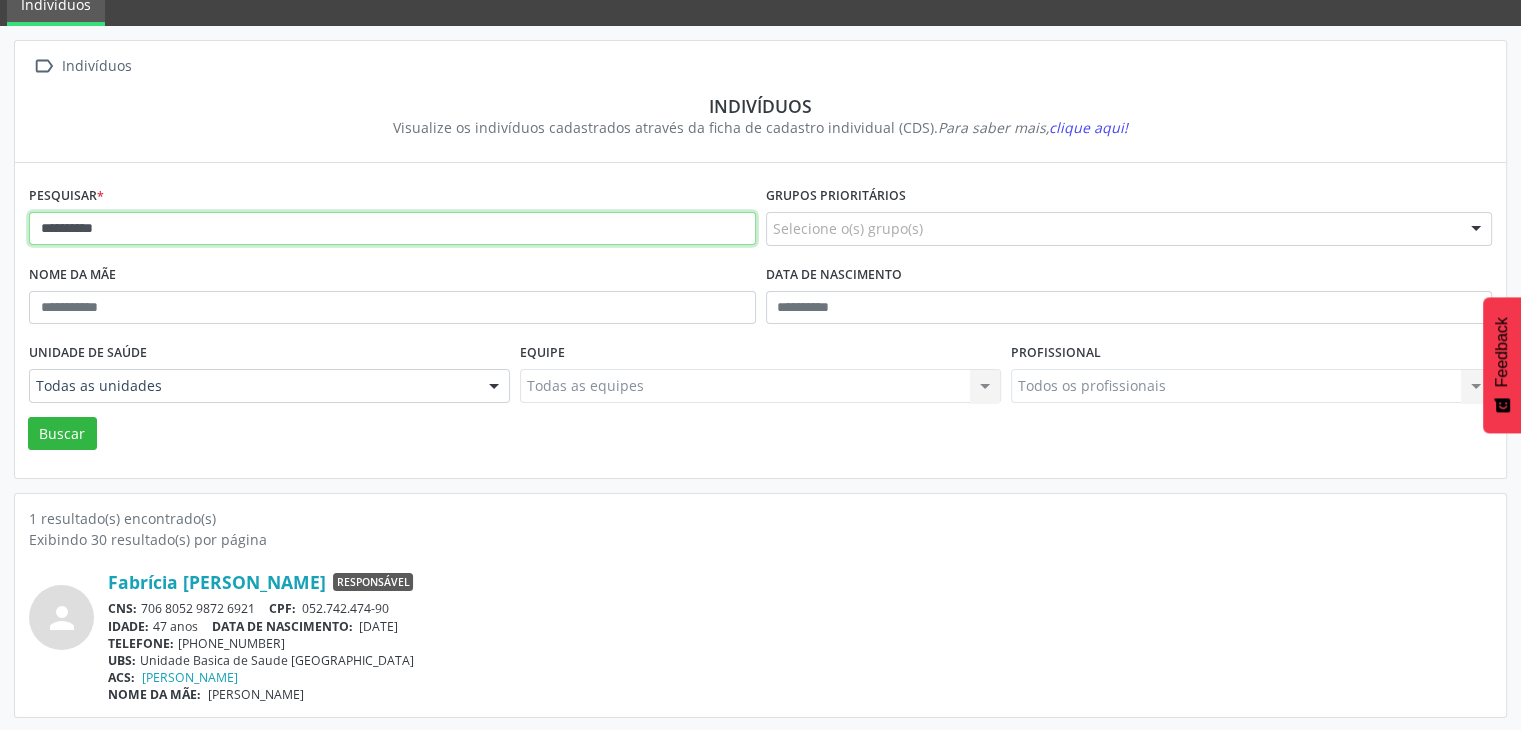 click on "**********" at bounding box center (392, 229) 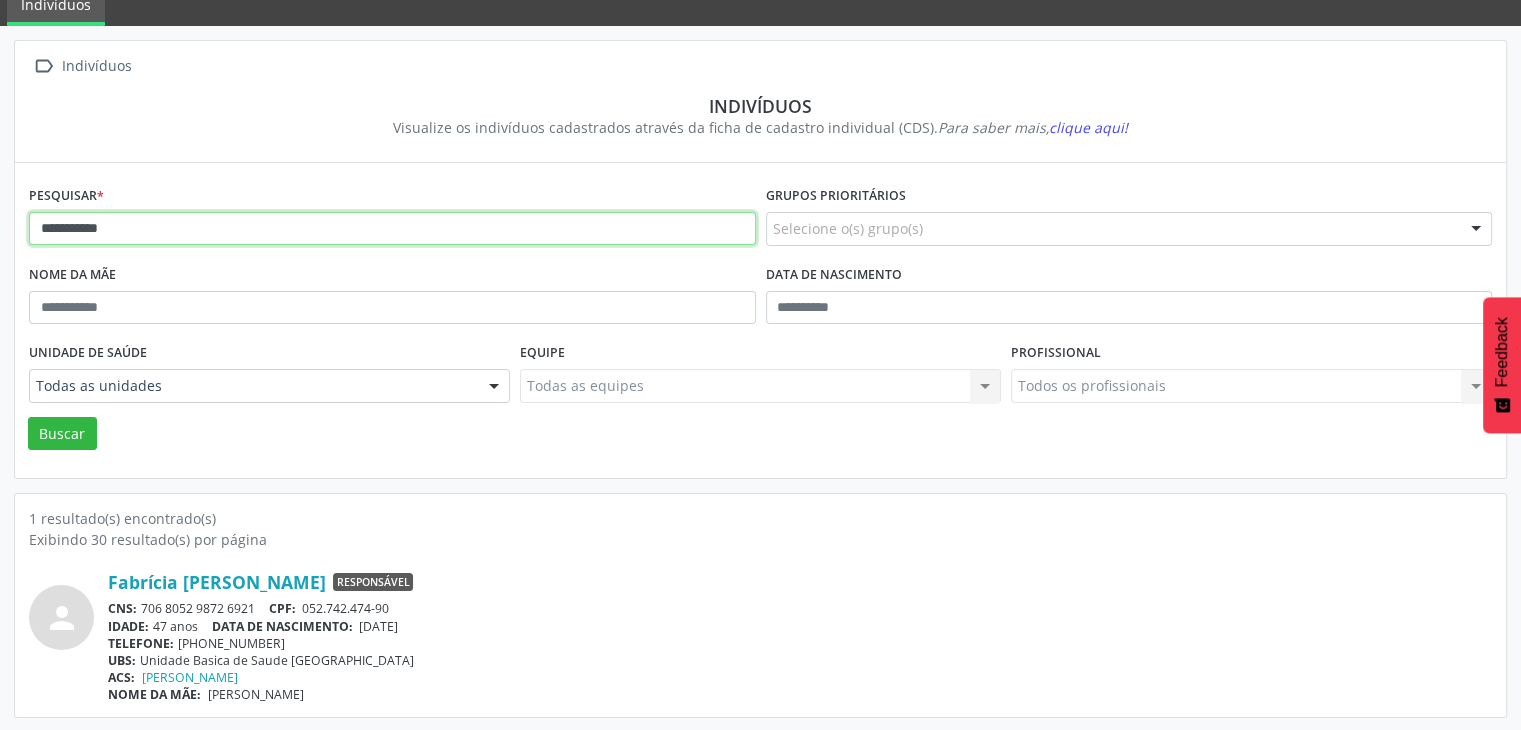 type on "**********" 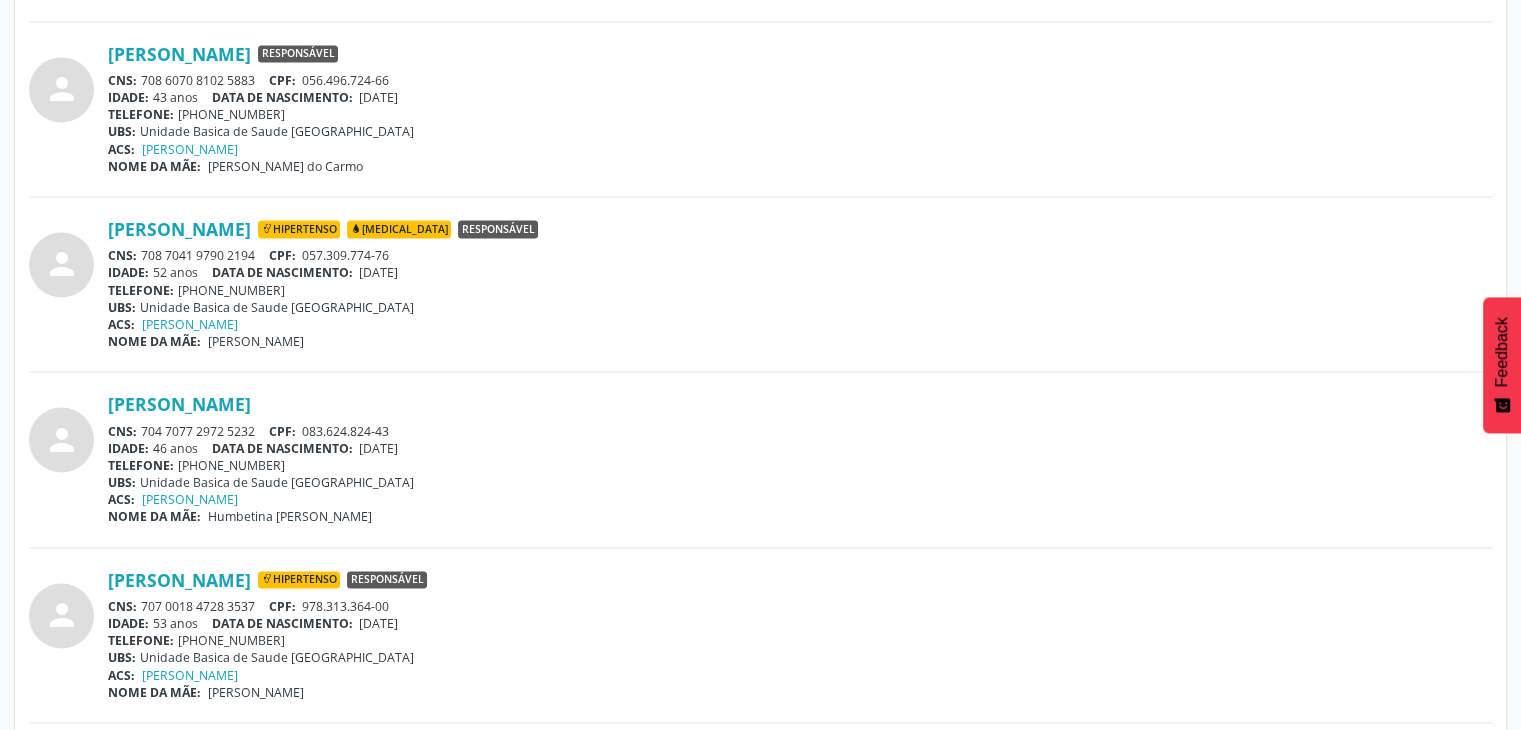 scroll, scrollTop: 2900, scrollLeft: 0, axis: vertical 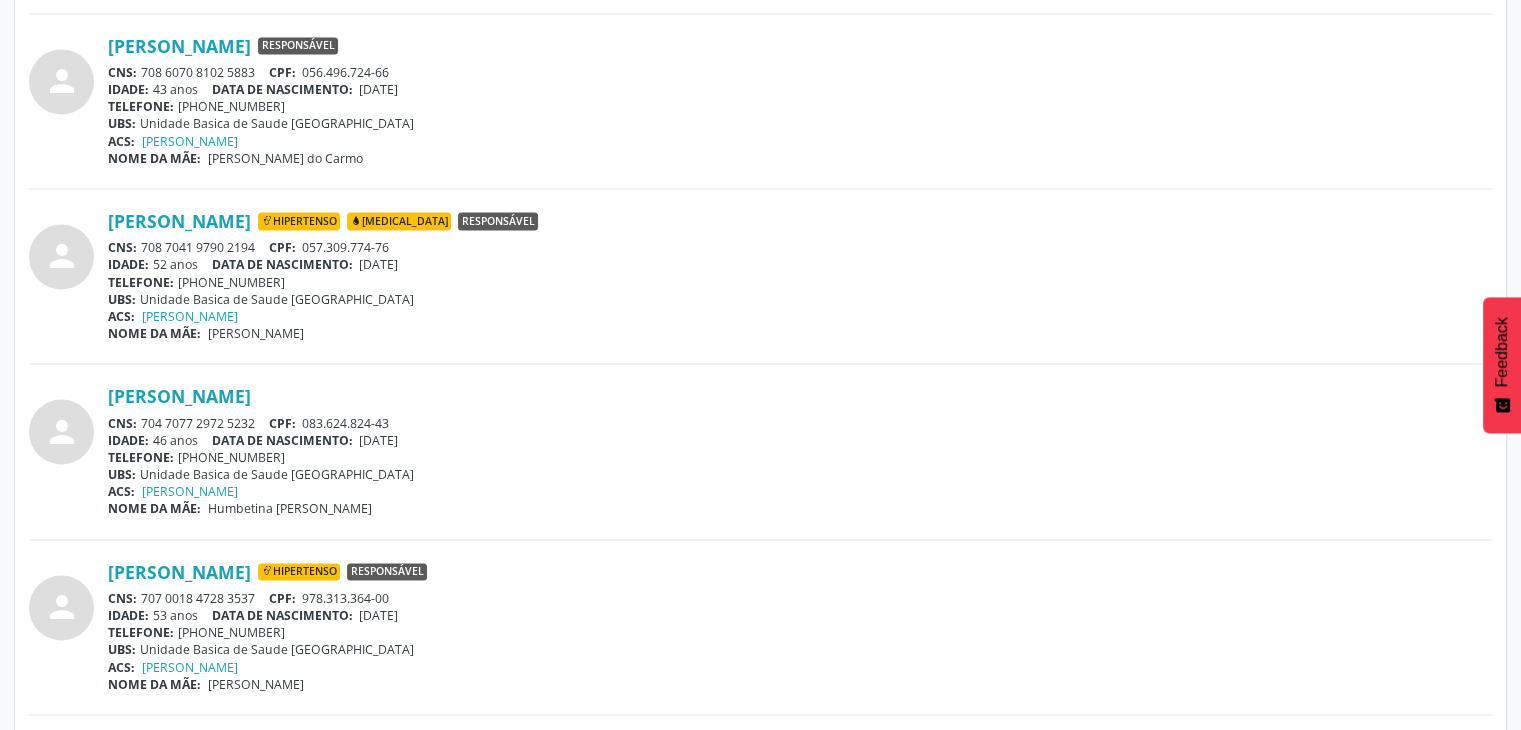 drag, startPoint x: 144, startPoint y: 413, endPoint x: 267, endPoint y: 412, distance: 123.00407 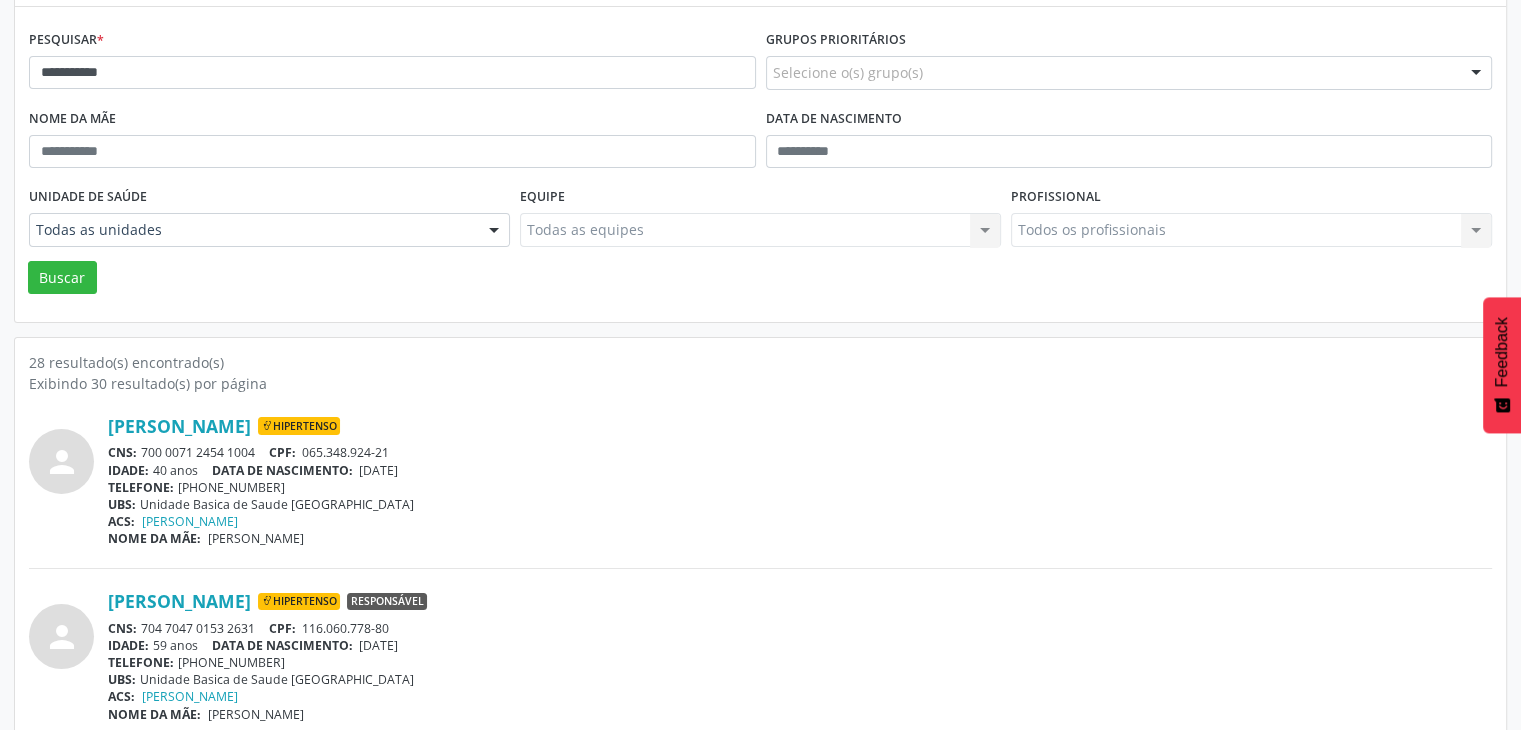 scroll, scrollTop: 200, scrollLeft: 0, axis: vertical 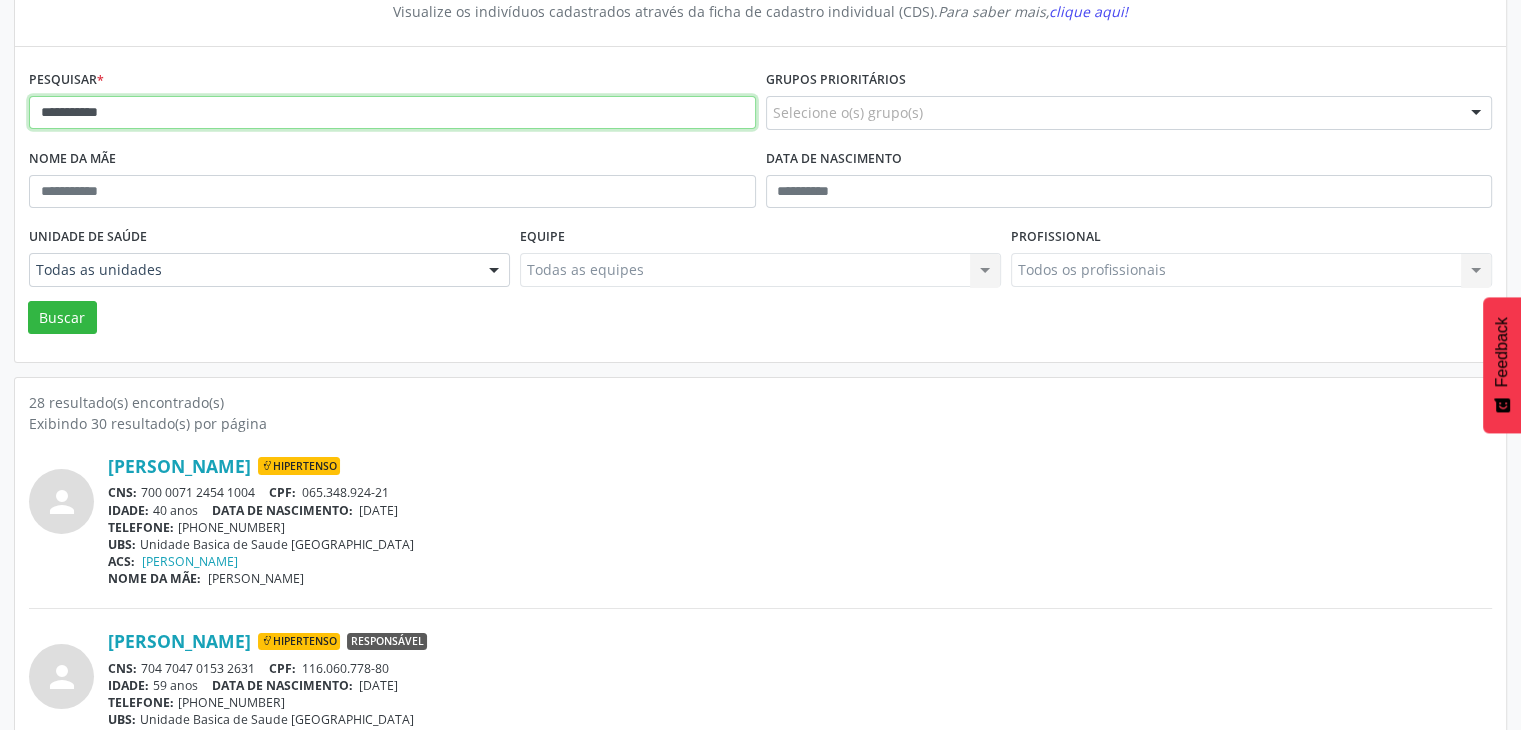 click on "**********" at bounding box center [392, 113] 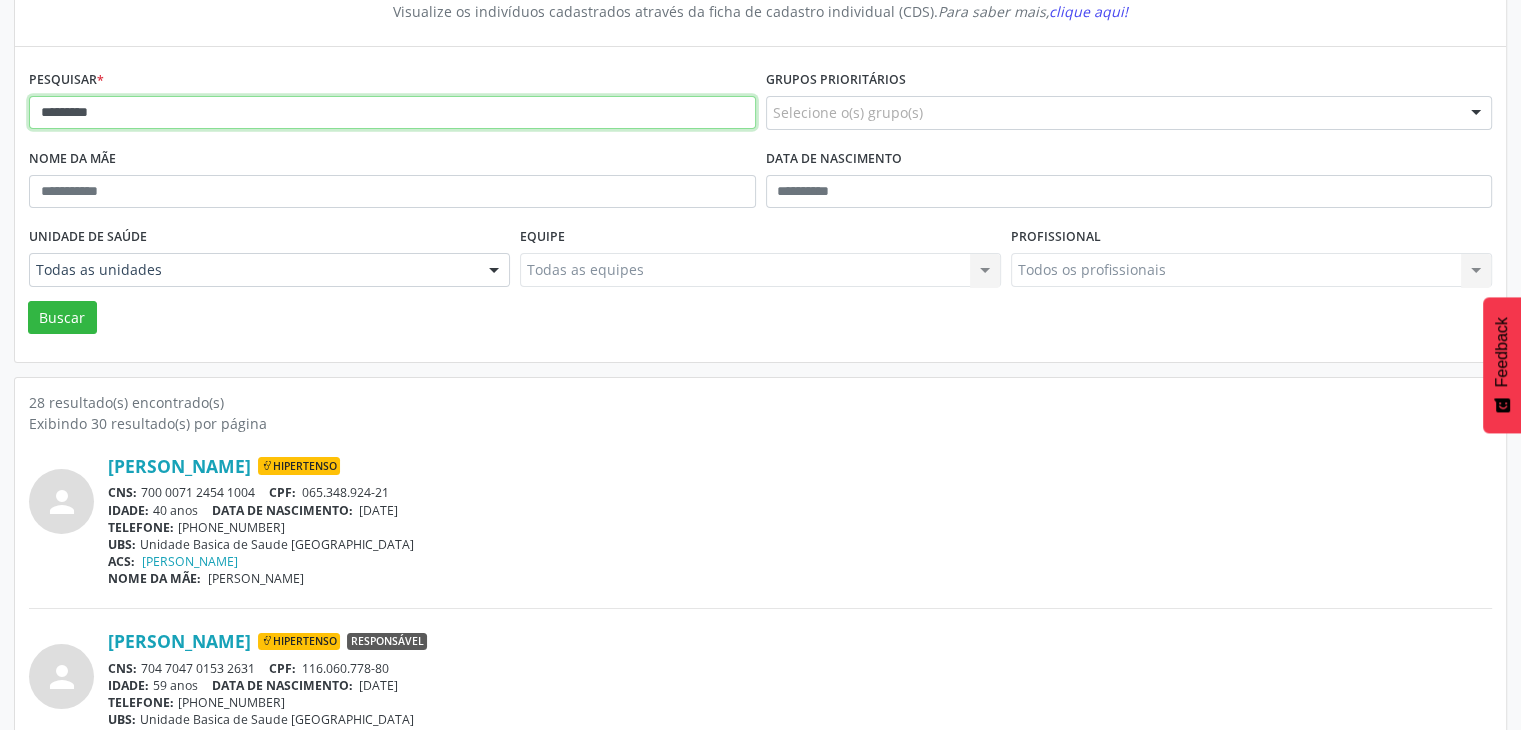 type on "********" 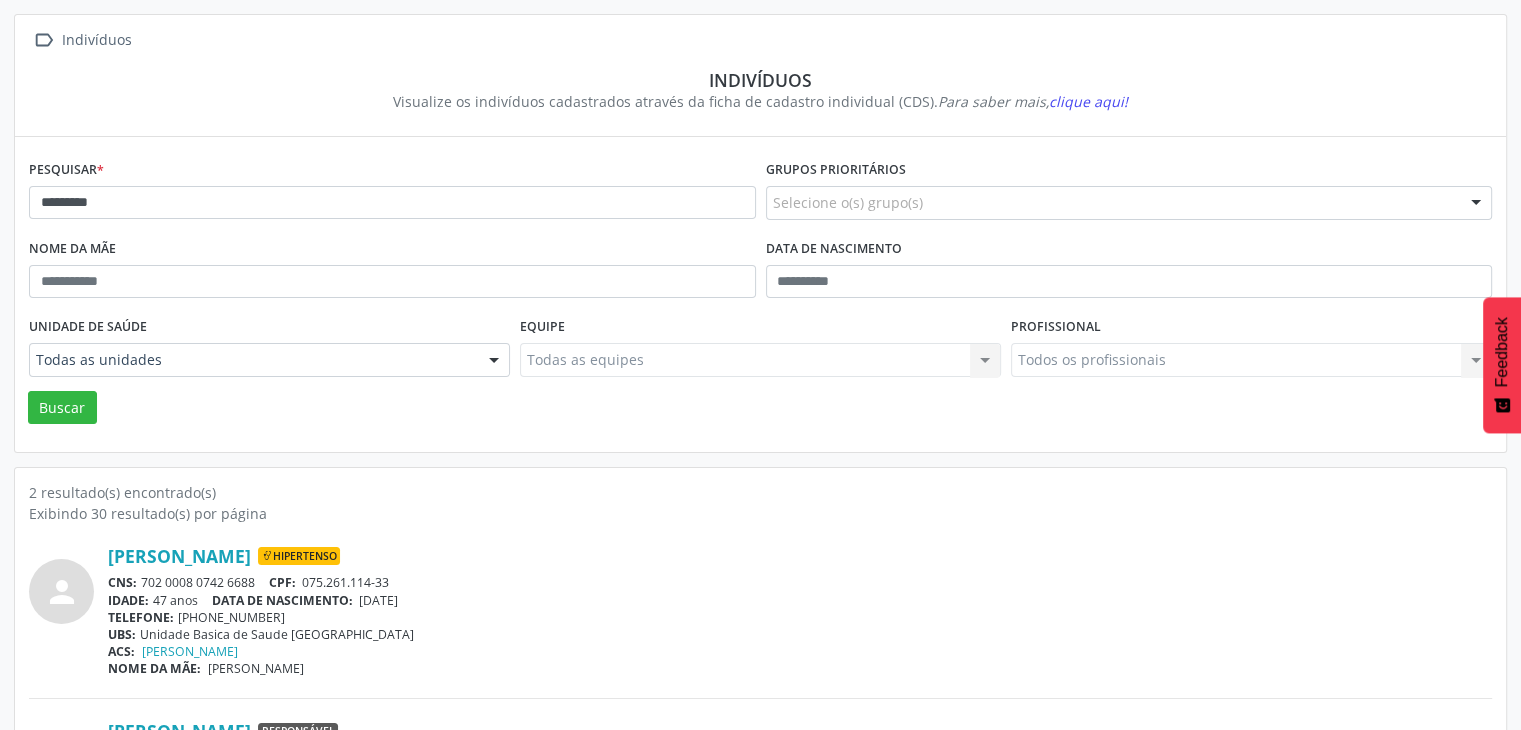 scroll, scrollTop: 260, scrollLeft: 0, axis: vertical 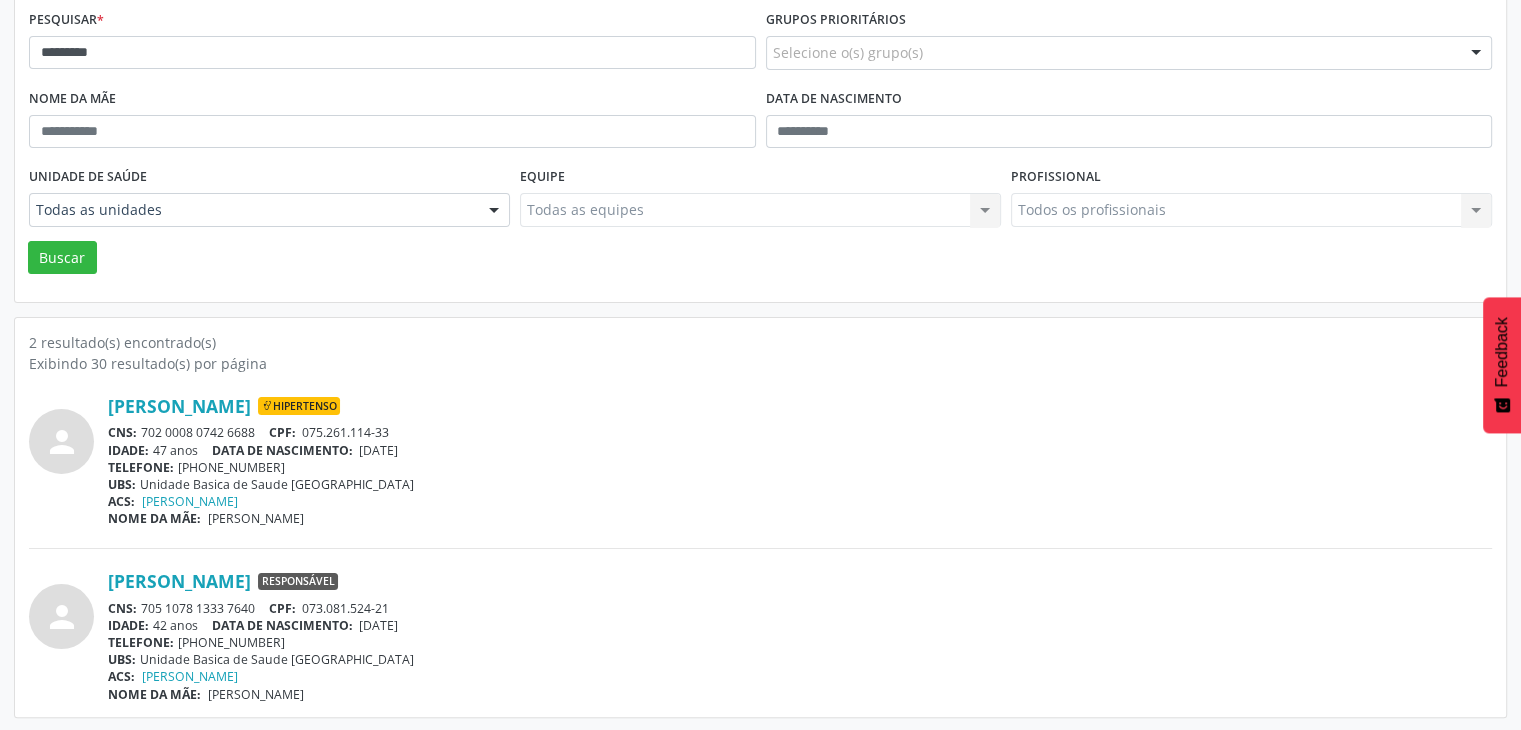drag, startPoint x: 143, startPoint y: 600, endPoint x: 254, endPoint y: 592, distance: 111.28792 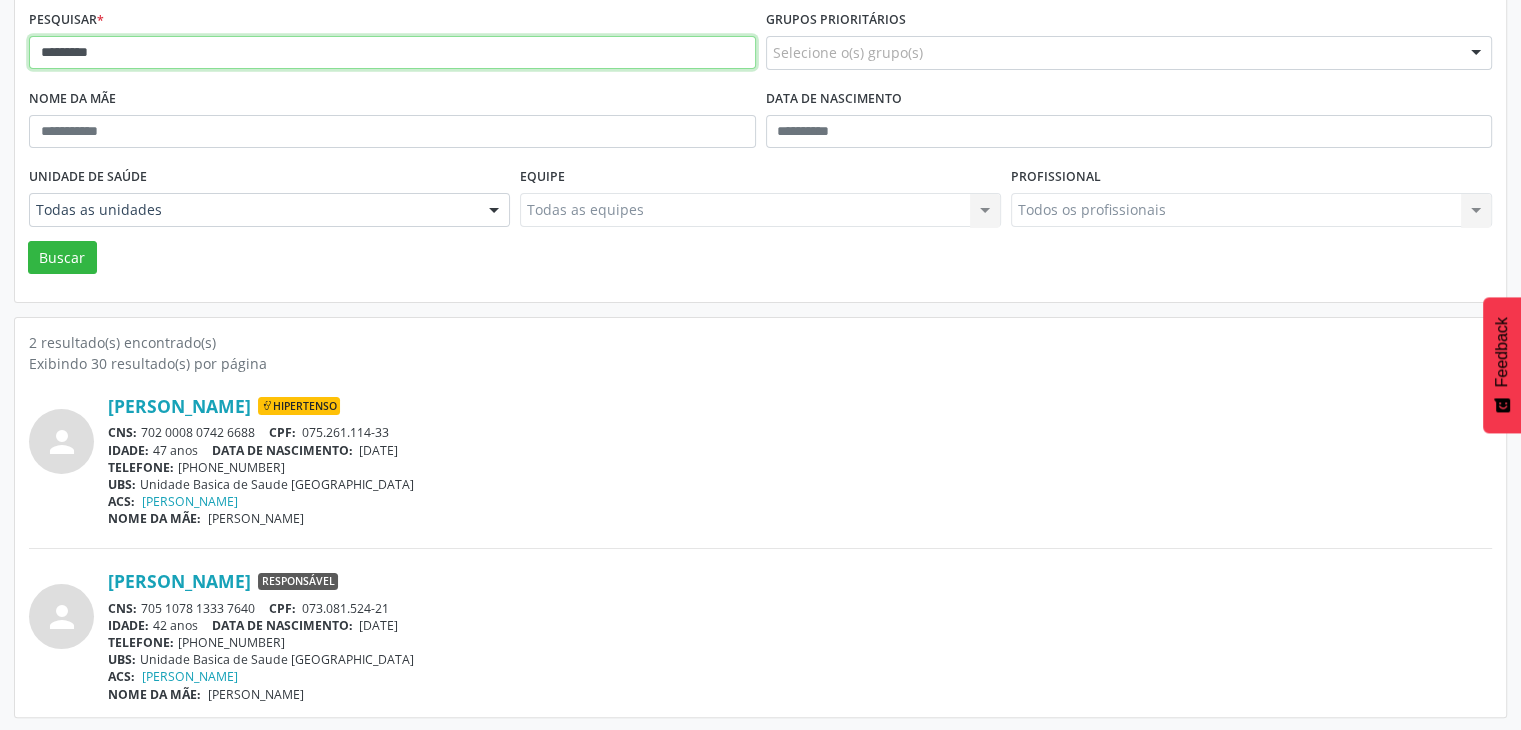click on "********" at bounding box center (392, 53) 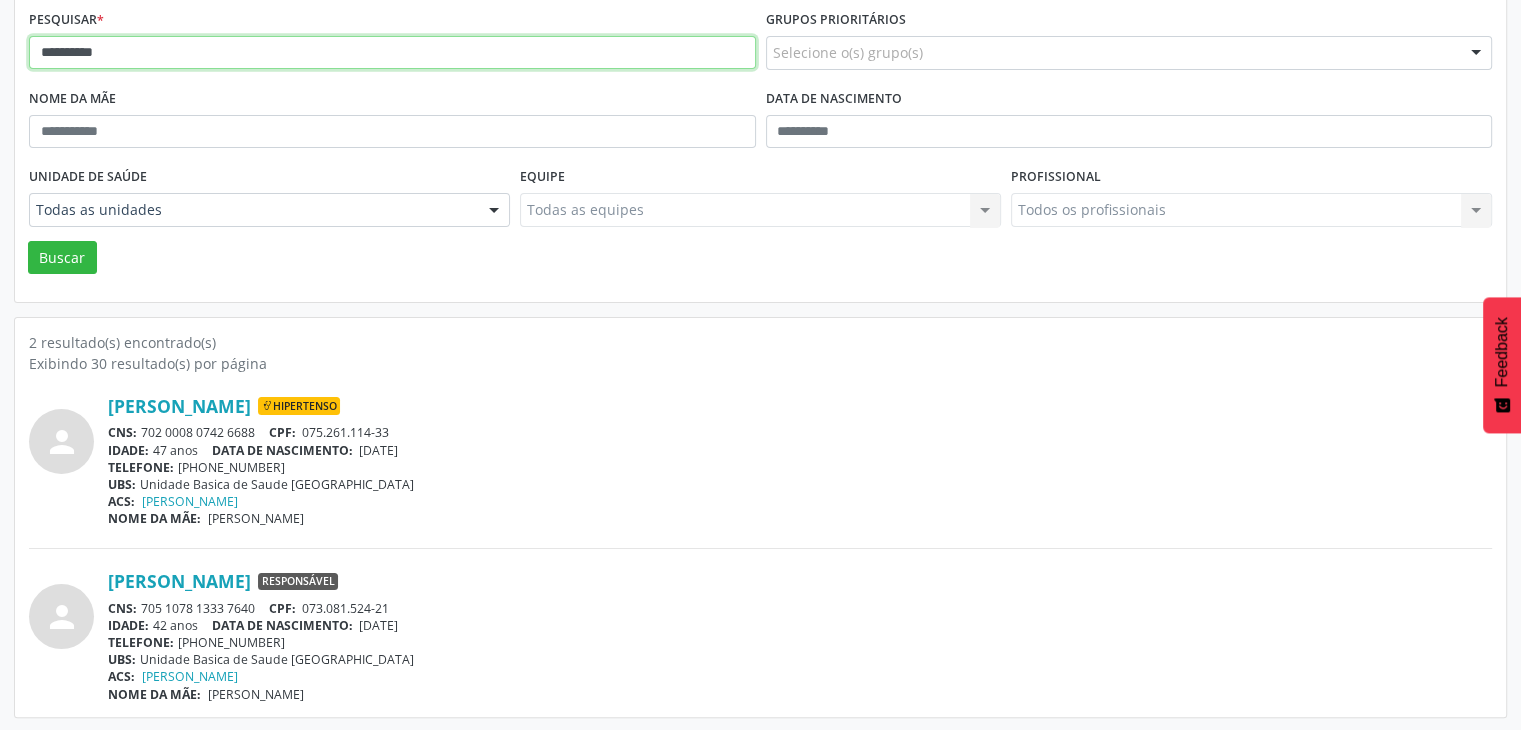 type on "**********" 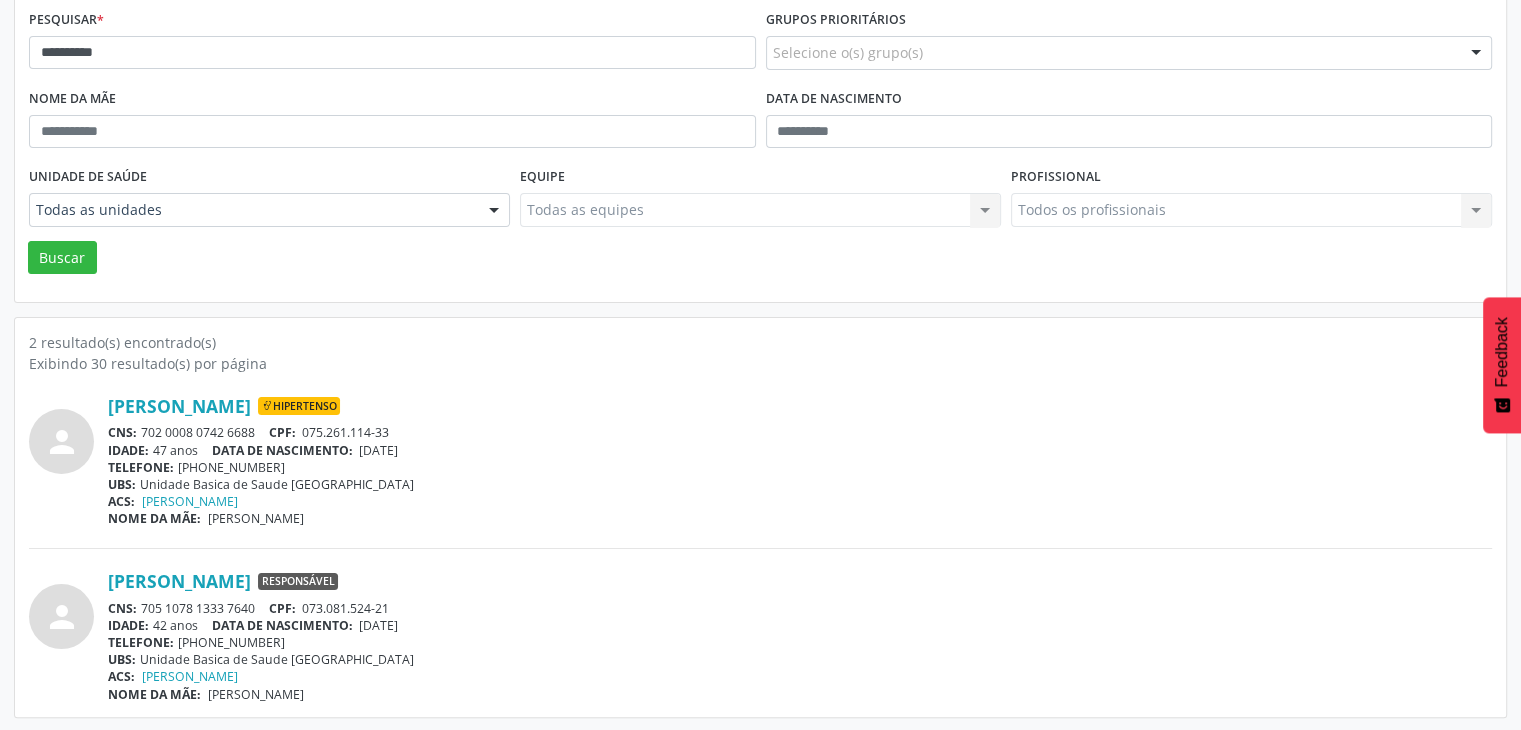 scroll, scrollTop: 0, scrollLeft: 0, axis: both 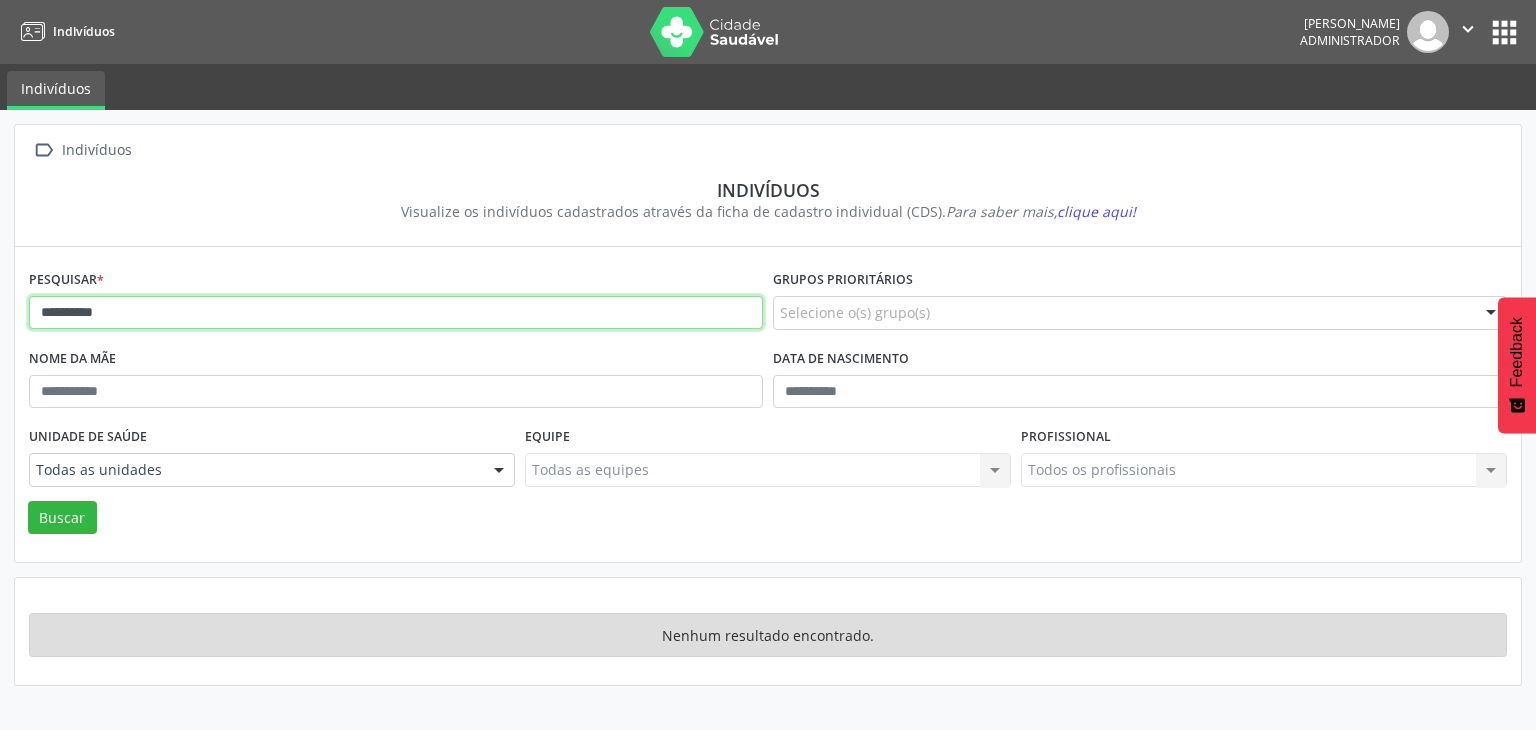 click on "**********" at bounding box center (396, 313) 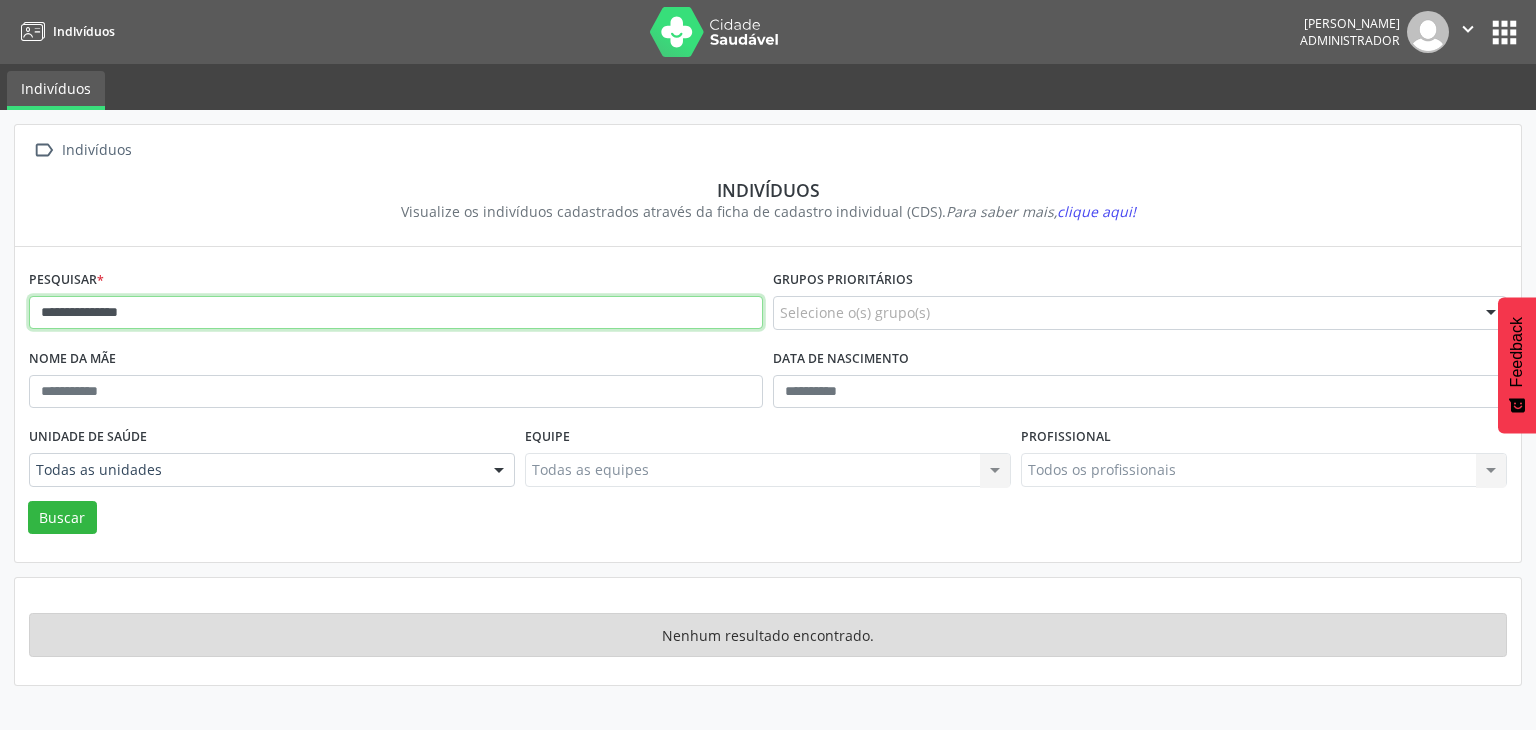 type on "**********" 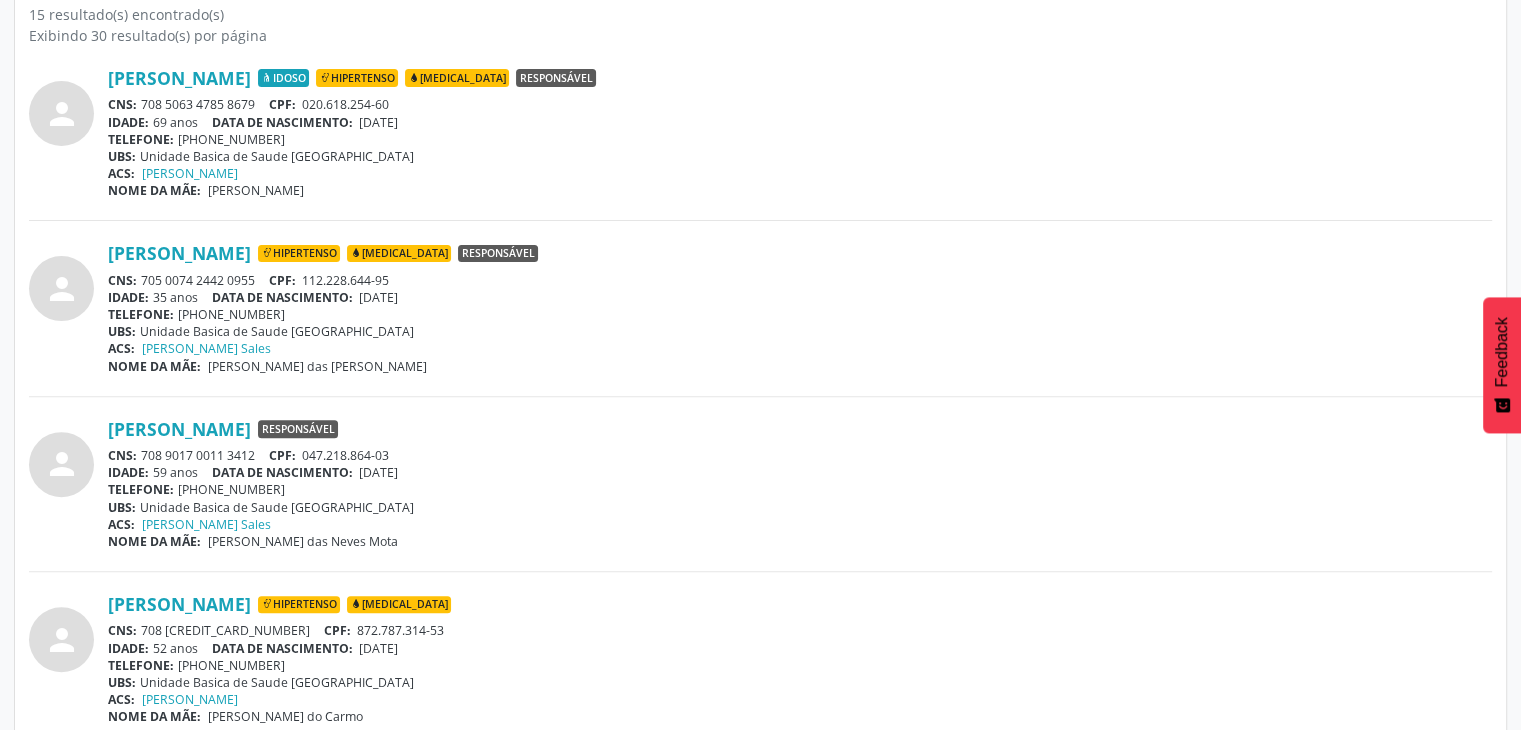 scroll, scrollTop: 600, scrollLeft: 0, axis: vertical 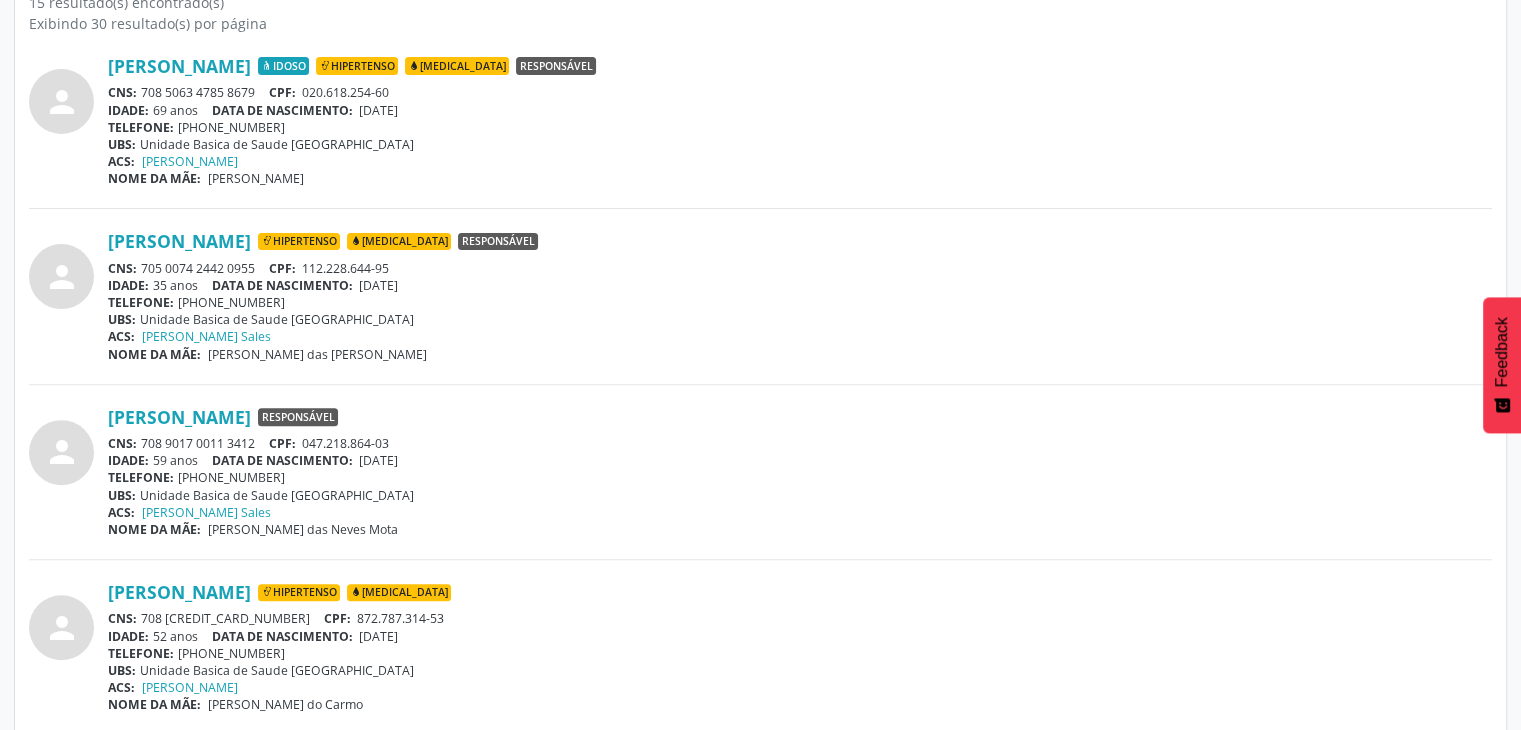 drag, startPoint x: 140, startPoint y: 439, endPoint x: 261, endPoint y: 443, distance: 121.0661 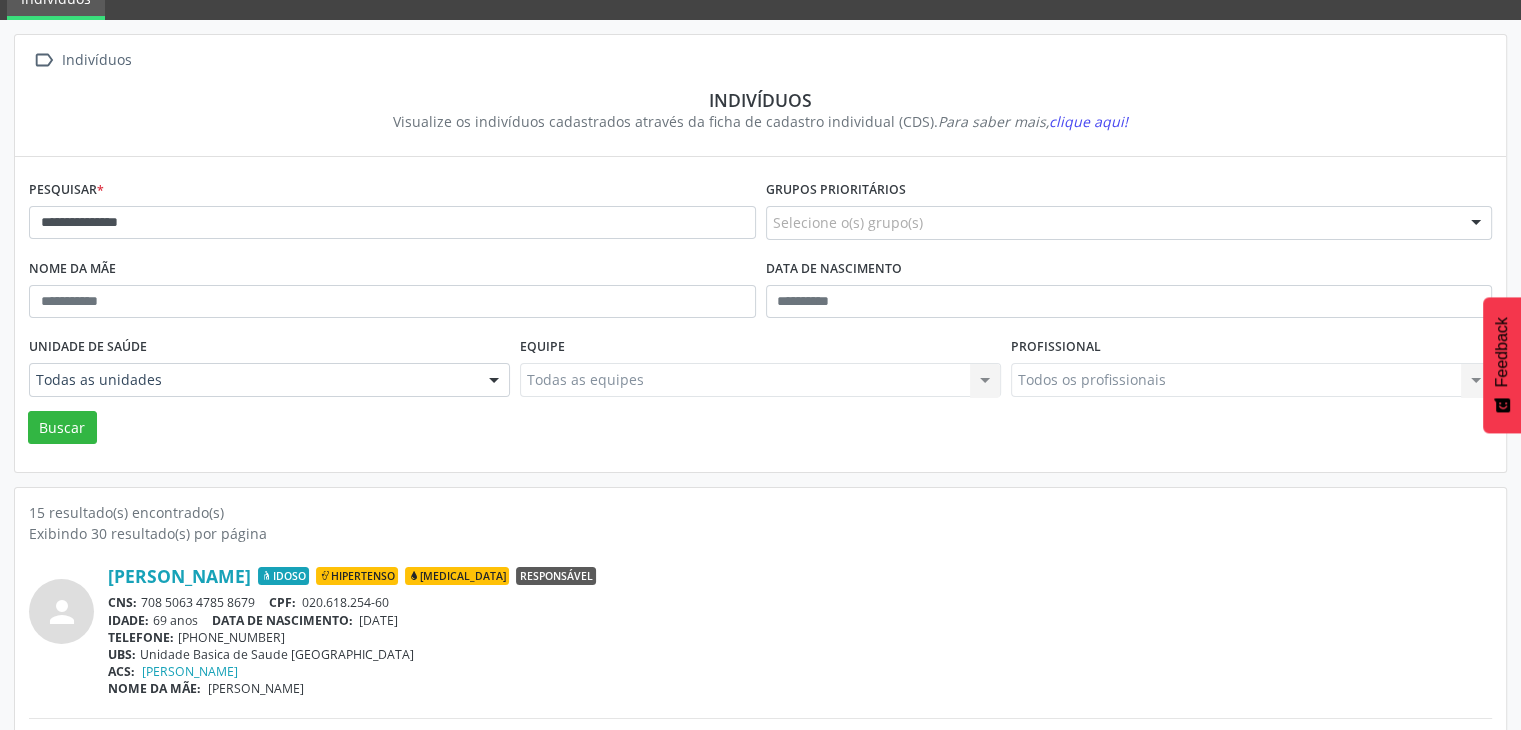 scroll, scrollTop: 0, scrollLeft: 0, axis: both 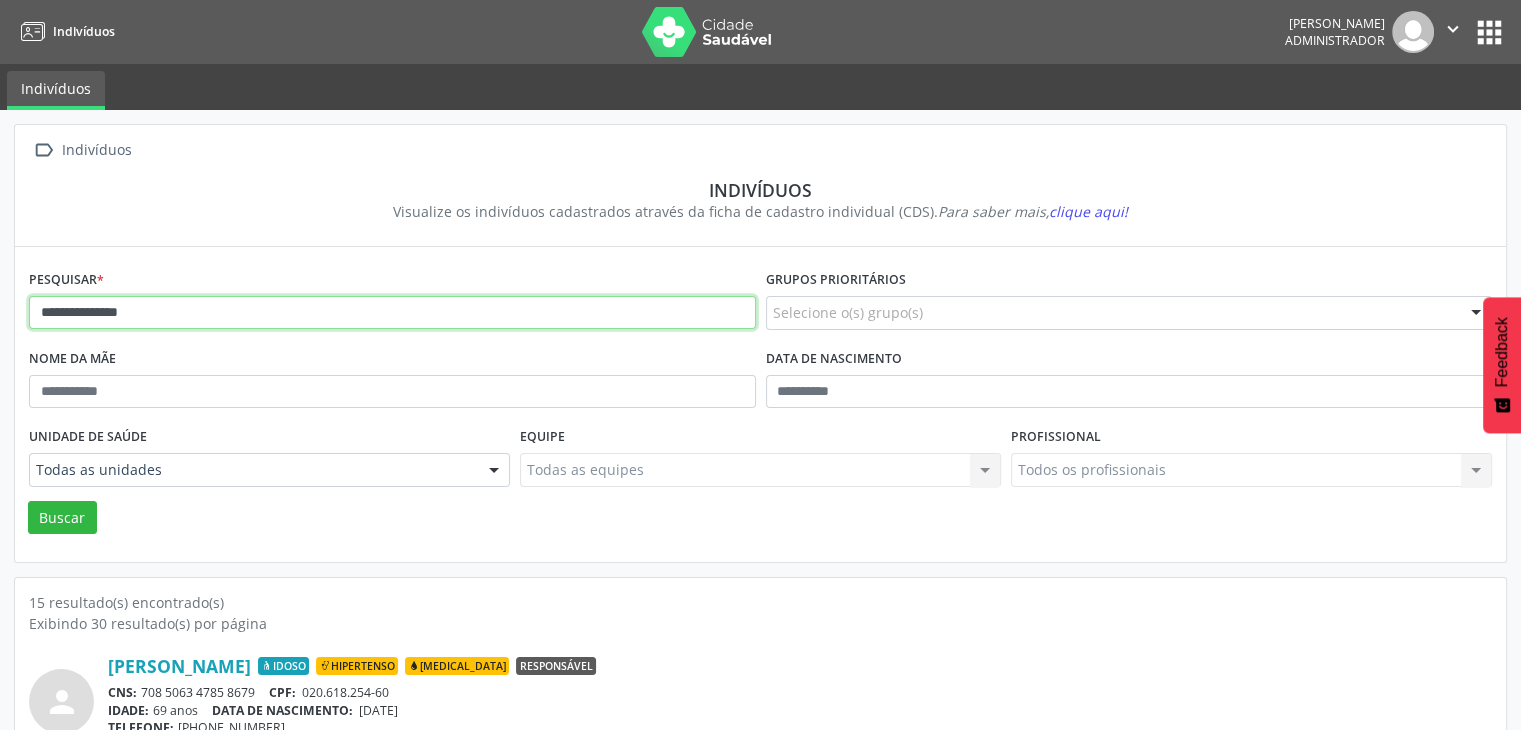 click on "**********" at bounding box center (392, 313) 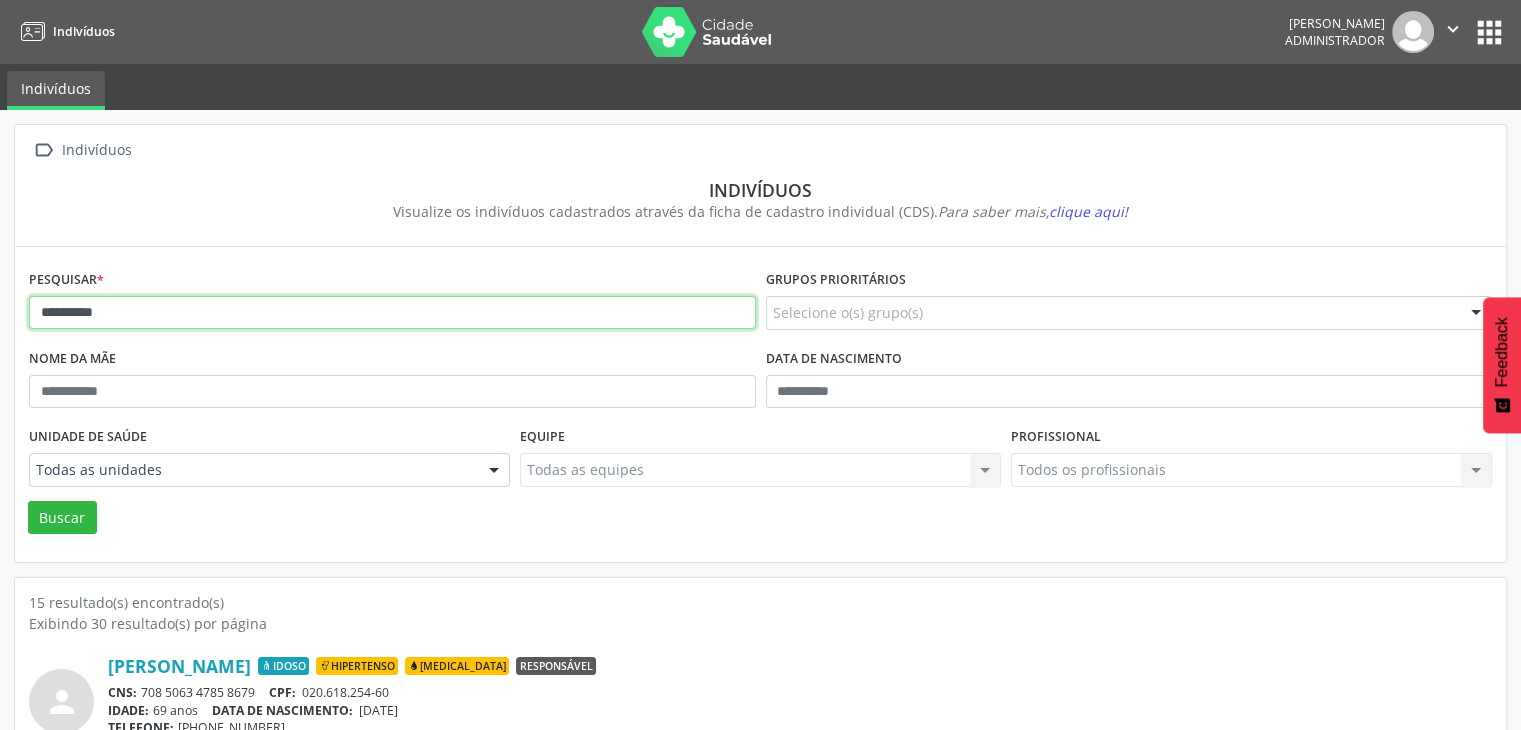 type on "*********" 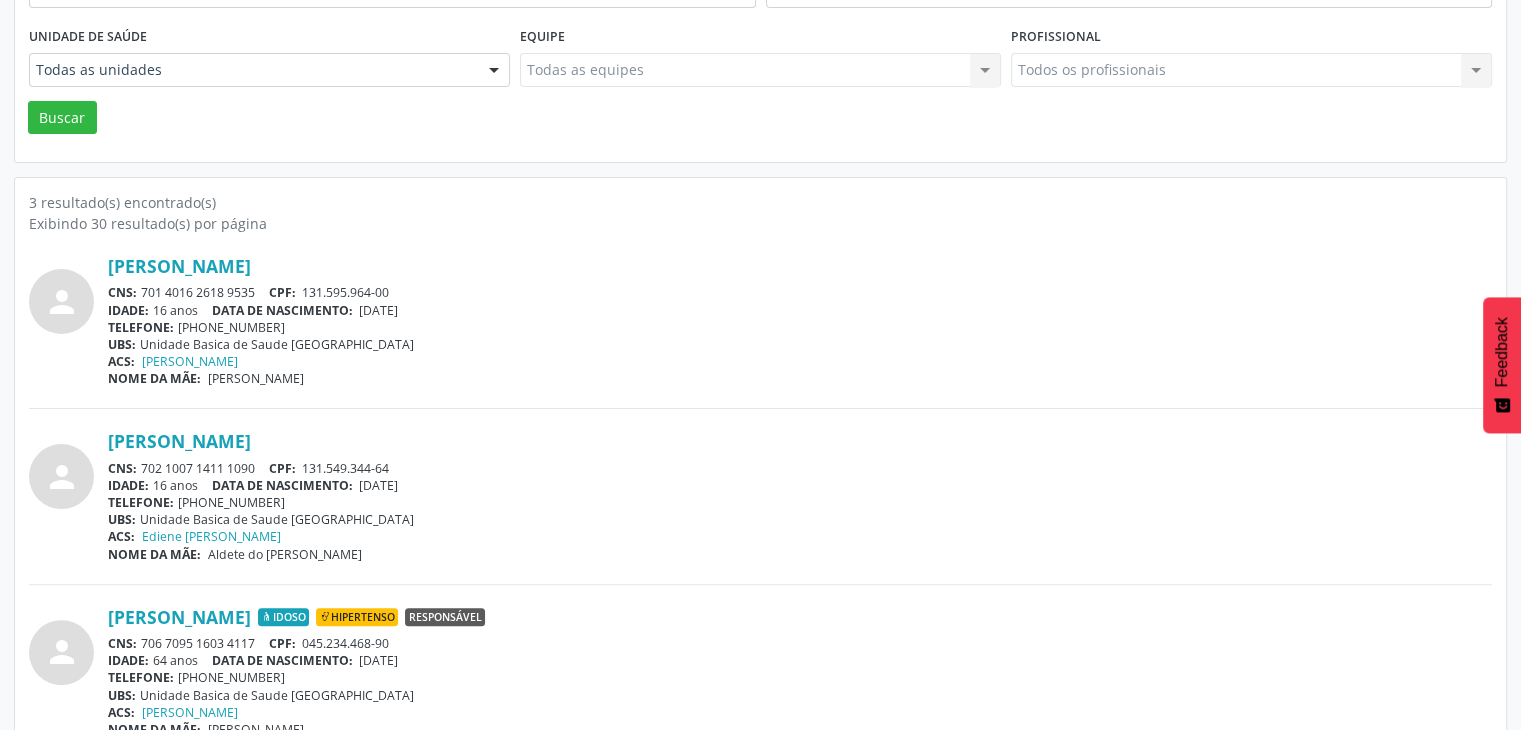 scroll, scrollTop: 435, scrollLeft: 0, axis: vertical 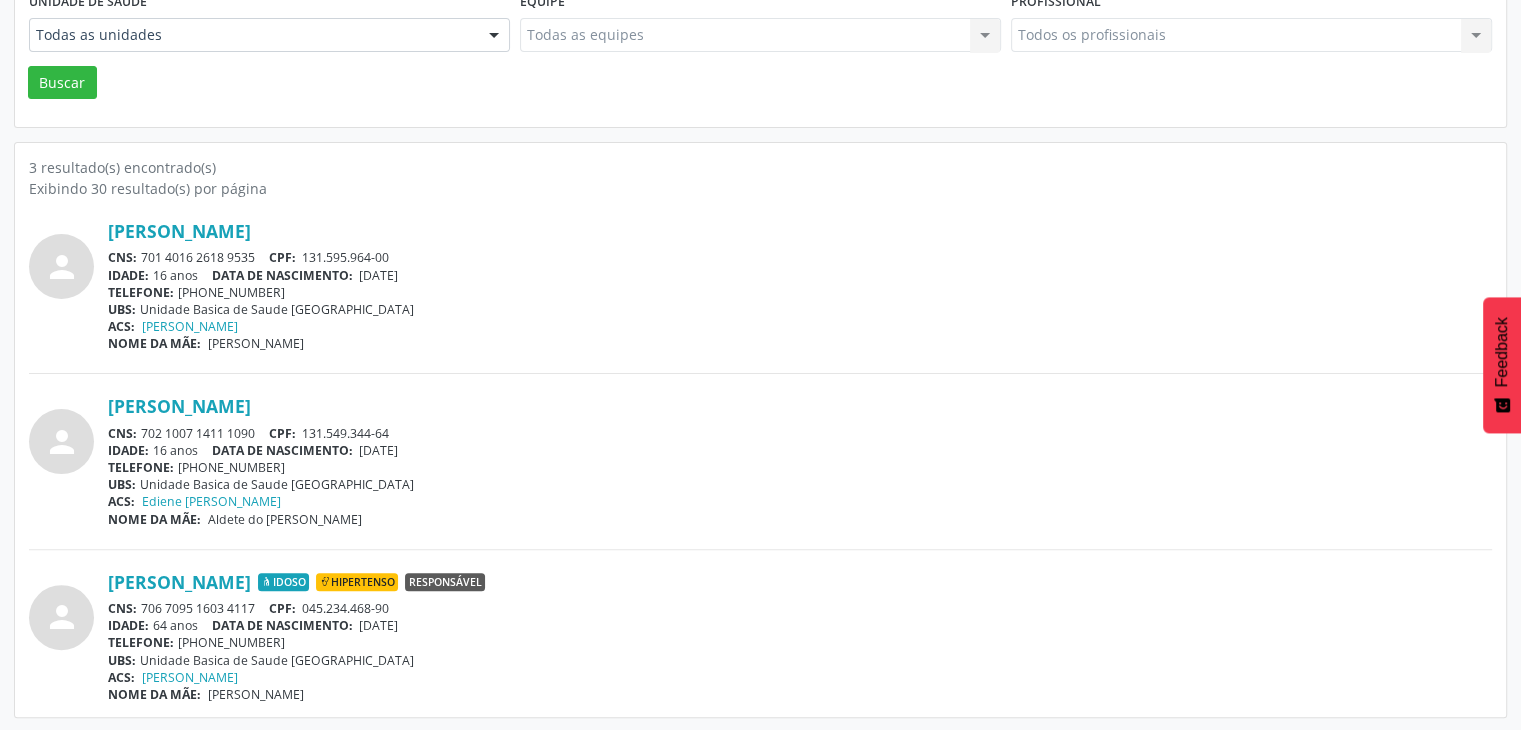 drag, startPoint x: 143, startPoint y: 604, endPoint x: 256, endPoint y: 601, distance: 113.03982 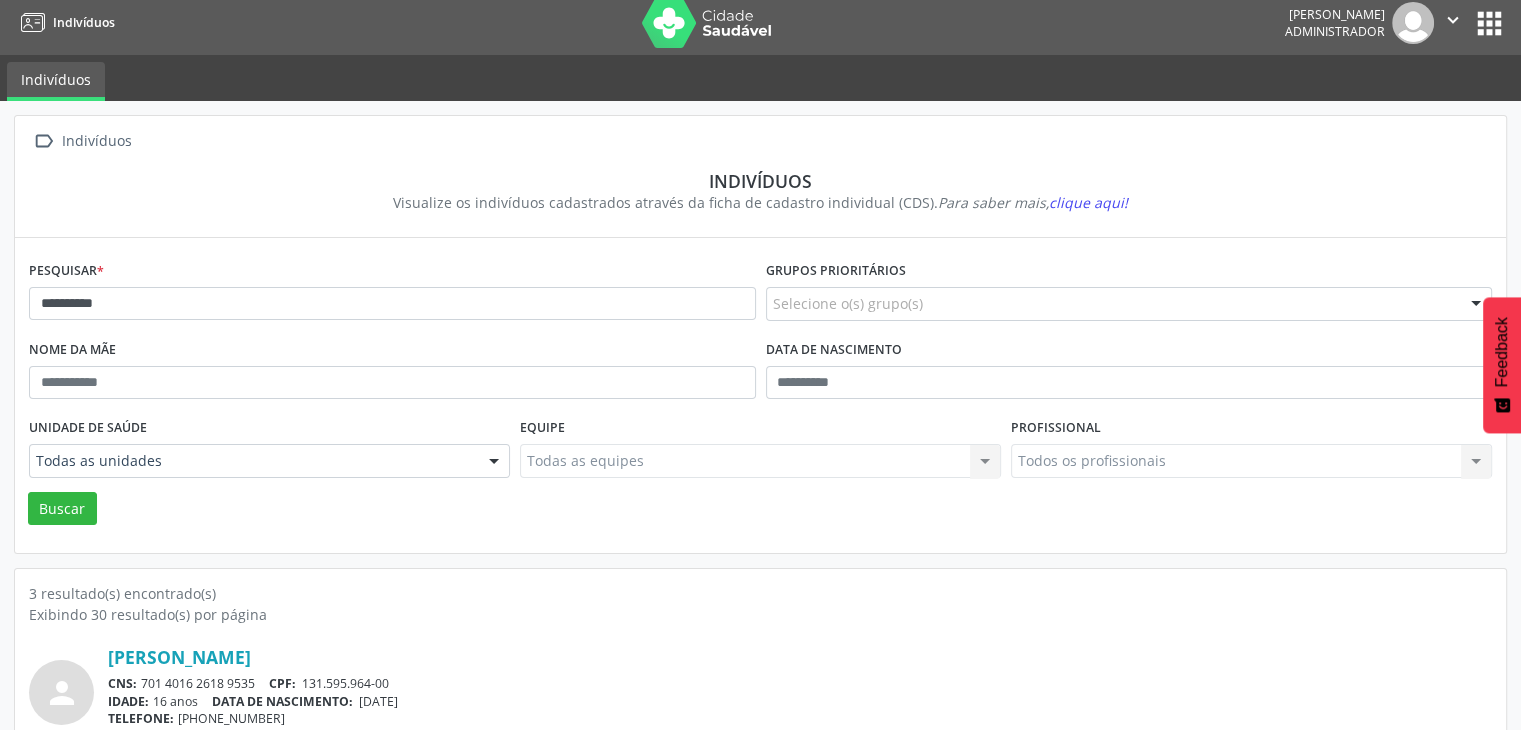 scroll, scrollTop: 0, scrollLeft: 0, axis: both 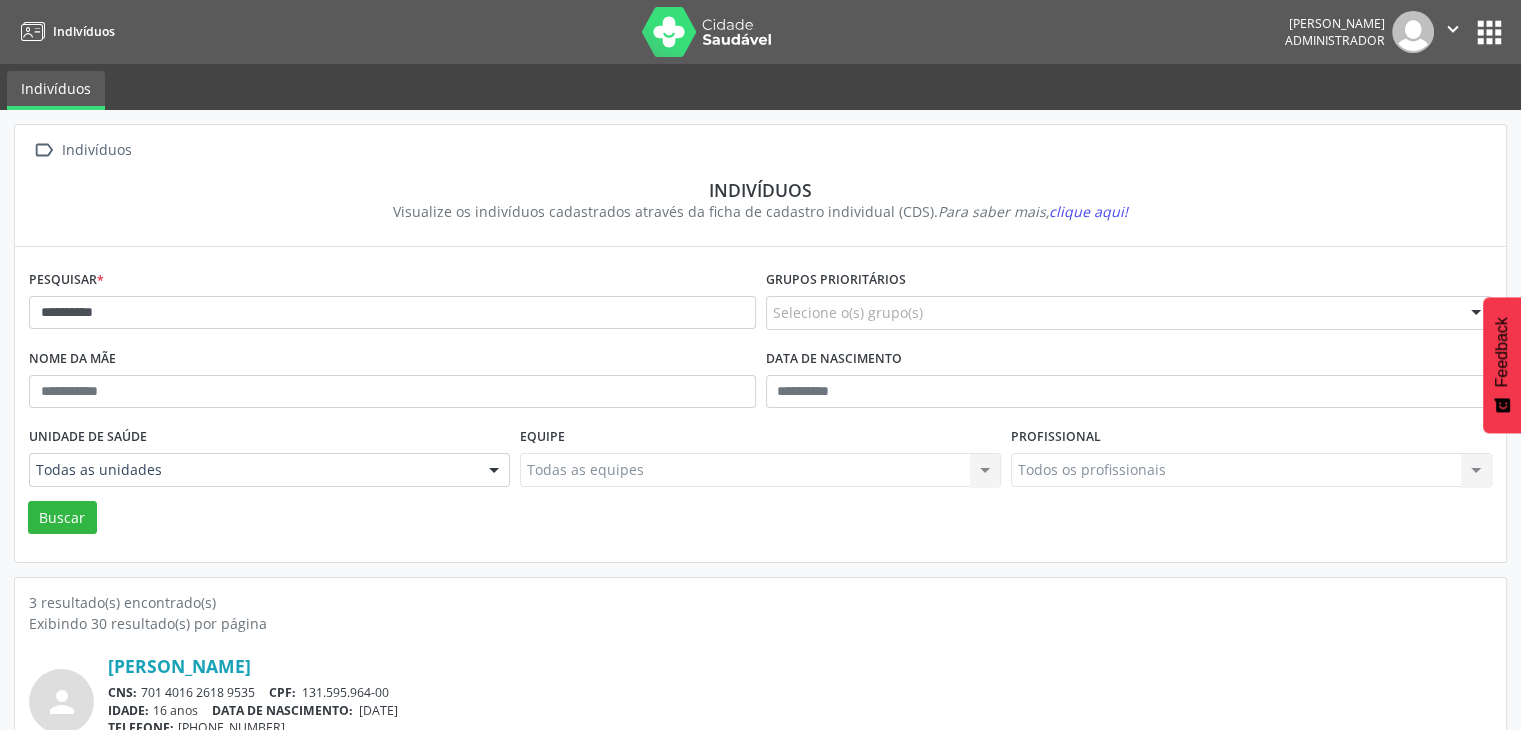 click on "Indivíduos
[PERSON_NAME]
Administrador

Configurações
Sair
apps" at bounding box center [760, 32] 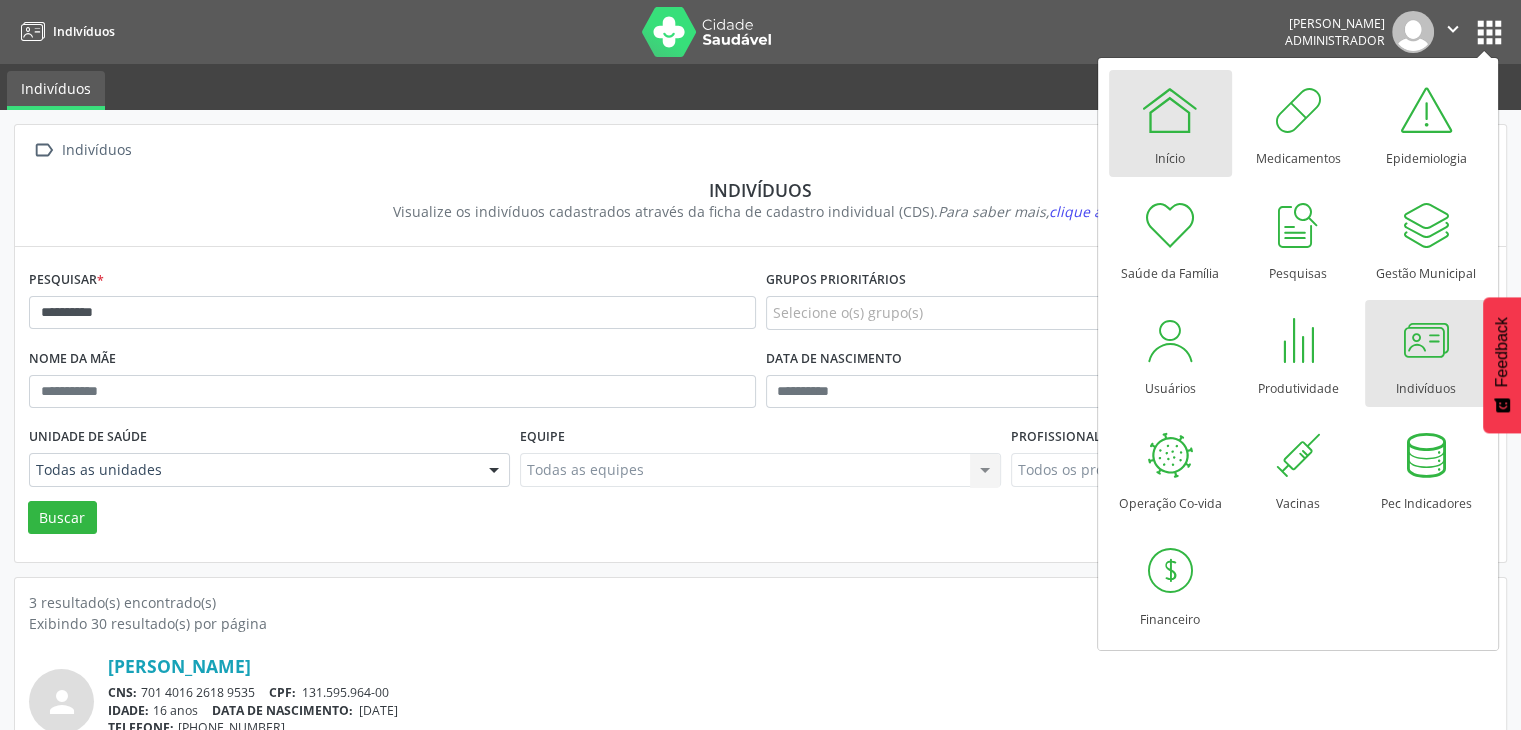 click on "Início" at bounding box center (1170, 123) 